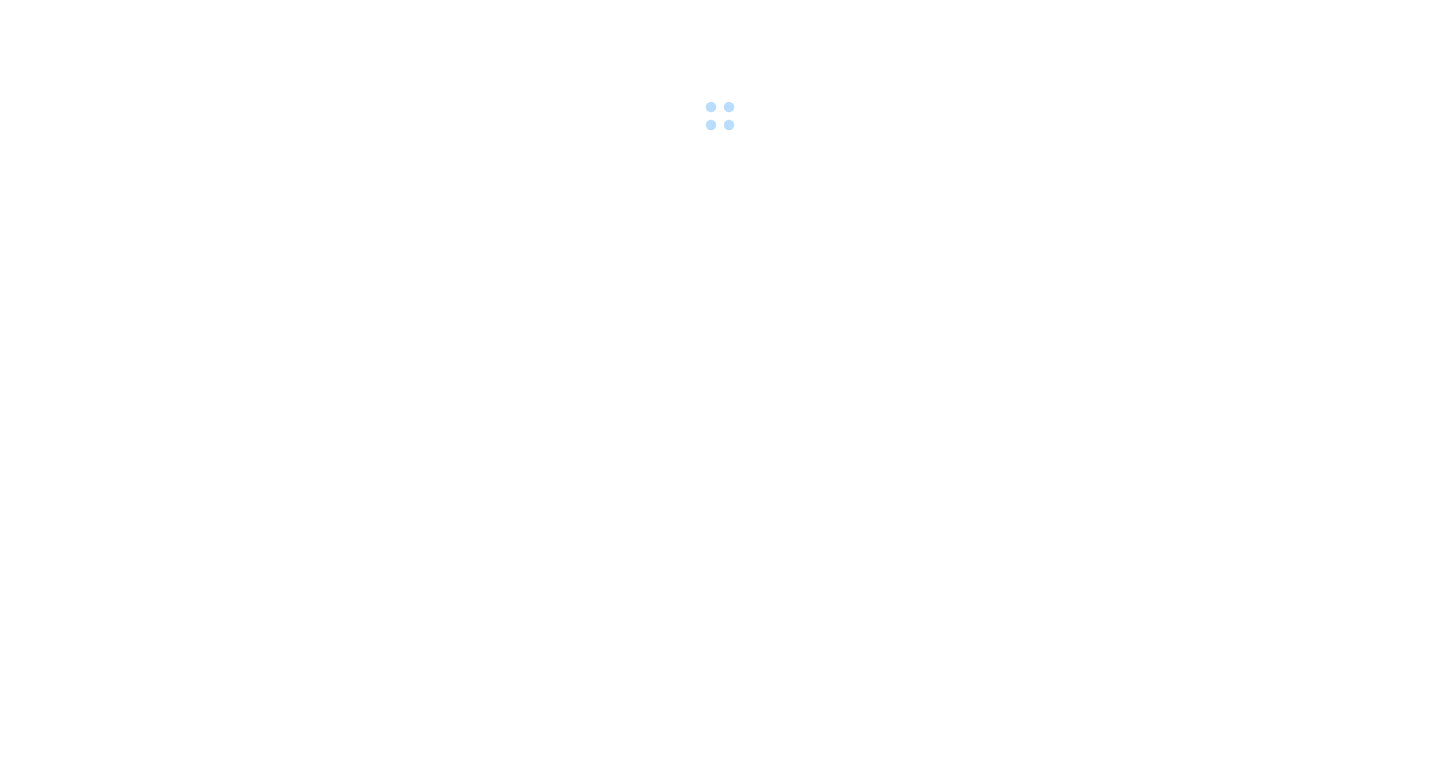 scroll, scrollTop: 0, scrollLeft: 0, axis: both 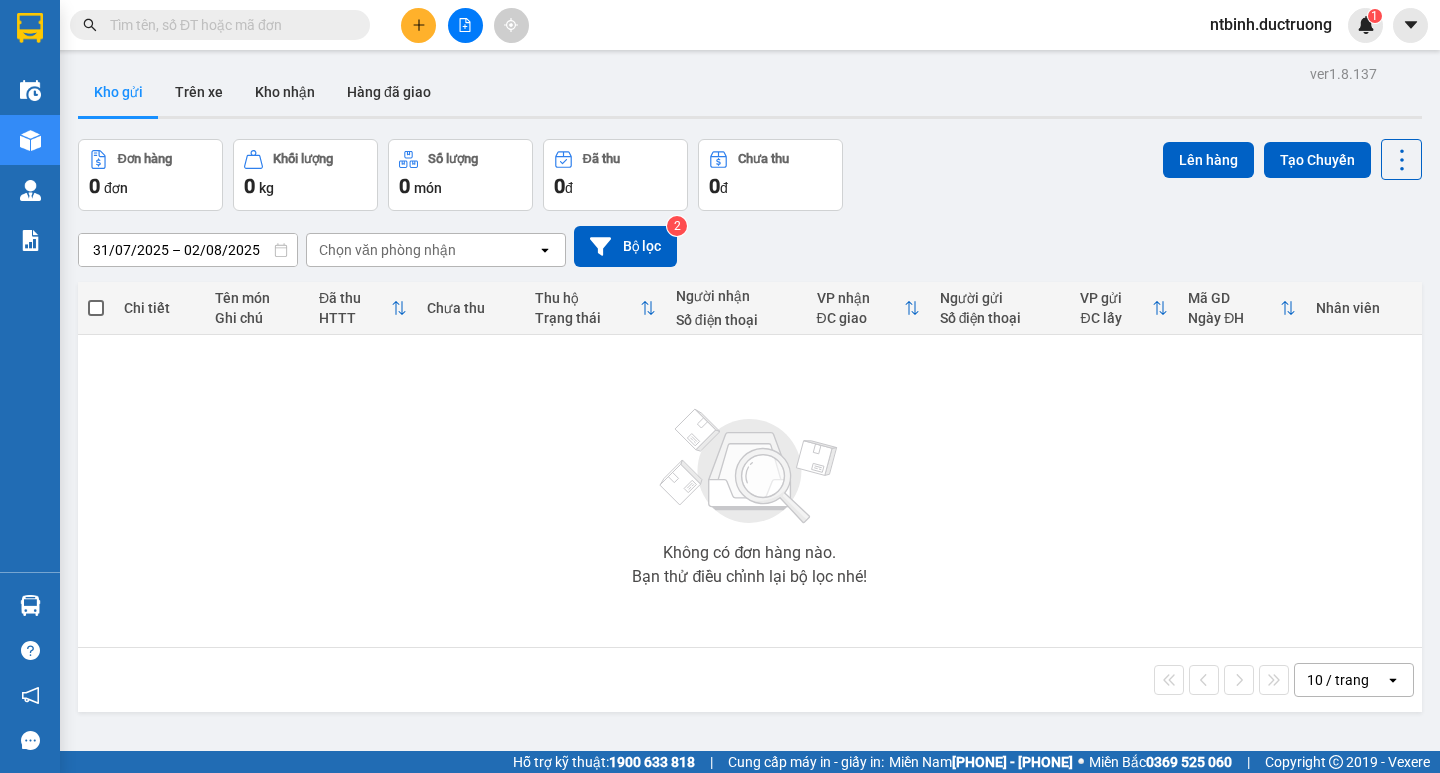 click at bounding box center (418, 25) 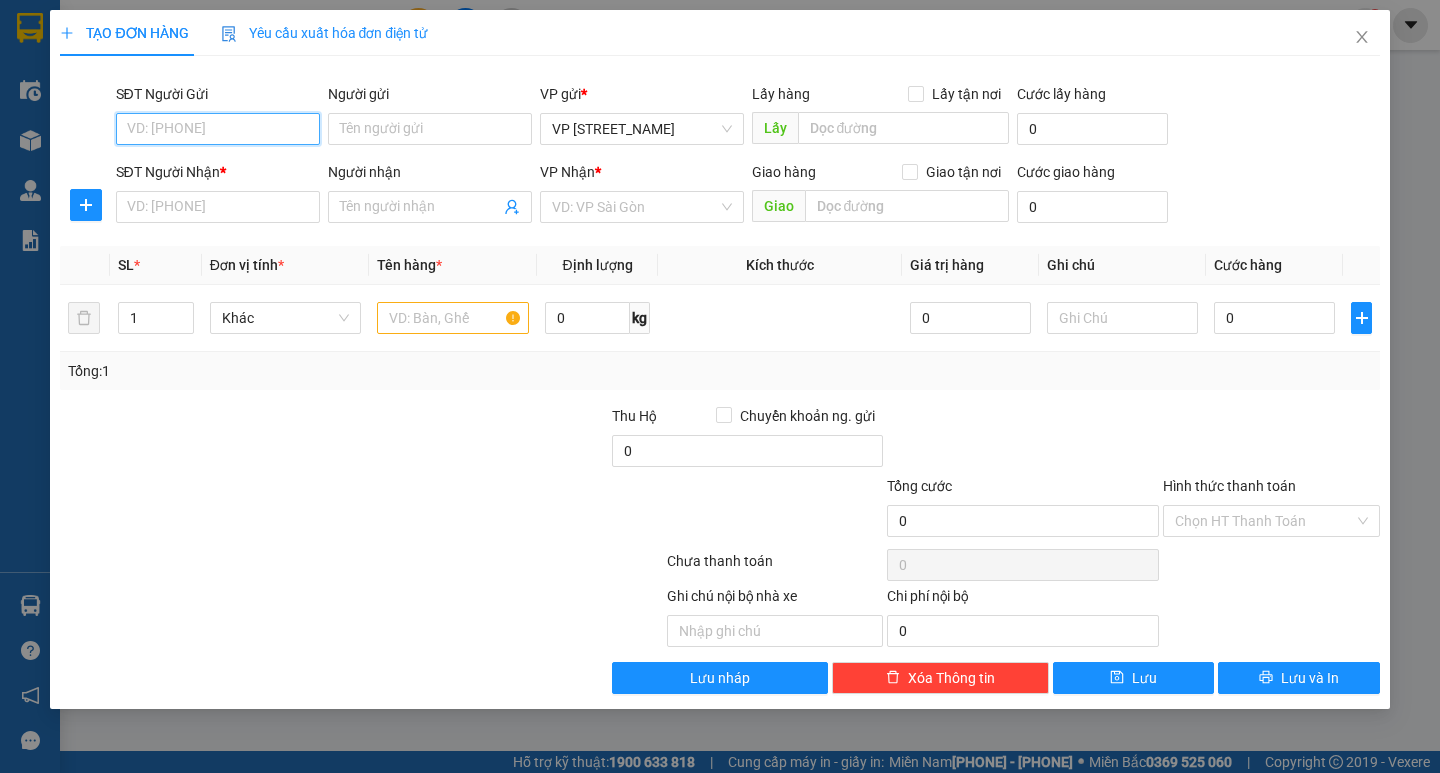 click on "SĐT Người Gửi" at bounding box center (218, 129) 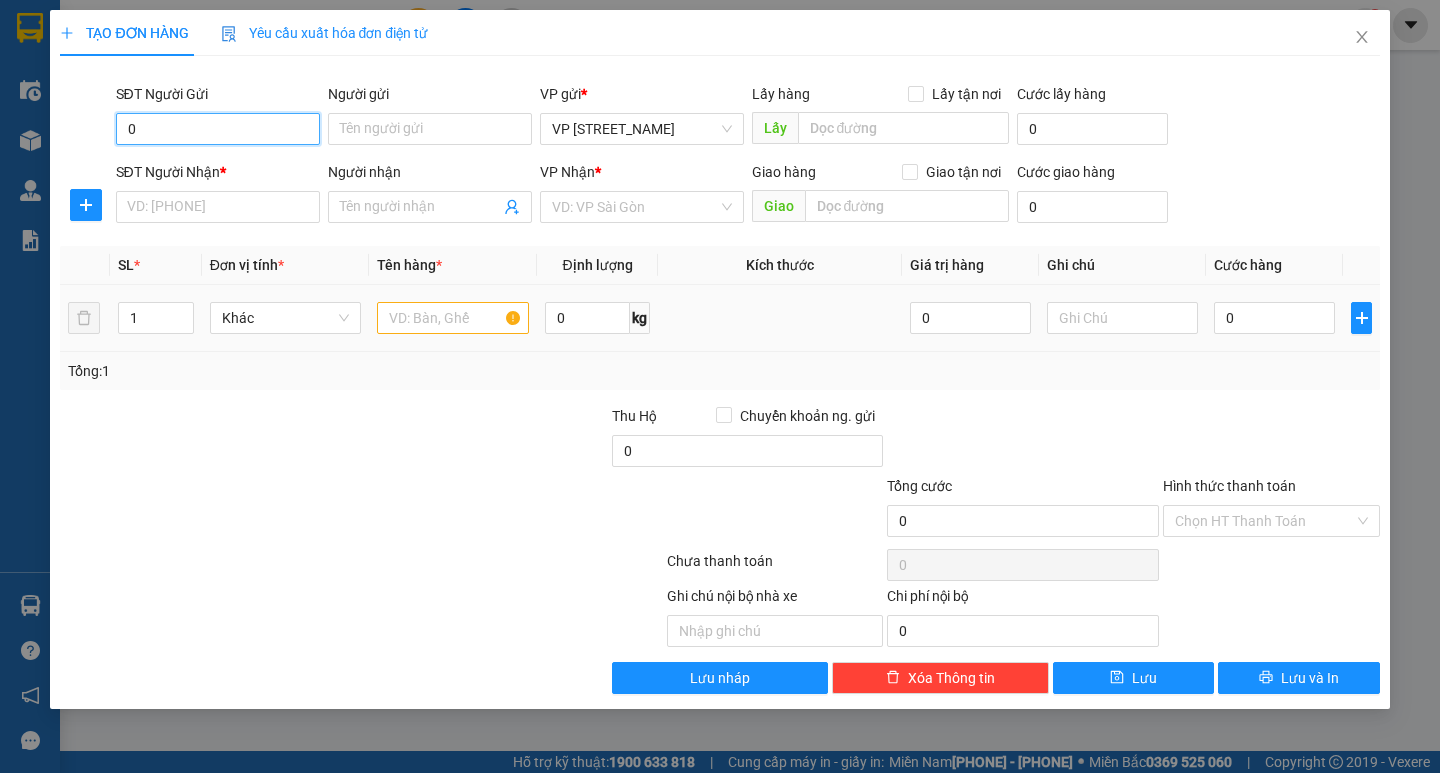 type on "0" 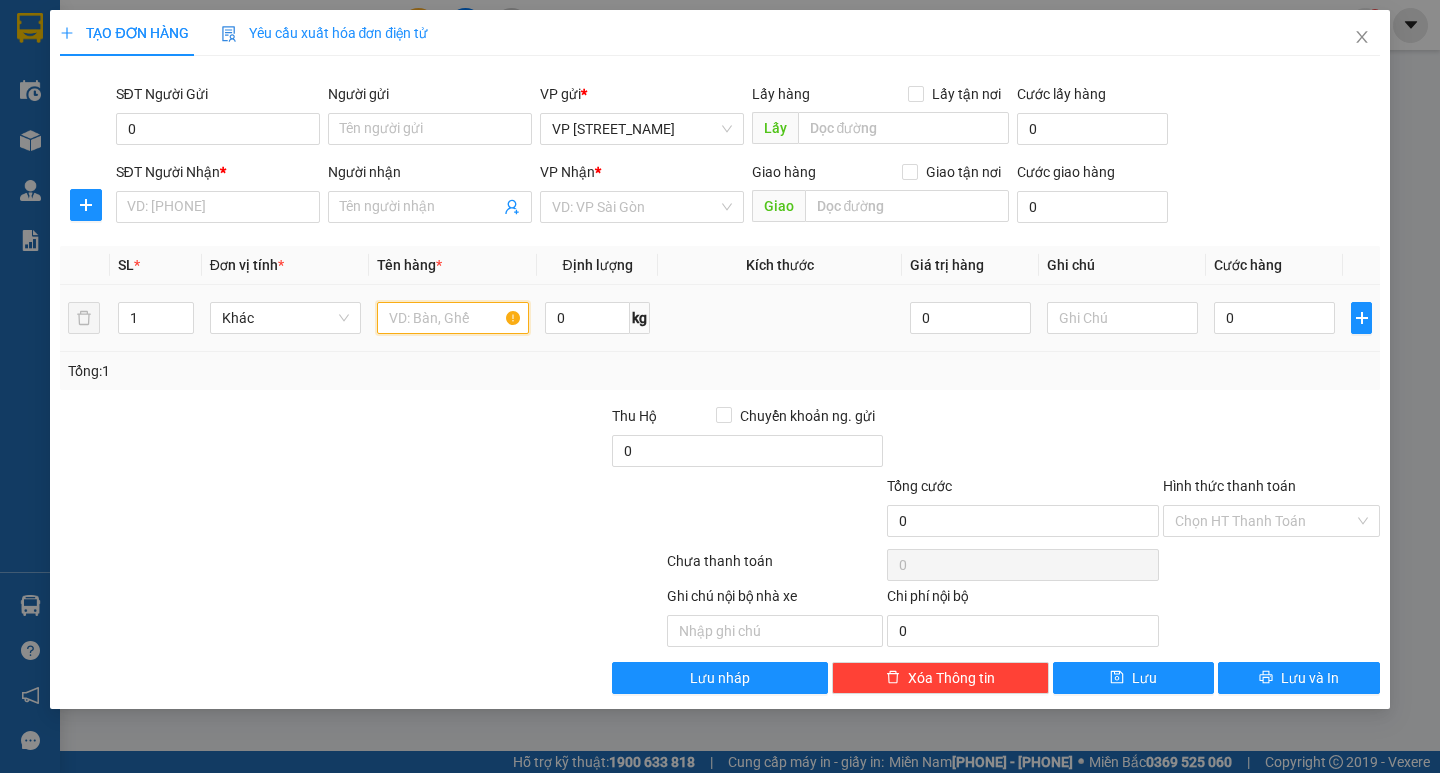 click at bounding box center [452, 318] 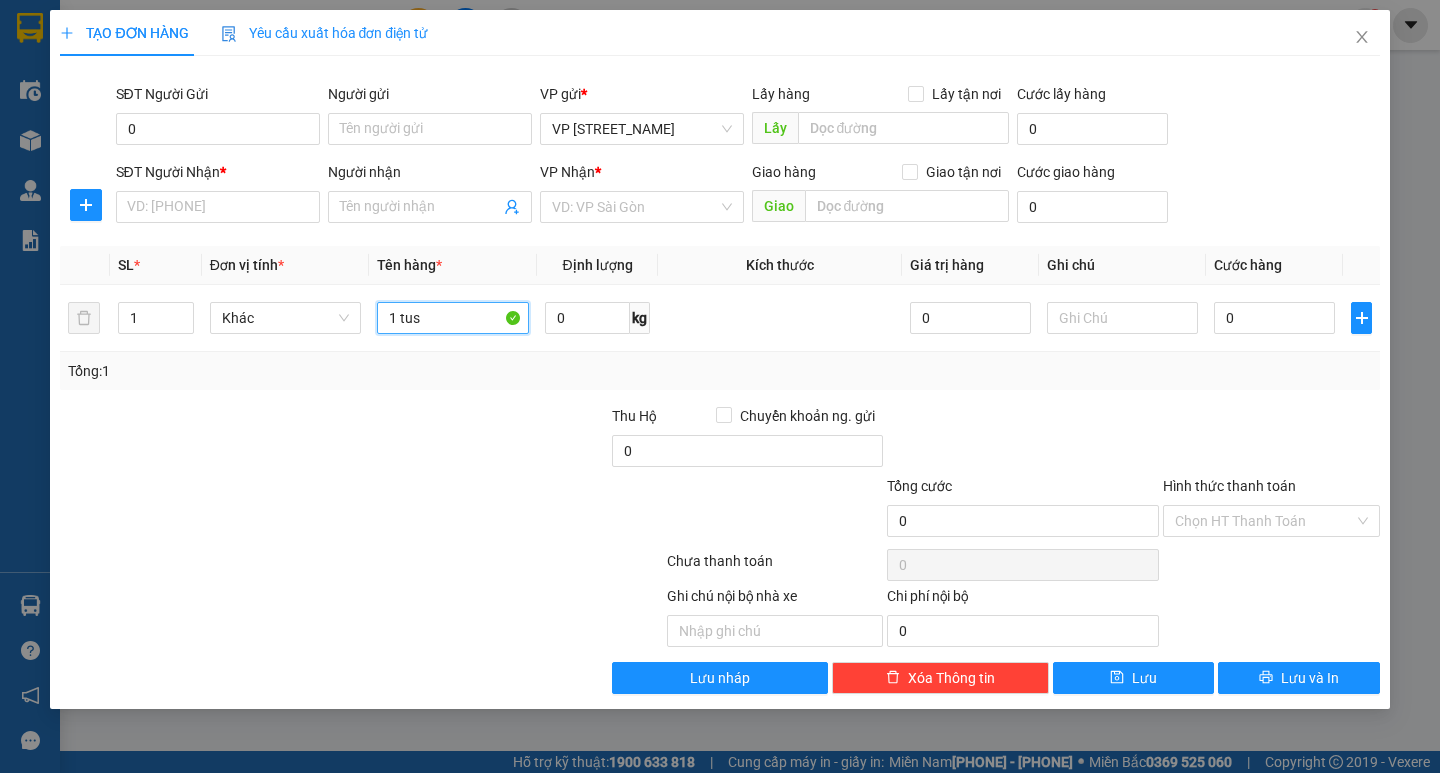 type on "1 tus" 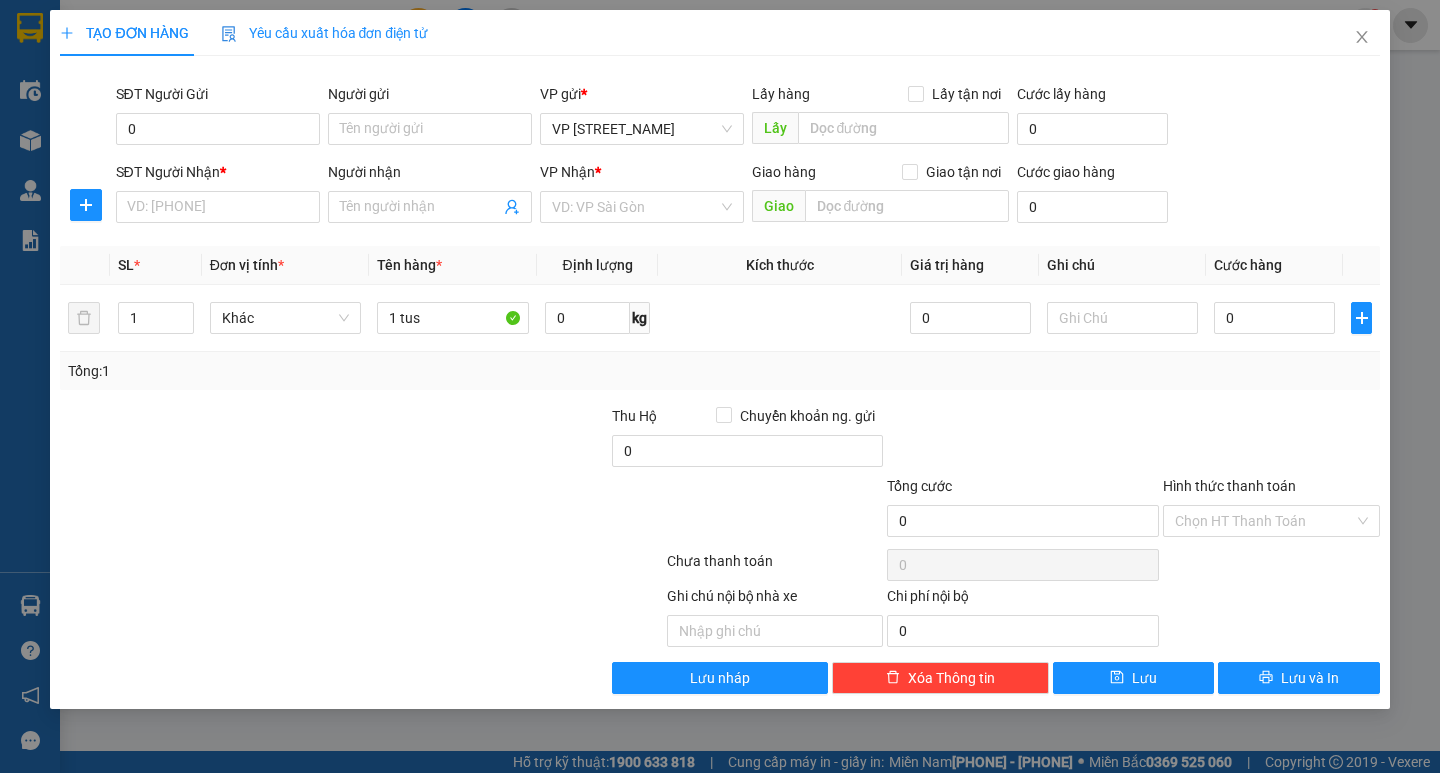 click on "SĐT Người Gửi [NUMBER]" at bounding box center (218, 118) 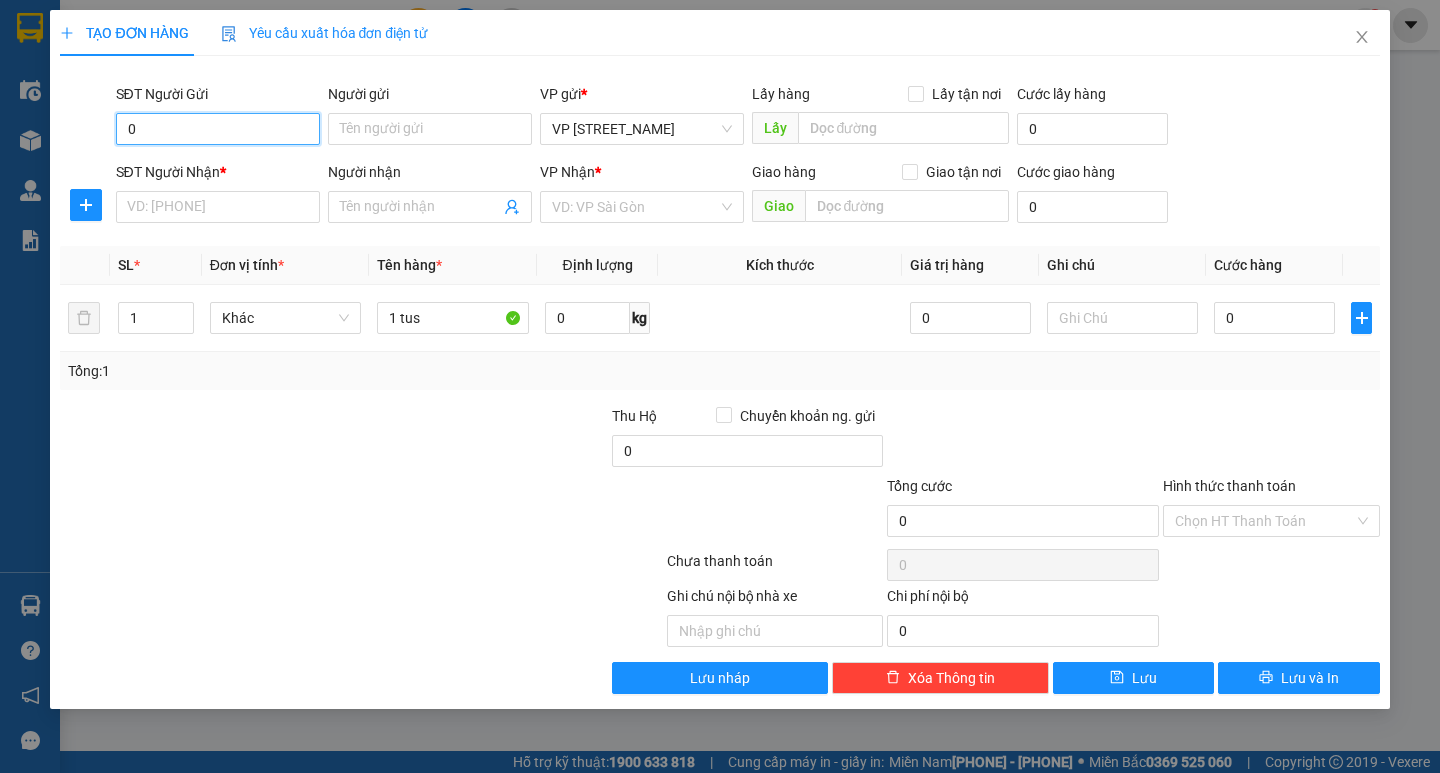 click on "0" at bounding box center (218, 129) 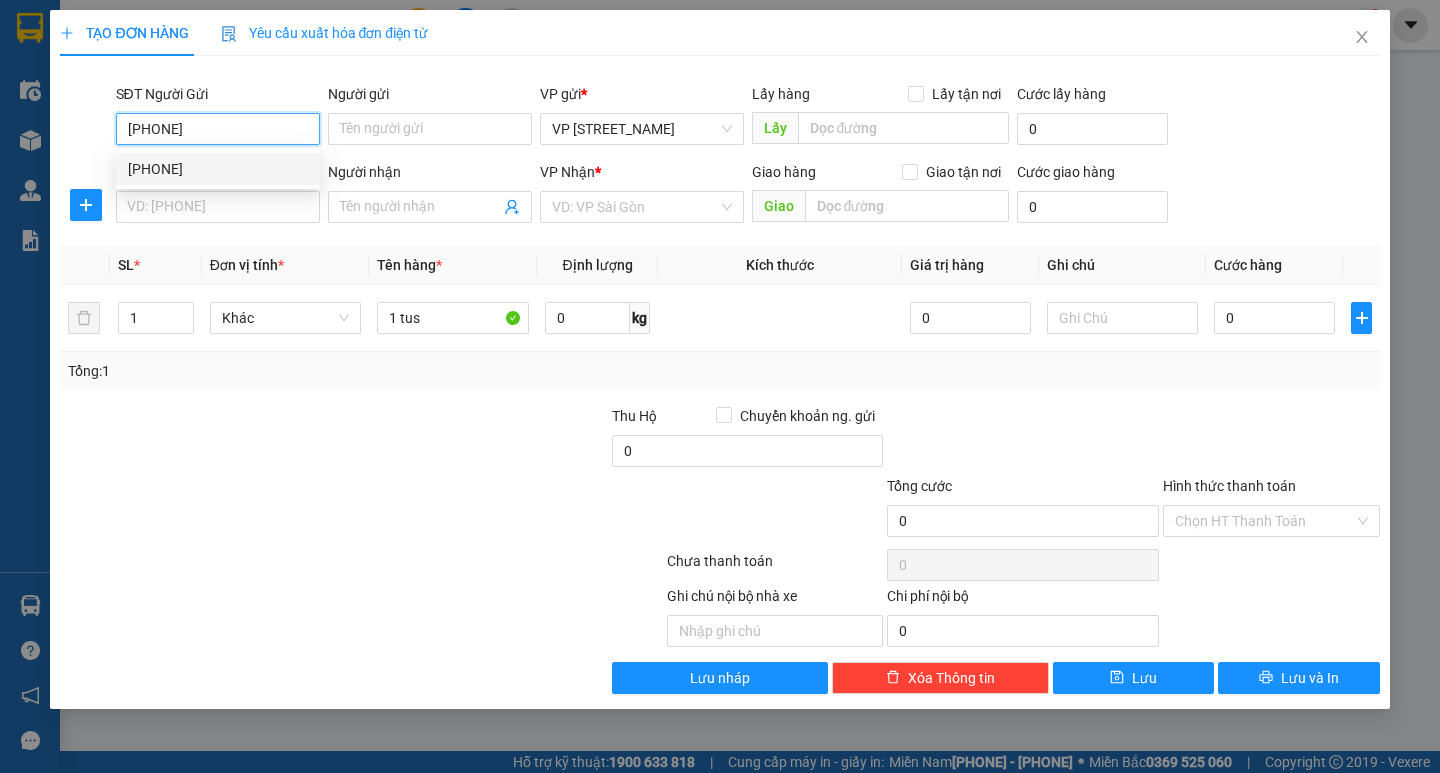 click on "[PHONE]" at bounding box center (218, 169) 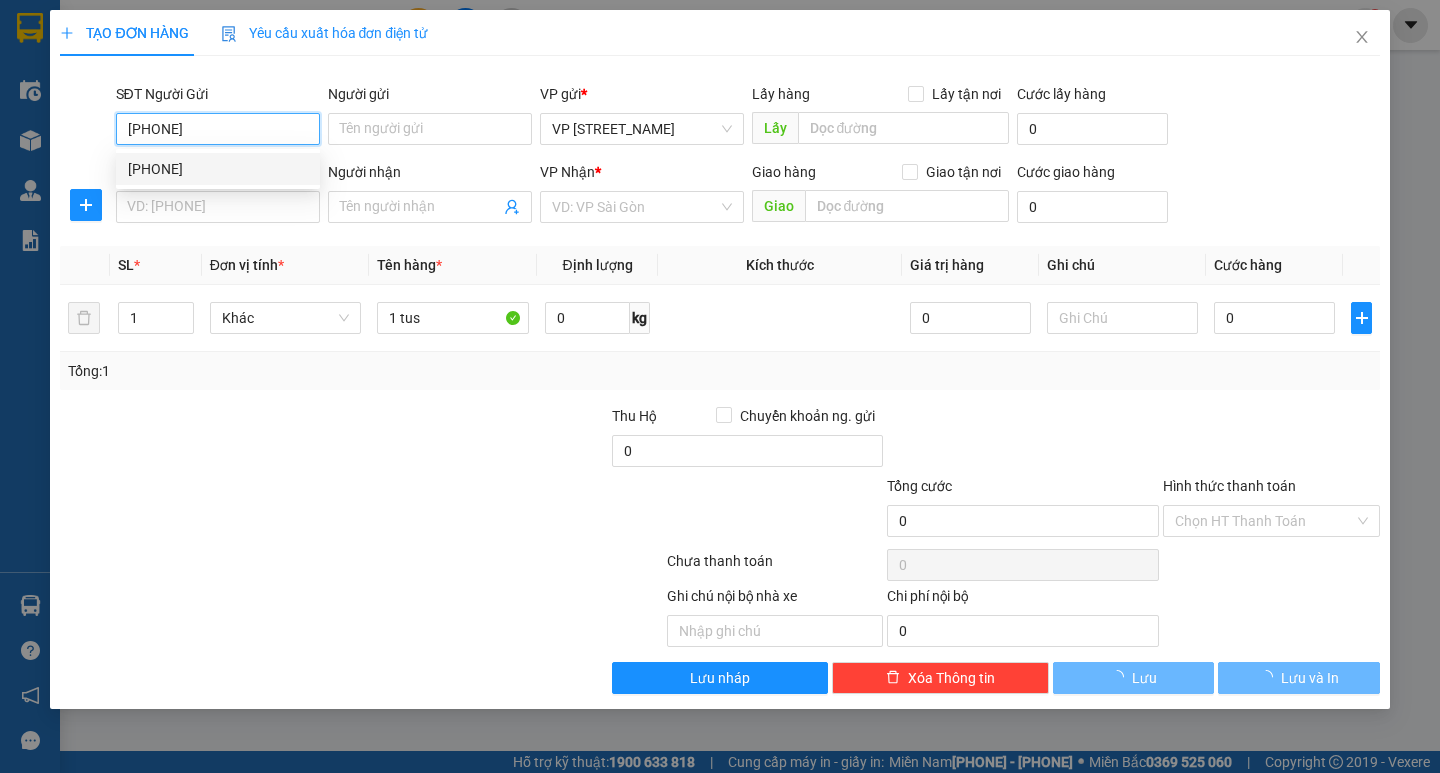 type on "[PHONE]" 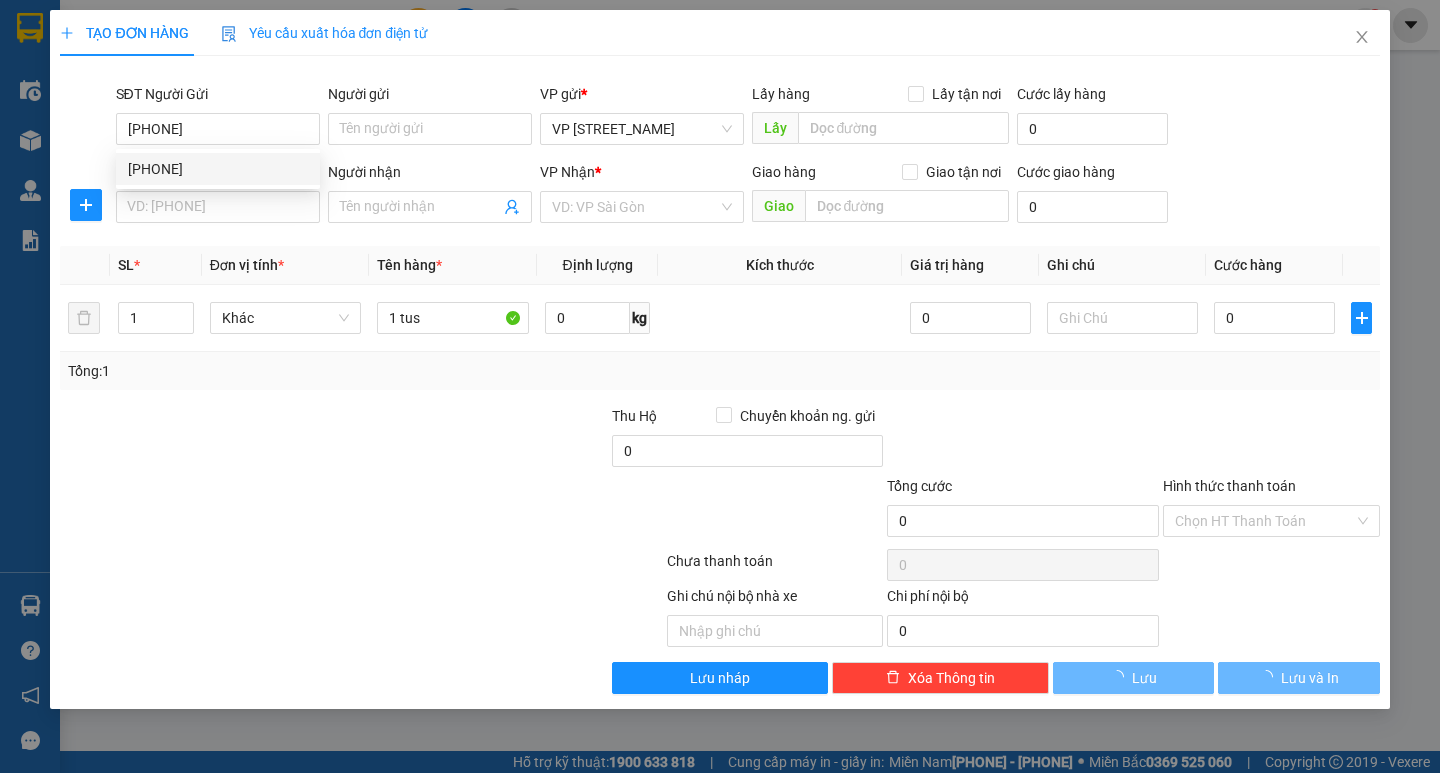click on "SĐT Người Nhận  * VD: 0377654321" at bounding box center (218, 196) 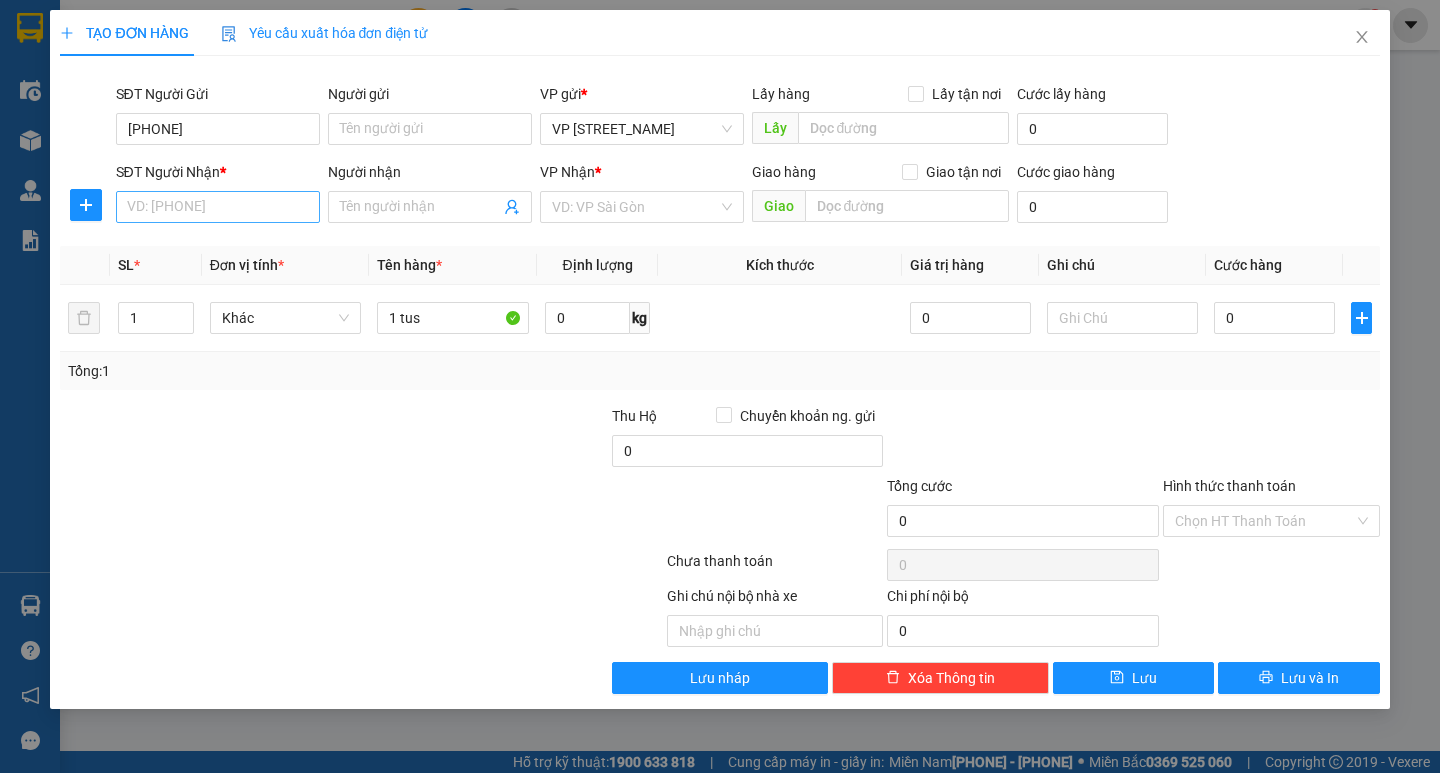 click on "SĐT Người Nhận  *" at bounding box center (218, 207) 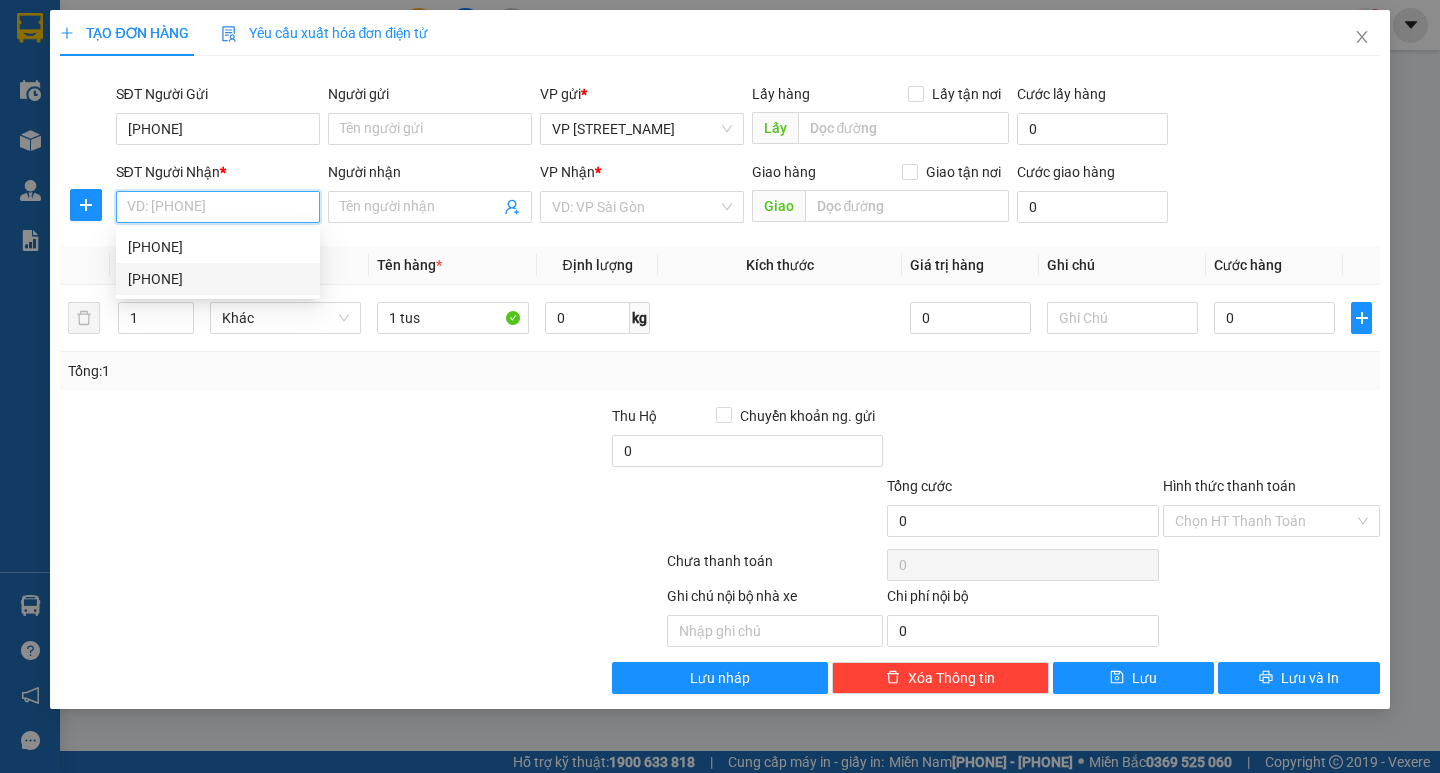 click on "[PHONE]" at bounding box center [218, 279] 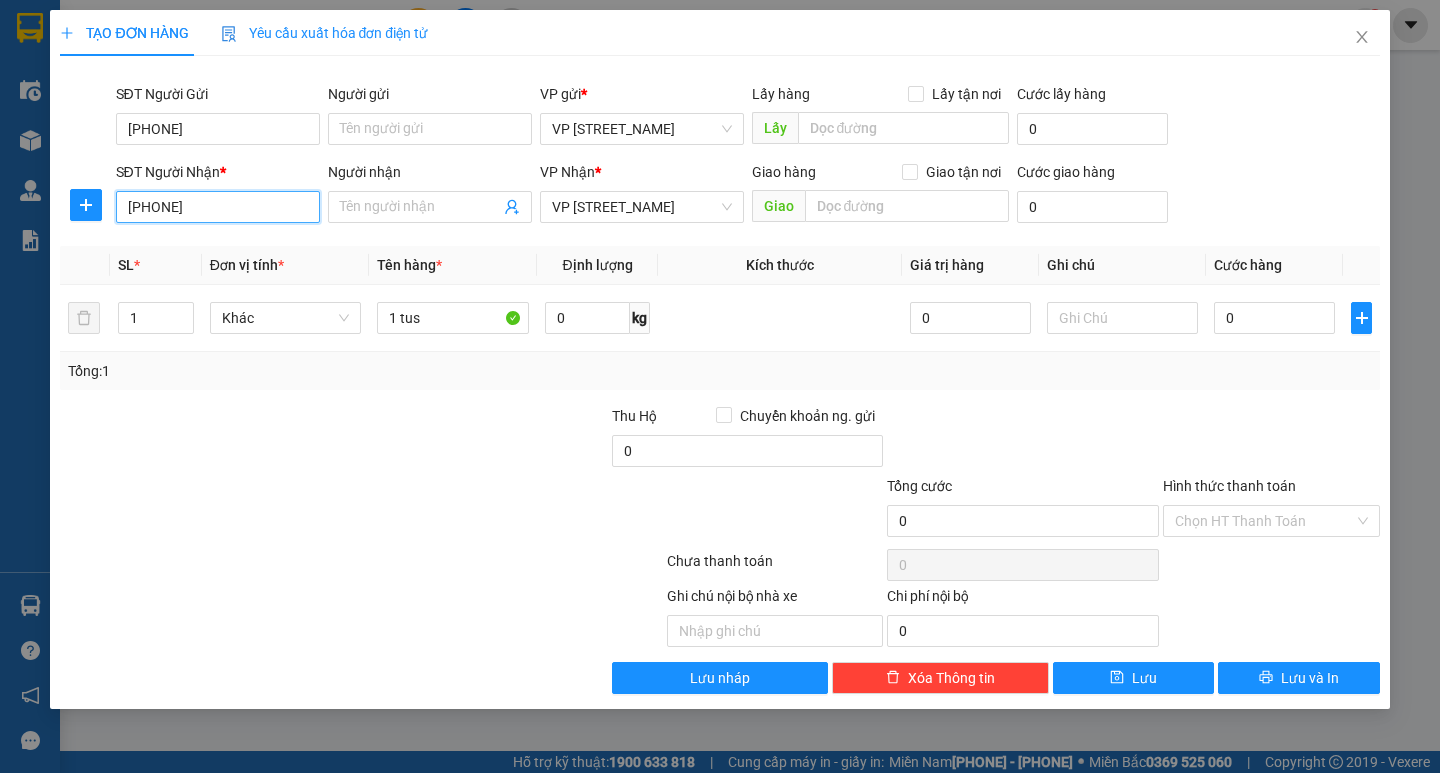 click on "[PHONE]" at bounding box center (218, 207) 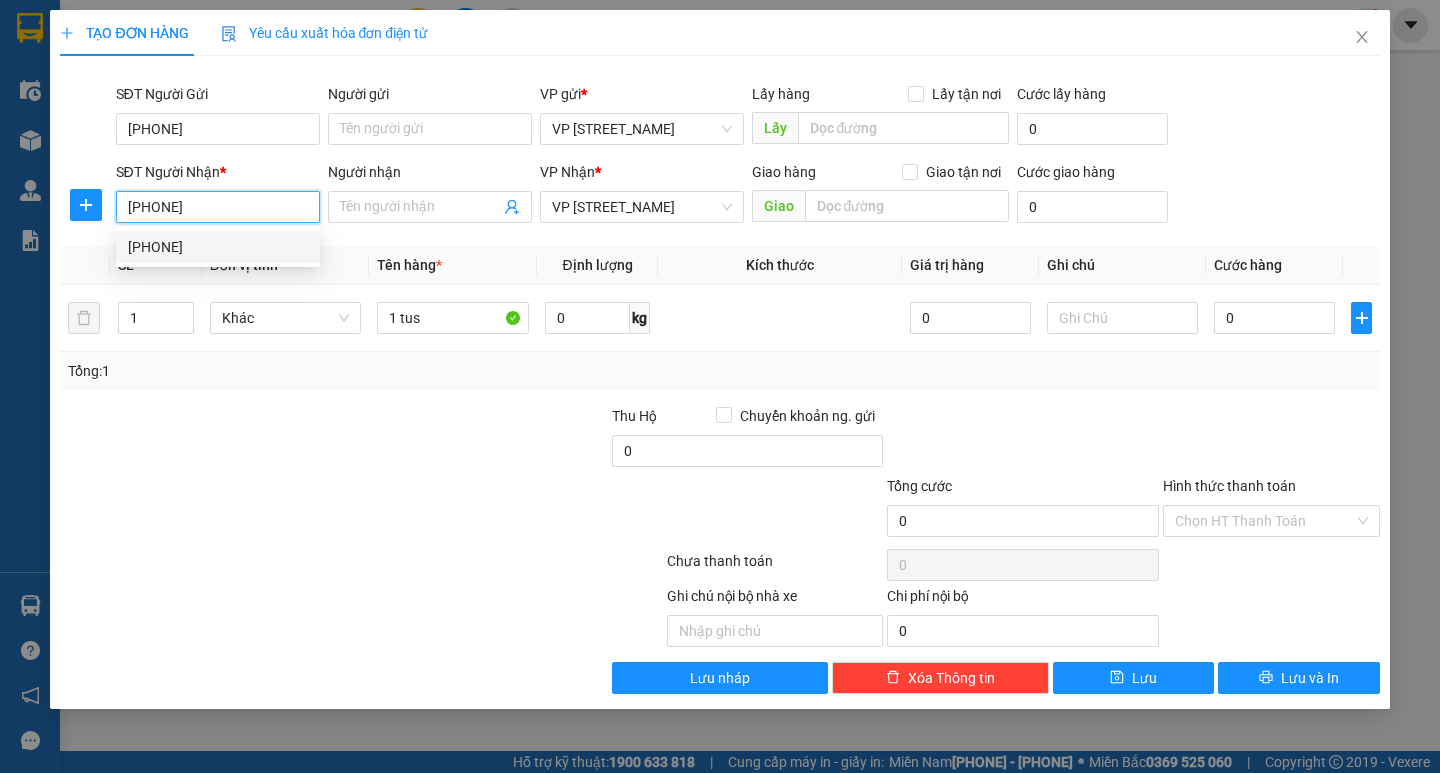 click on "[PHONE]" at bounding box center [218, 207] 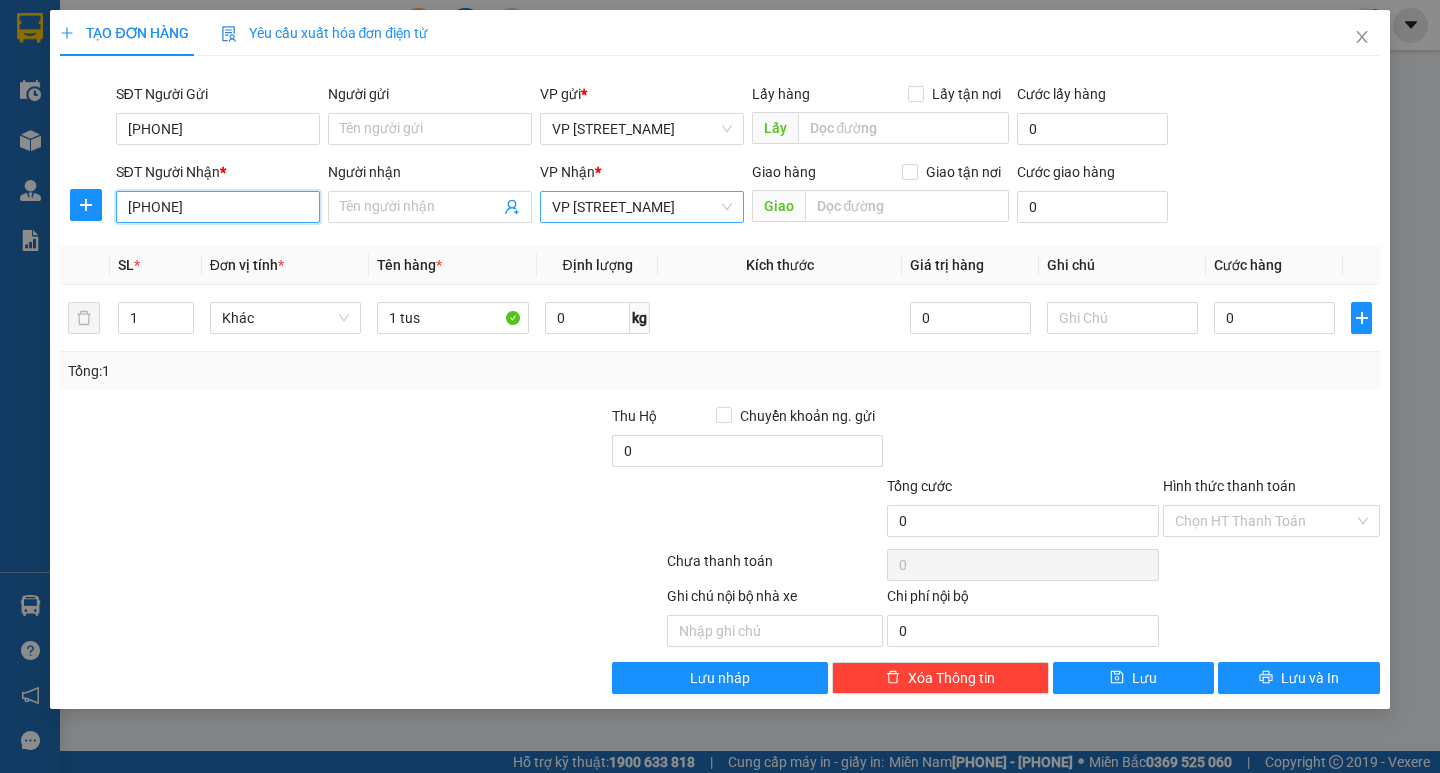 click on "VP [STREET_NAME]" at bounding box center [642, 207] 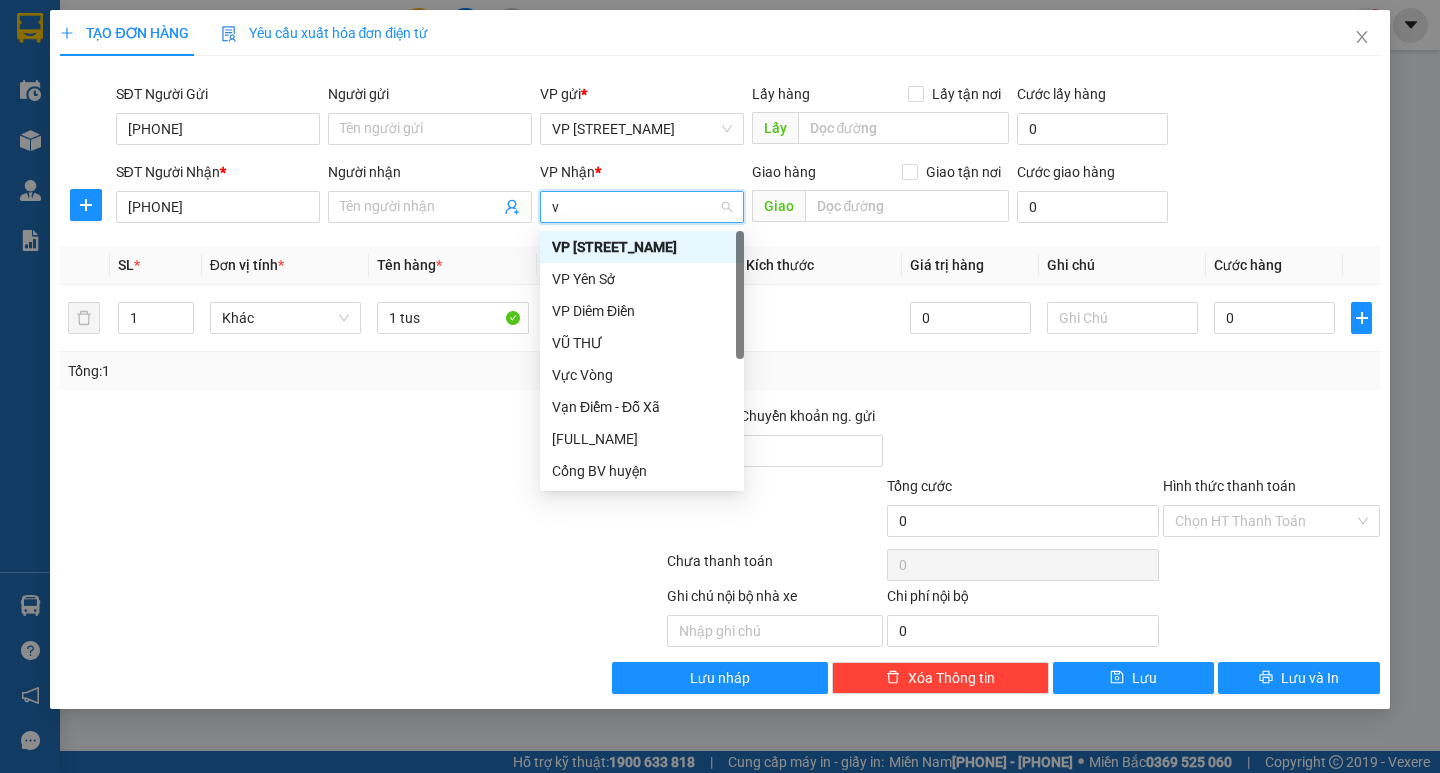 type on "vp" 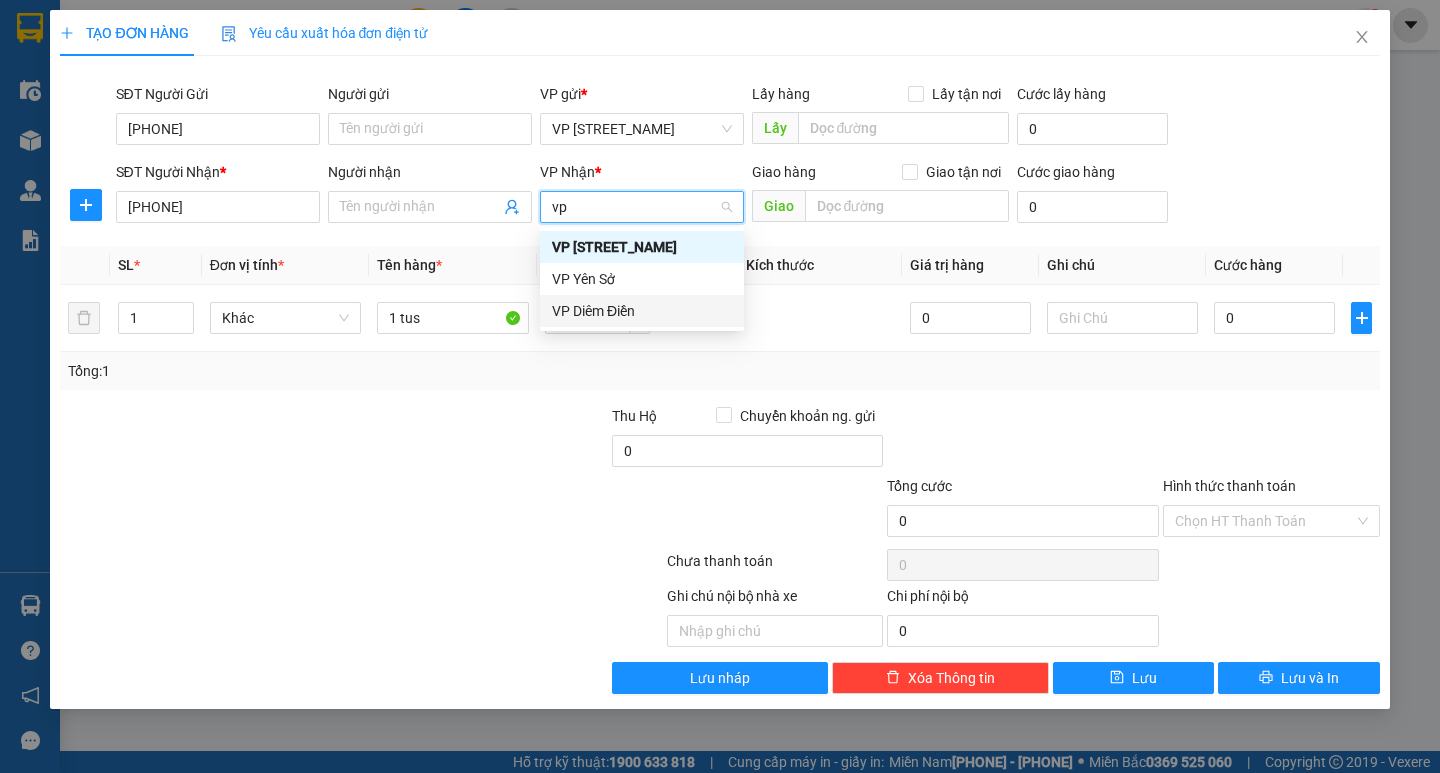 click on "VP Diêm Điền" at bounding box center [642, 311] 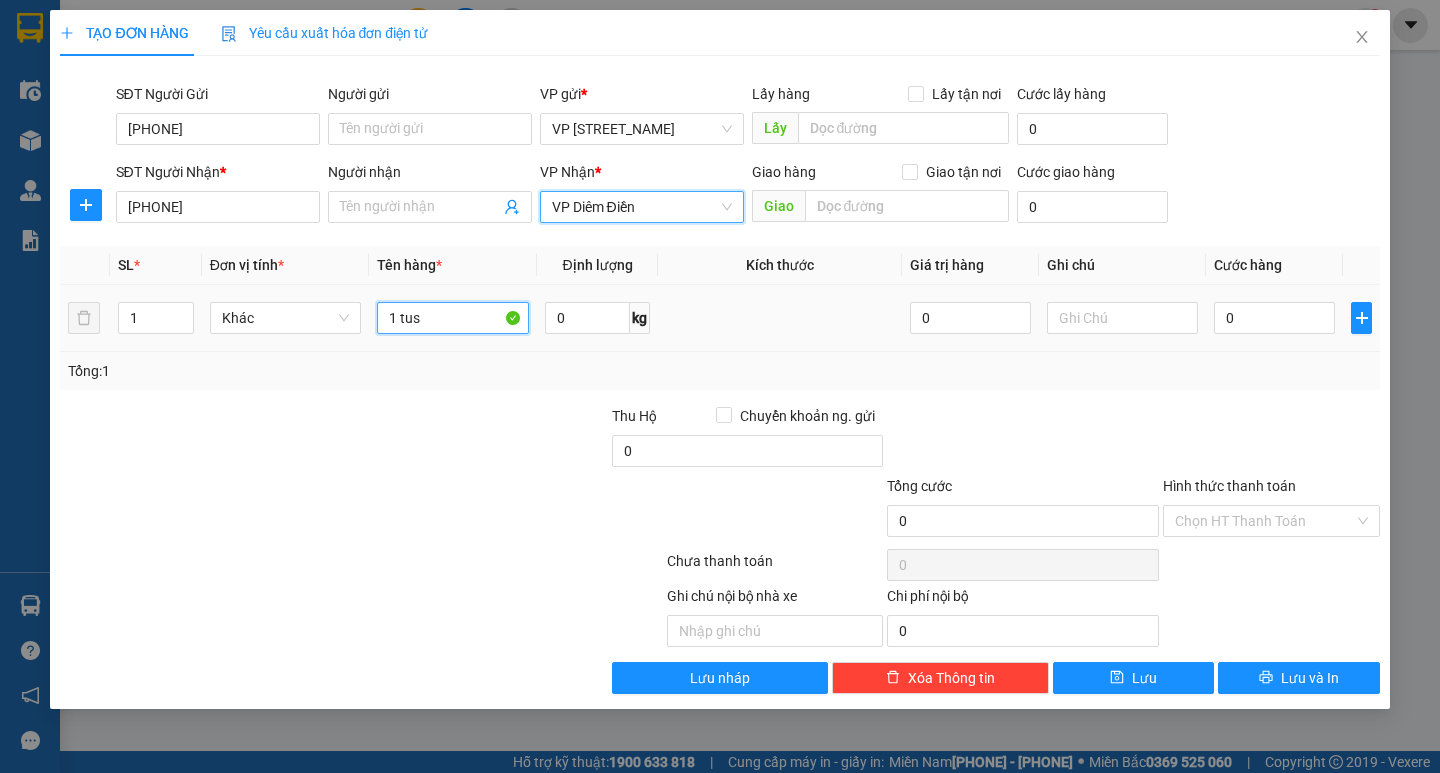 click on "1 tus" at bounding box center [452, 318] 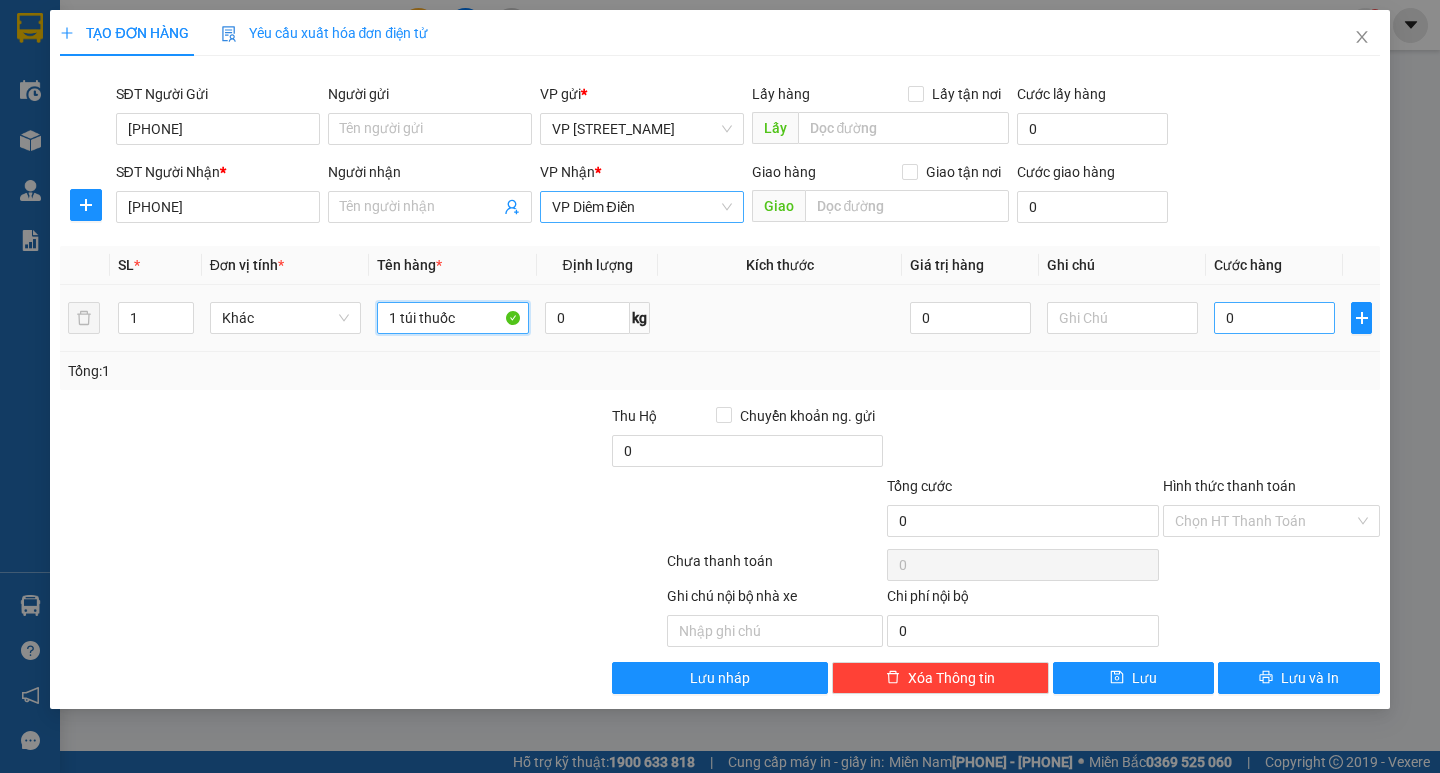 type on "1 túi thuốc" 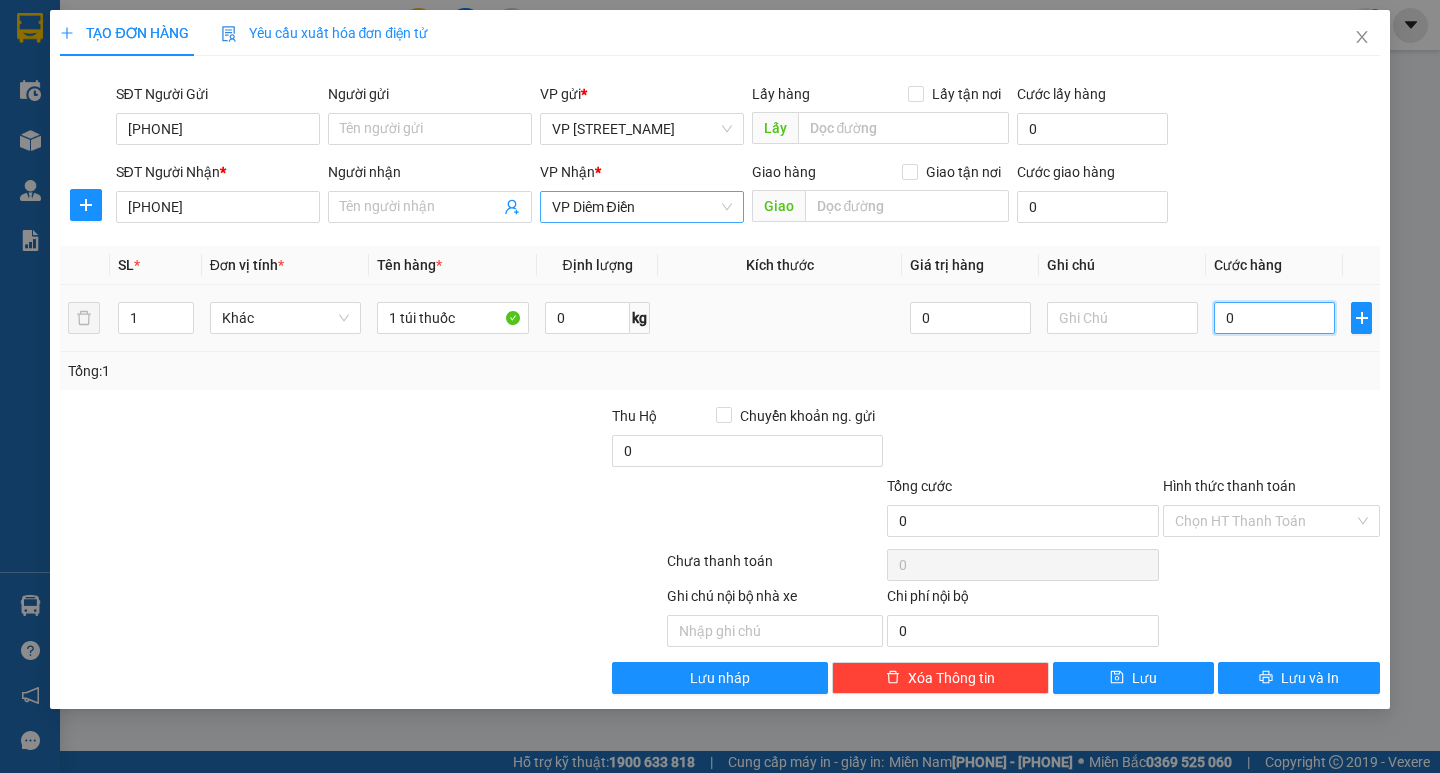 click on "0" at bounding box center (1274, 318) 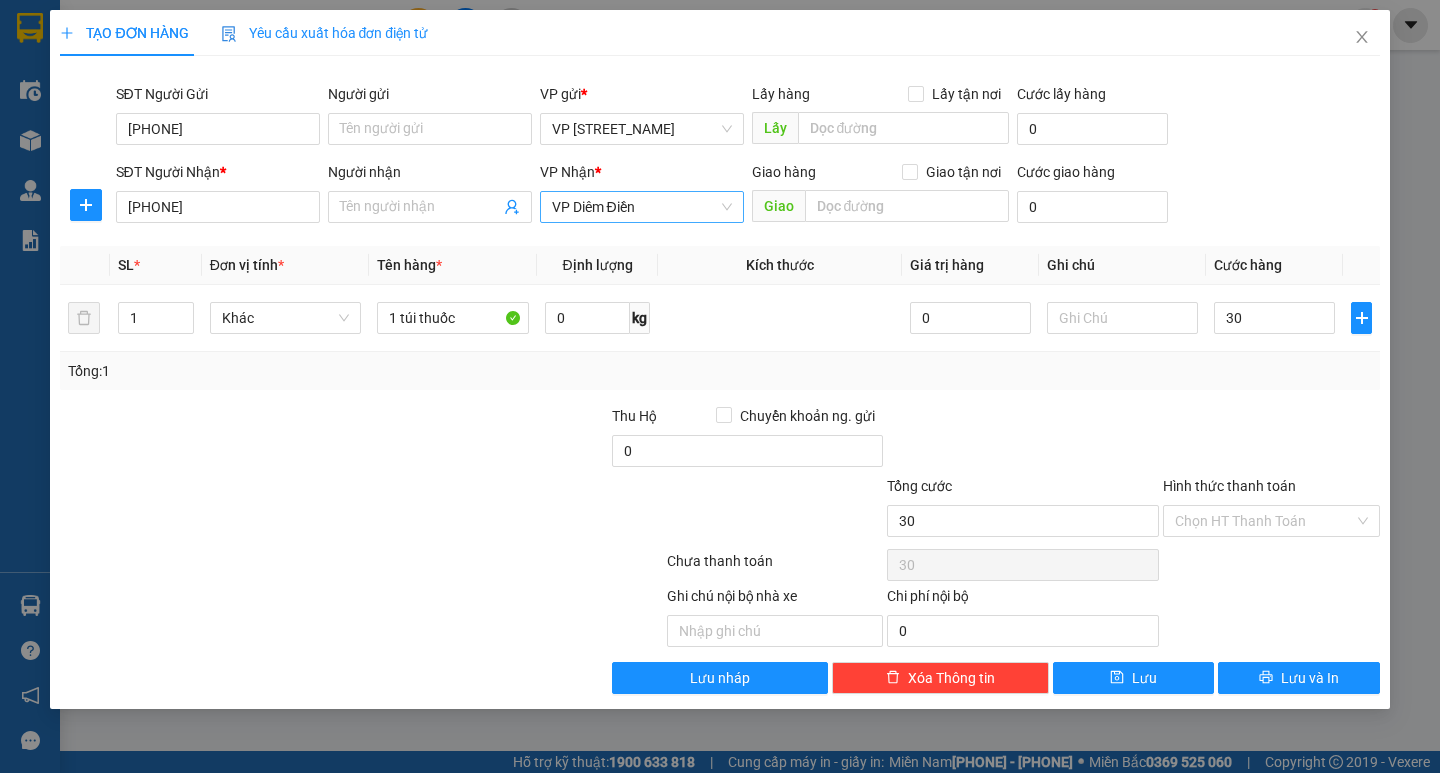 type on "30.000" 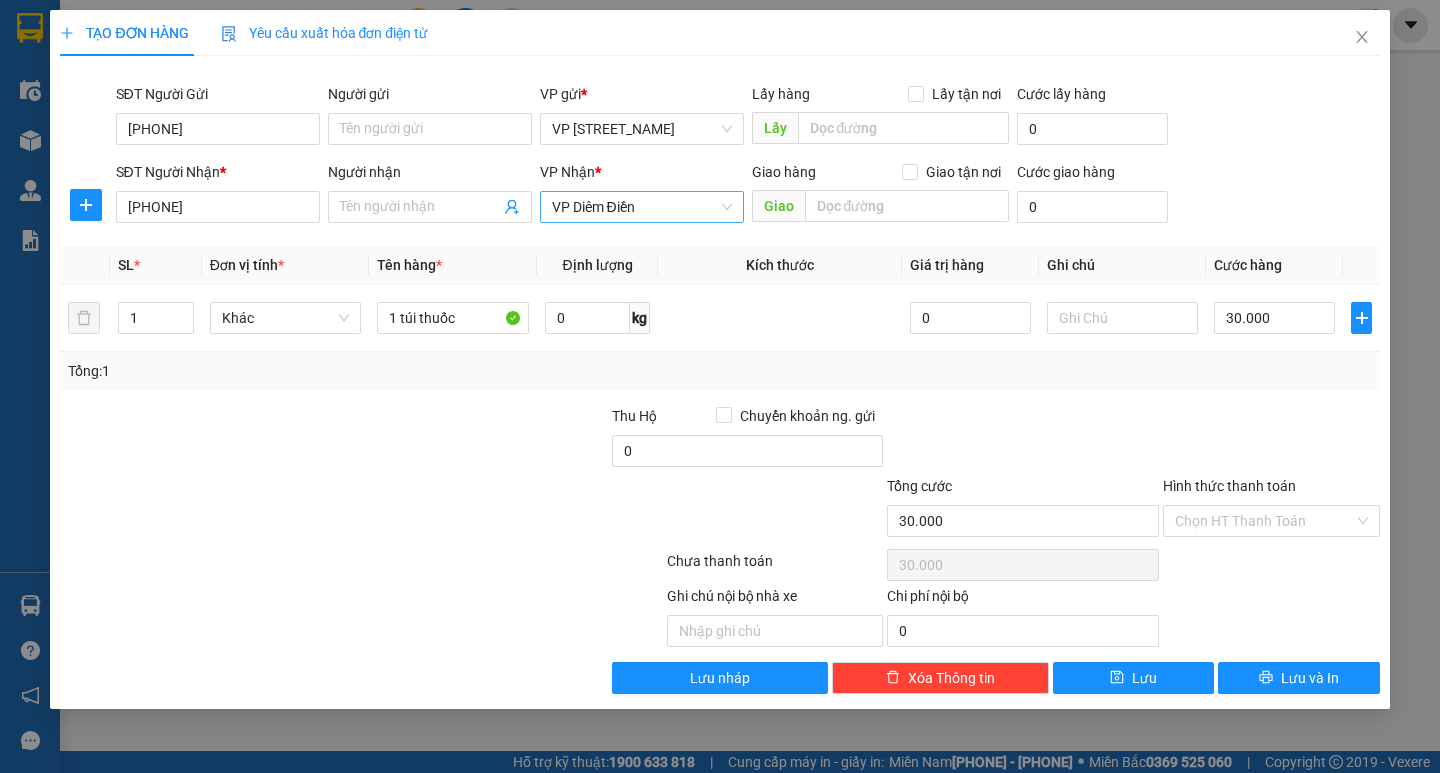 click on "Transit Pickup Surcharge Ids Transit Deliver Surcharge Ids Transit Deliver Surcharge Transit Deliver Surcharge SĐT Người Gửi [PHONE] Người gửi Tên người gửi VP gửi  * VP Trần Bình Lấy hàng Lấy tận nơi Lấy Cước lấy hàng 0 SĐT Người Nhận  * [PHONE] Người nhận Tên người nhận VP Nhận  * VP Diêm Điền Giao hàng Giao tận nơi Giao Cước giao hàng 0 SL  * Đơn vị tính  * Tên hàng  * Định lượng Kích thước Giá trị hàng Ghi chú Cước hàng                     1 Khác 1 túi thuốc 0 kg 0 30.000 Tổng:  1 Thu Hộ Chuyển khoản ng. gửi 0 Tổng cước 30.000 Hình thức thanh toán Chọn HT Thanh Toán Số tiền thu trước 0 Chưa thanh toán 30.000 Chọn HT Thanh Toán Ghi chú nội bộ nhà xe Chi phí nội bộ 0 Lưu nháp Xóa Thông tin Lưu Lưu và In 1 túi thuốc" at bounding box center (719, 383) 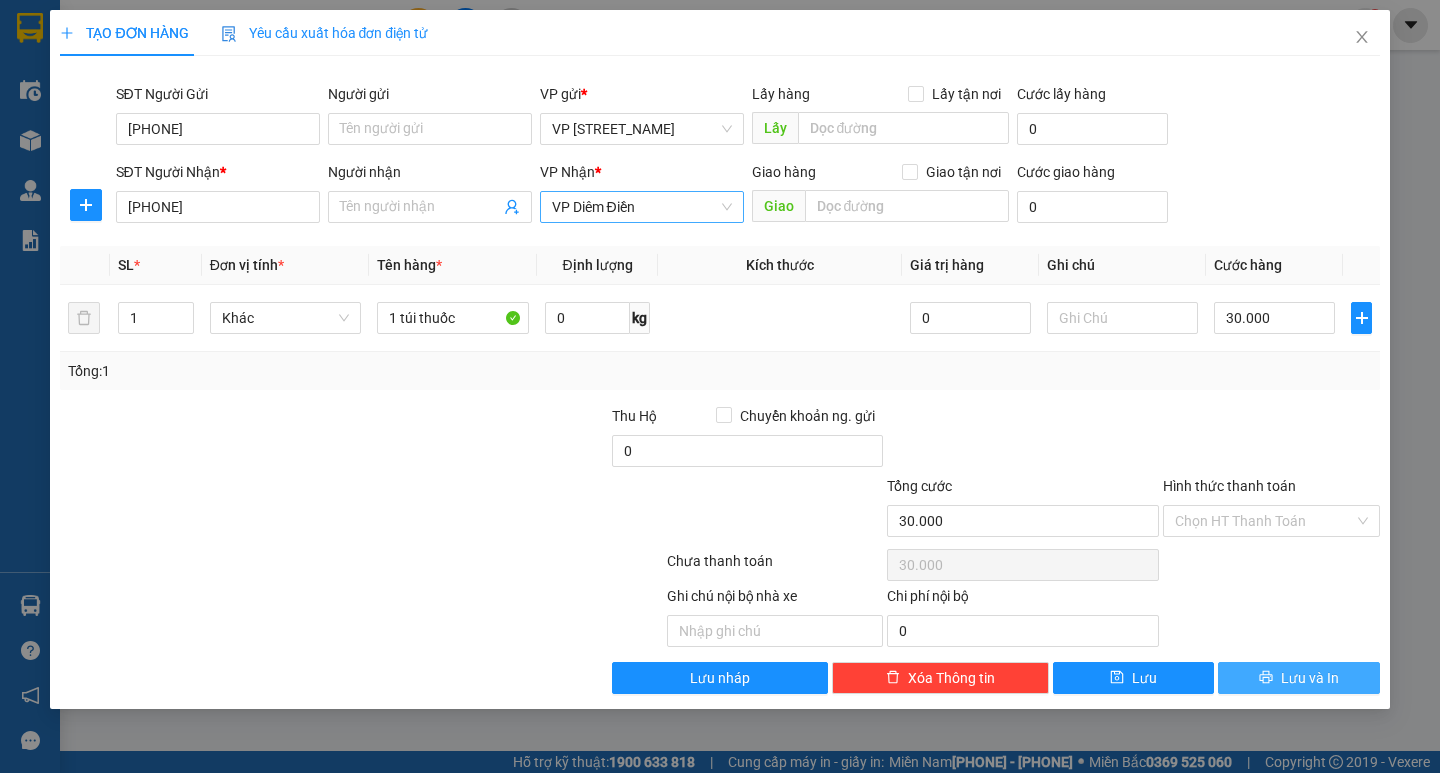 click on "Lưu và In" at bounding box center (1310, 678) 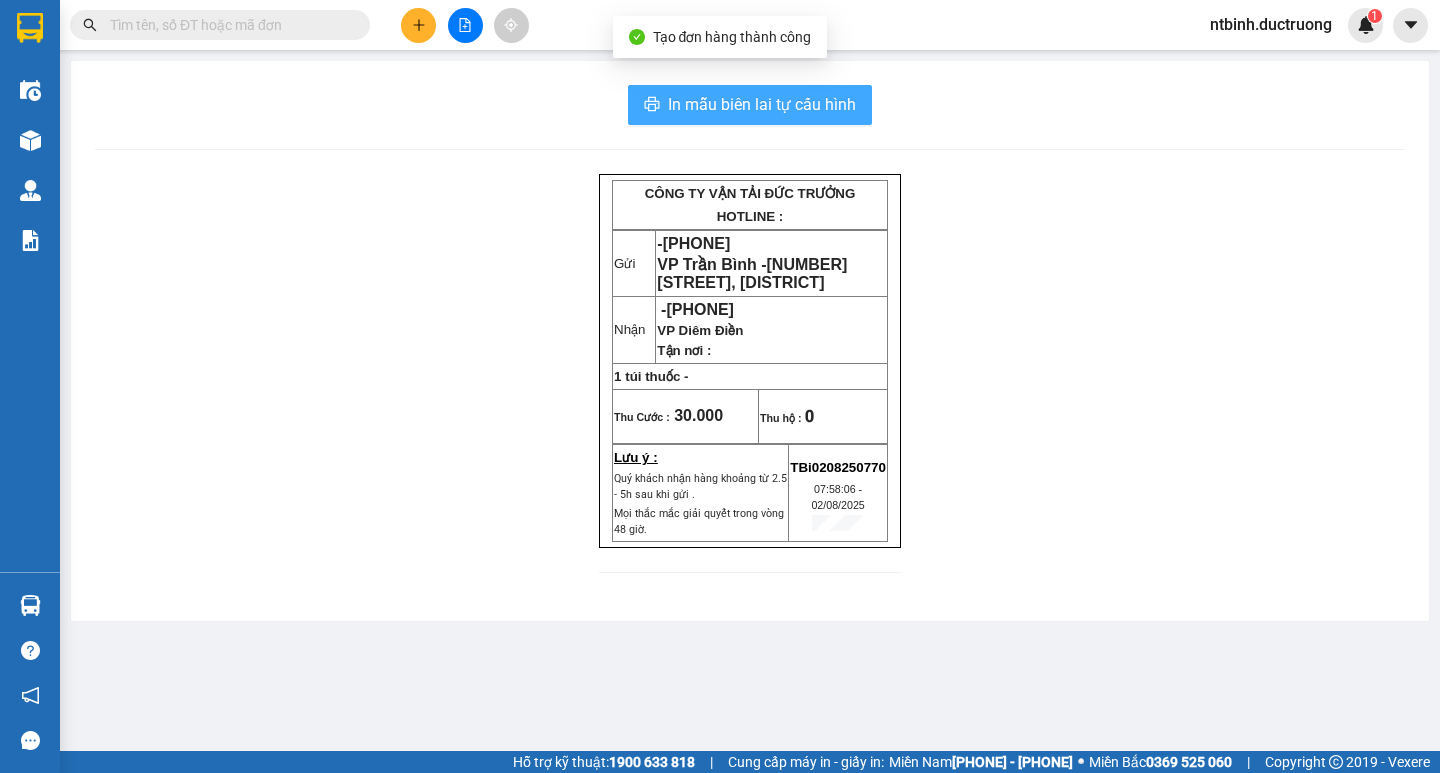 click on "In mẫu biên lai tự cấu hình" at bounding box center (762, 104) 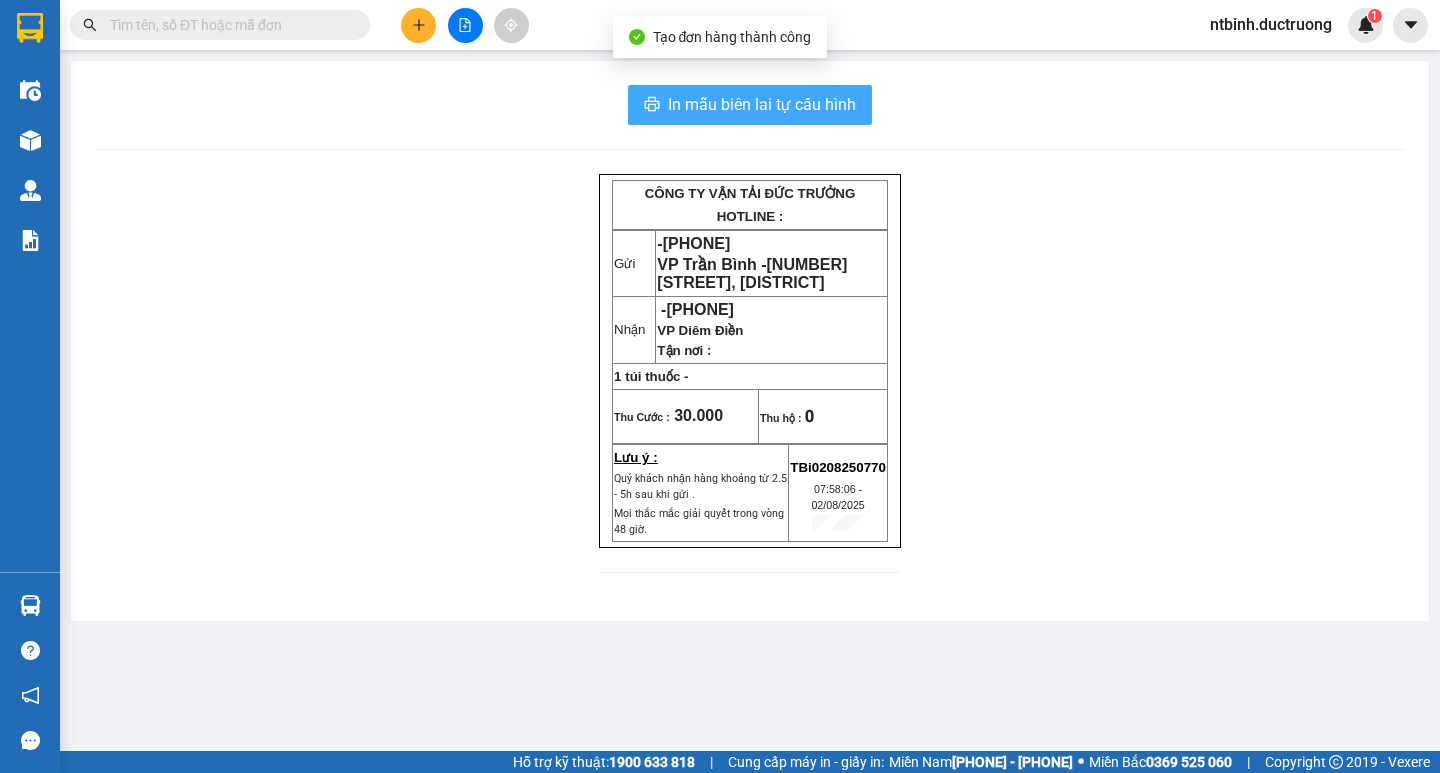scroll, scrollTop: 0, scrollLeft: 0, axis: both 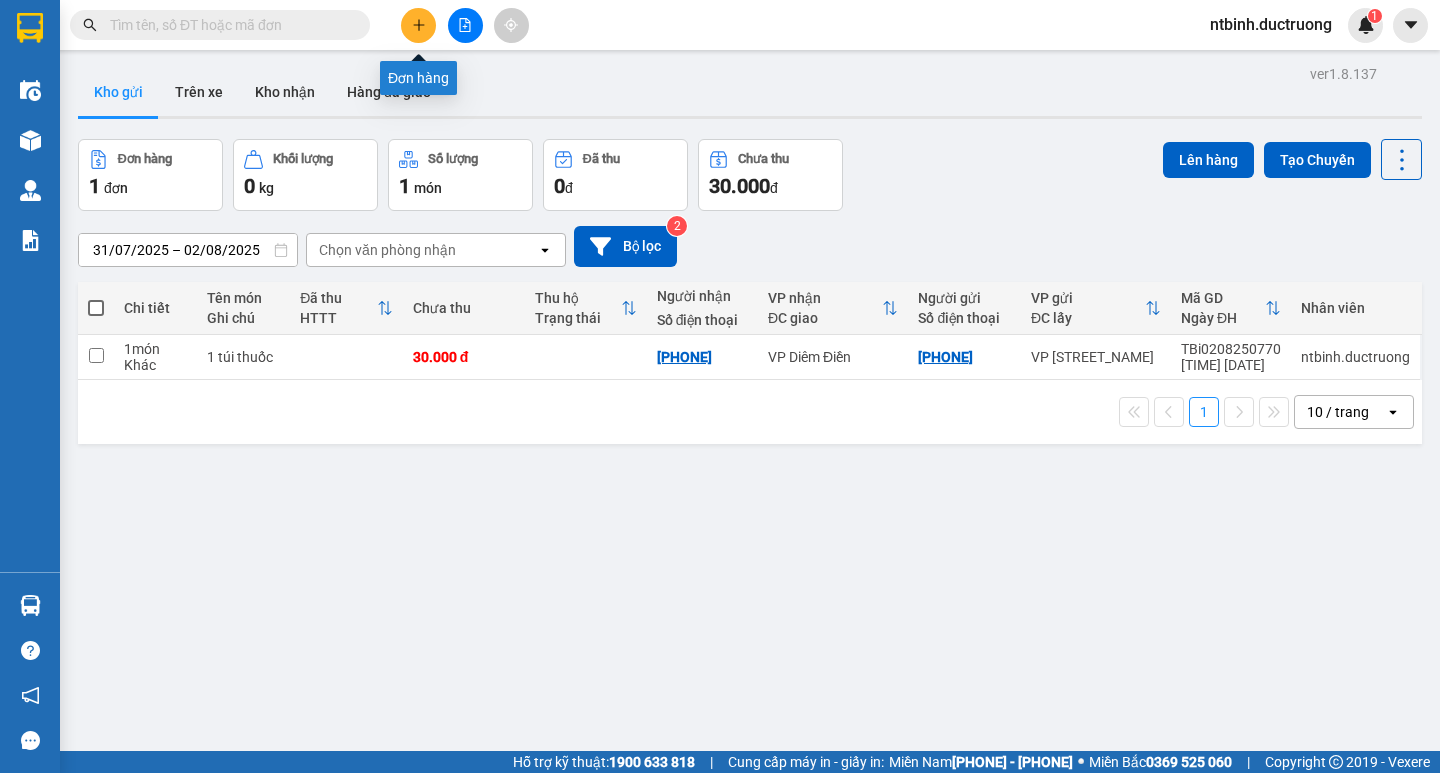 click 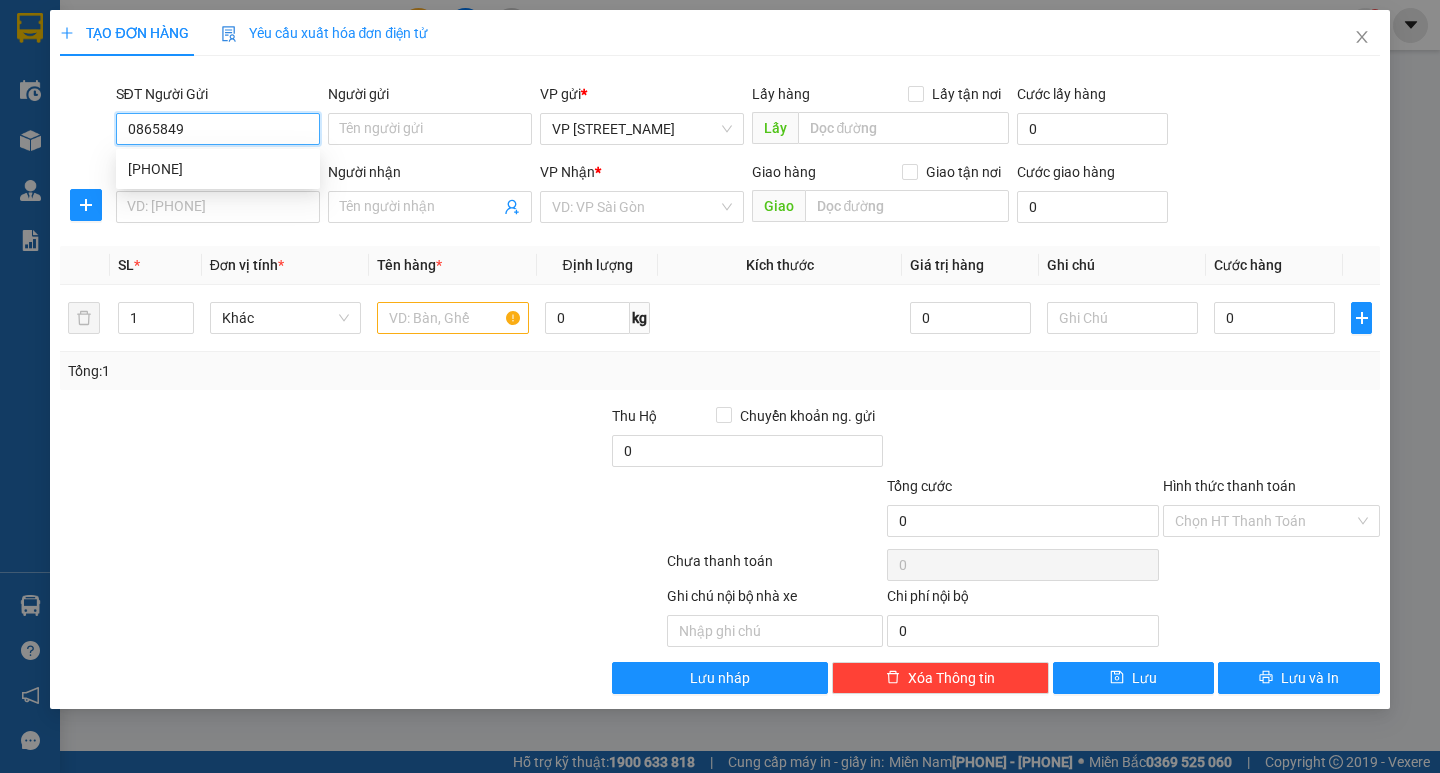 click on "[PHONE]" at bounding box center (218, 169) 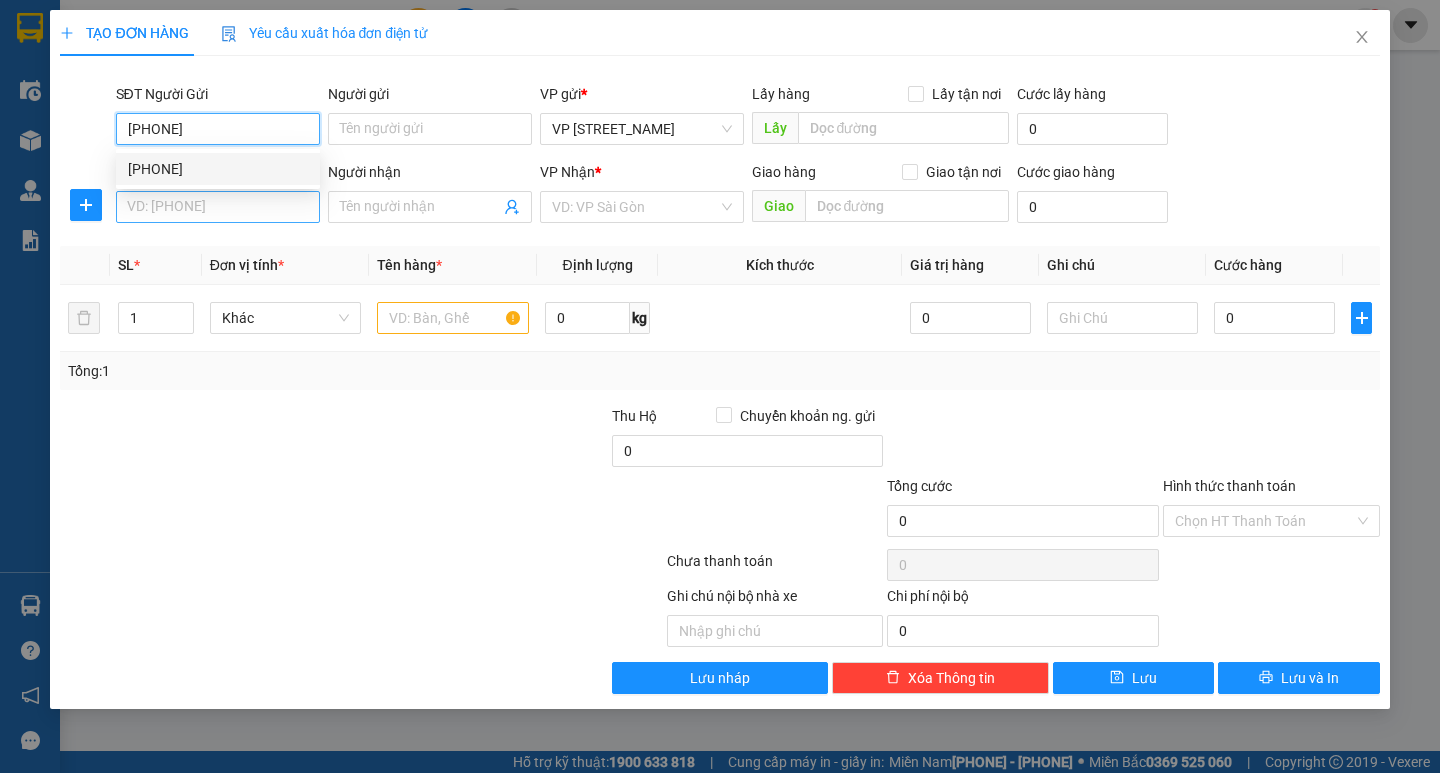type on "[PHONE]" 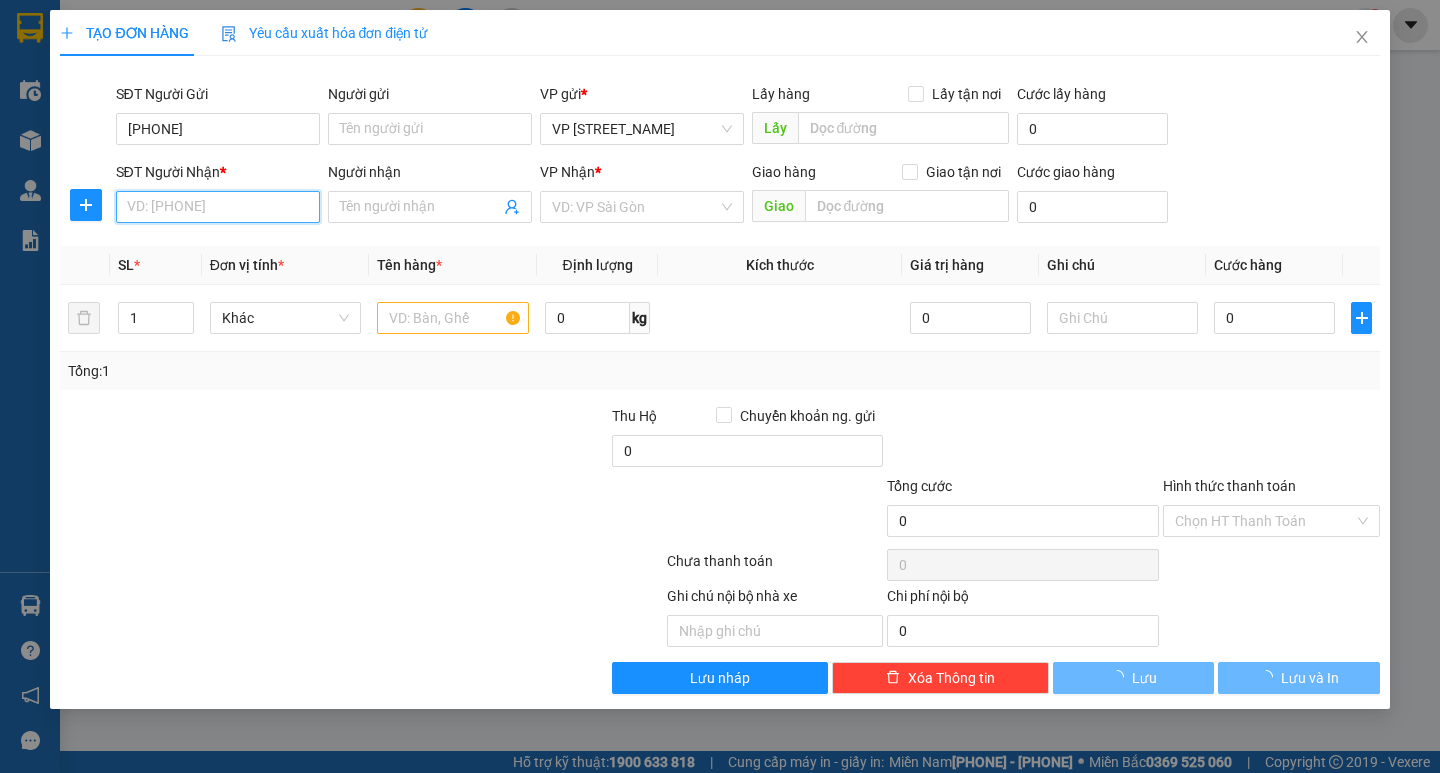 click on "SĐT Người Nhận  *" at bounding box center [218, 207] 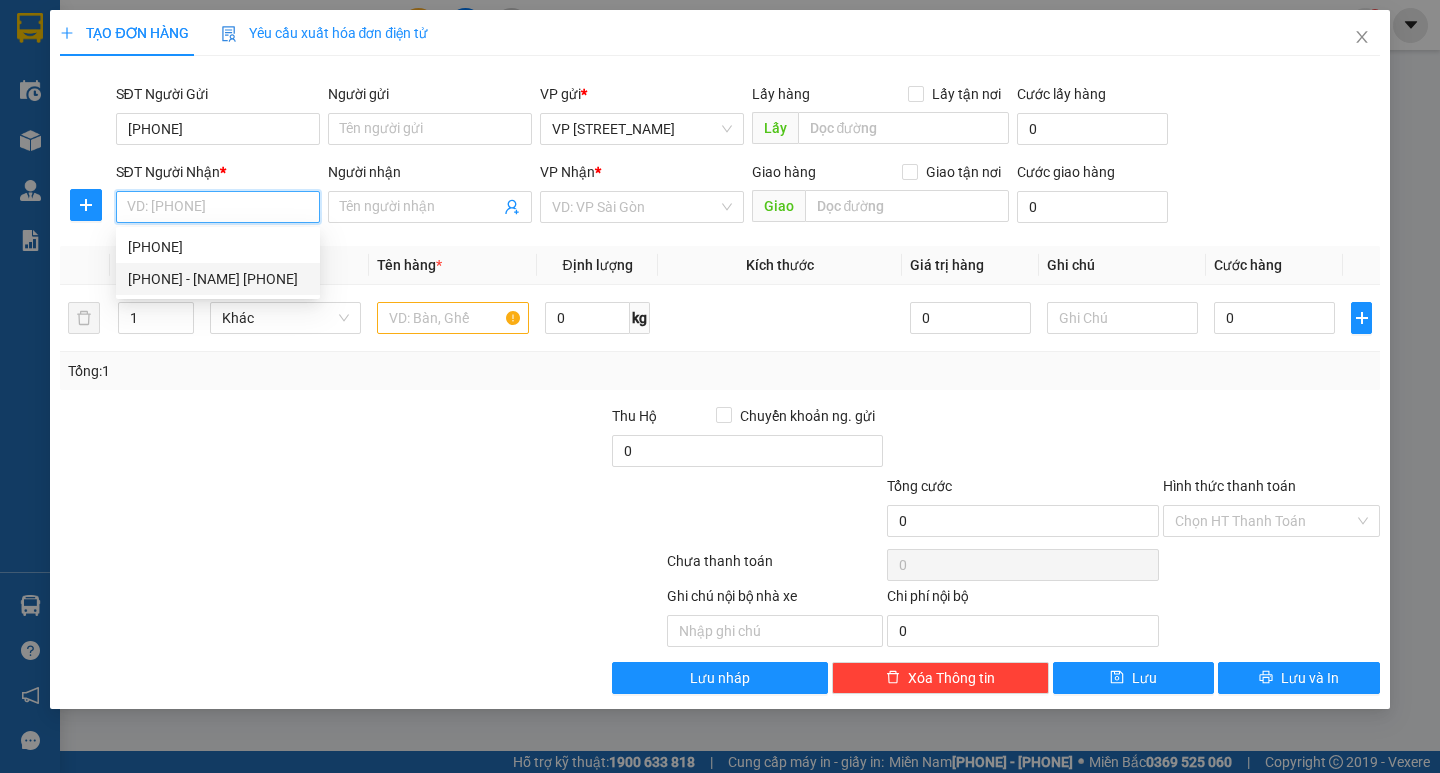 click on "[PHONE] - [NAME] [PHONE]" at bounding box center [218, 279] 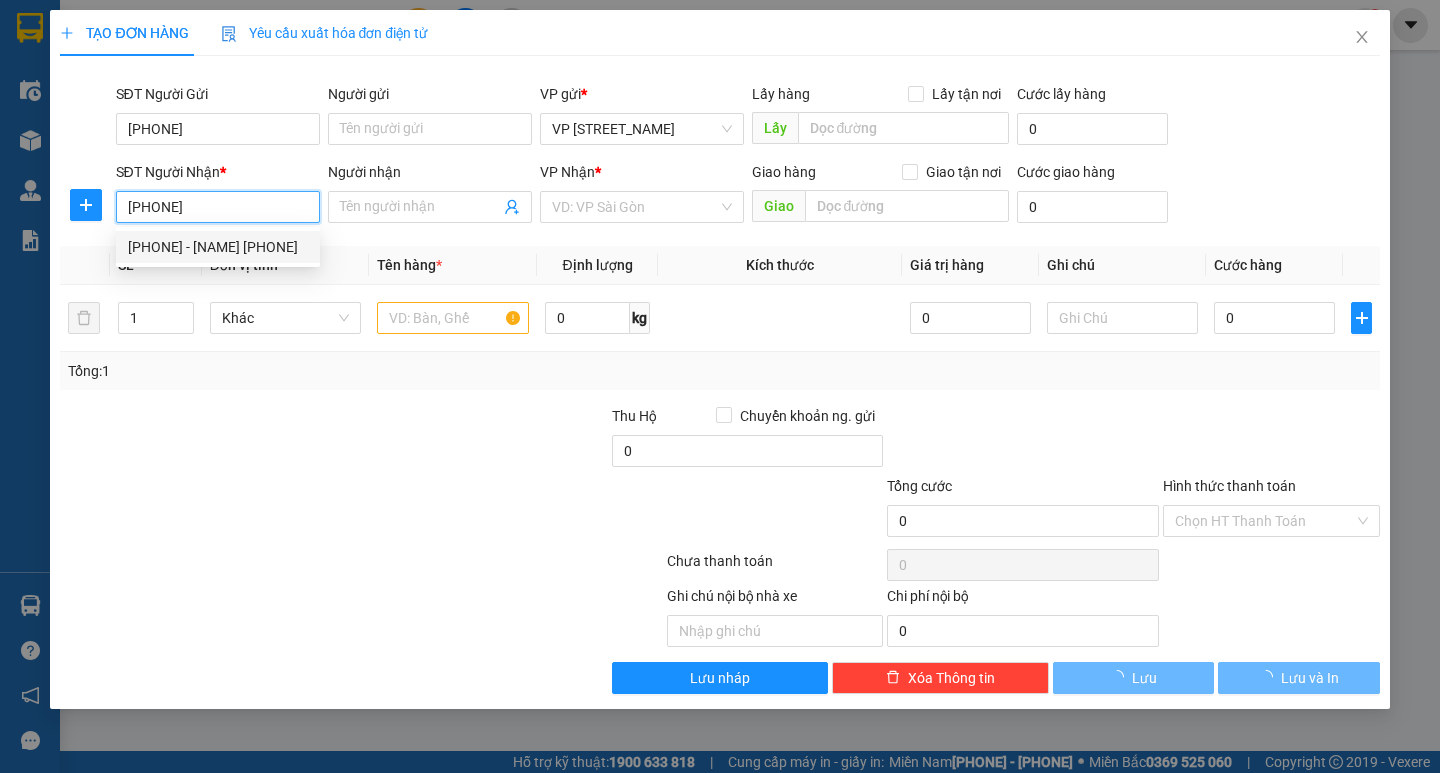 type on "[DISTRICT] [PHONE]" 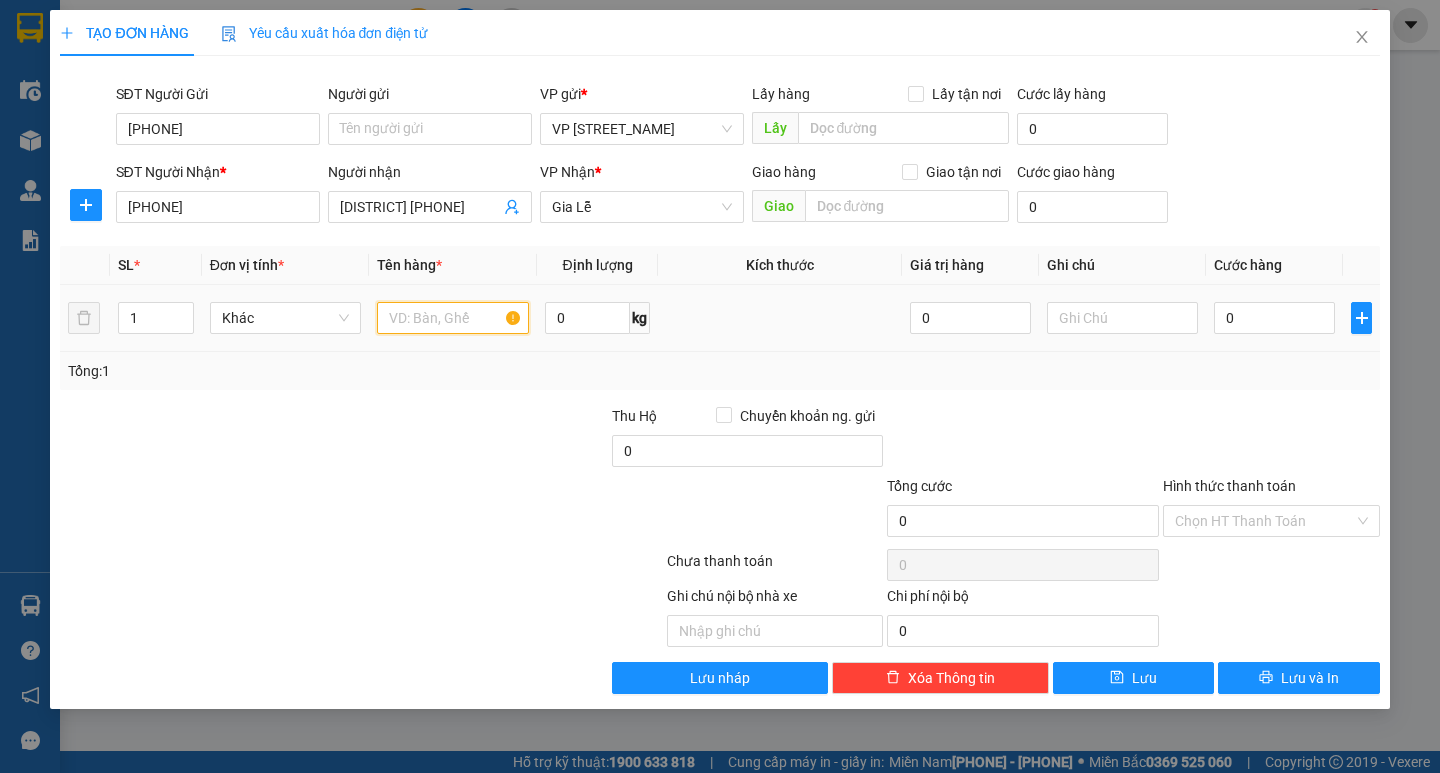 click at bounding box center (452, 318) 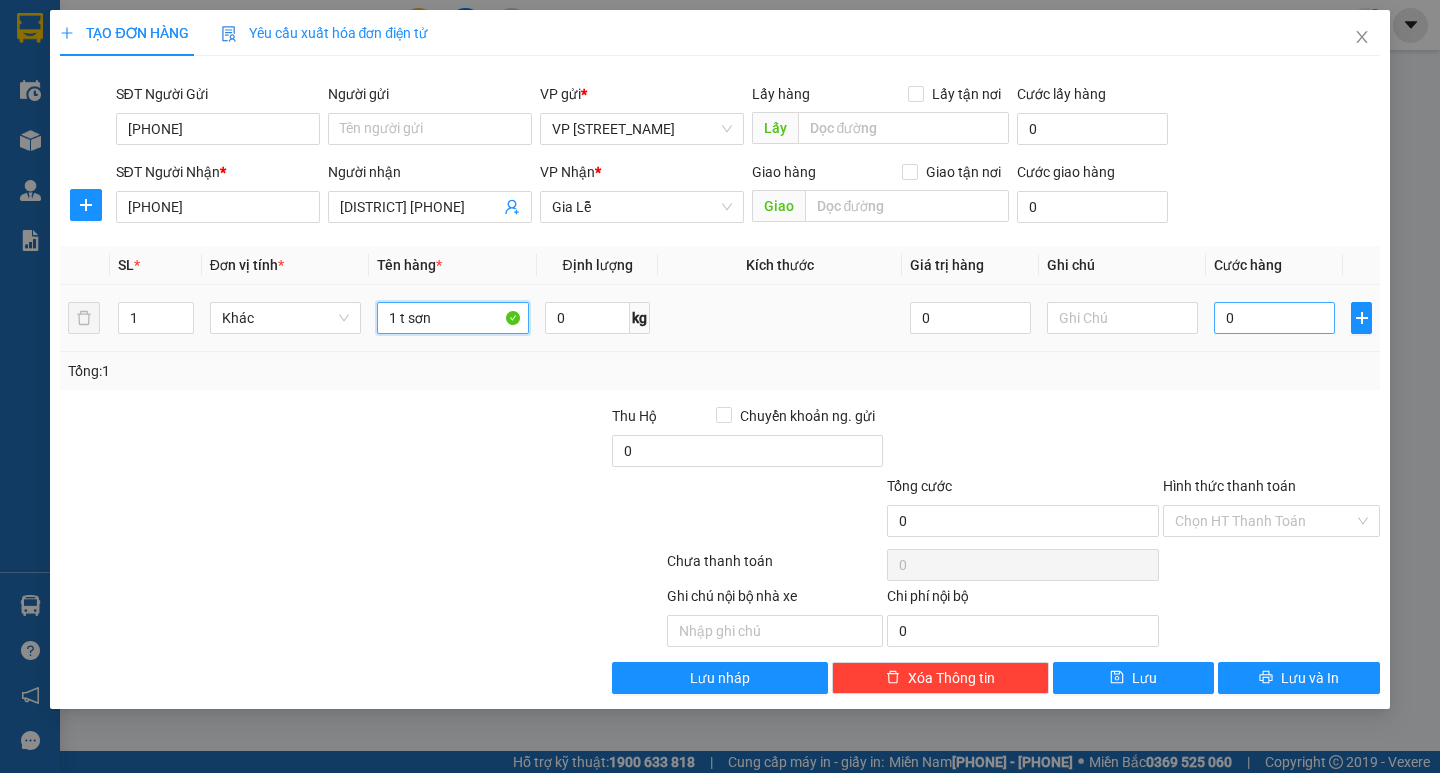 type on "1 t sơn" 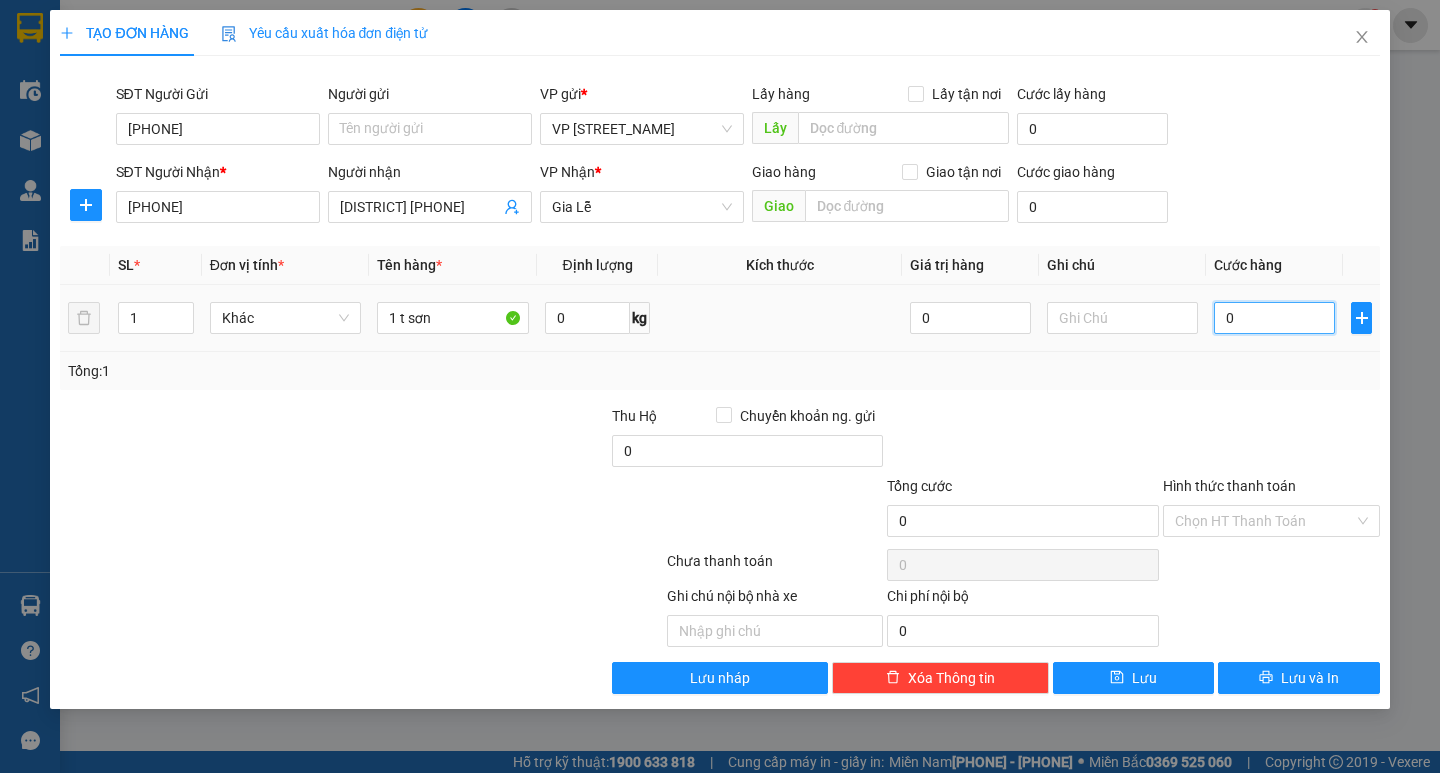 click on "0" at bounding box center [1274, 318] 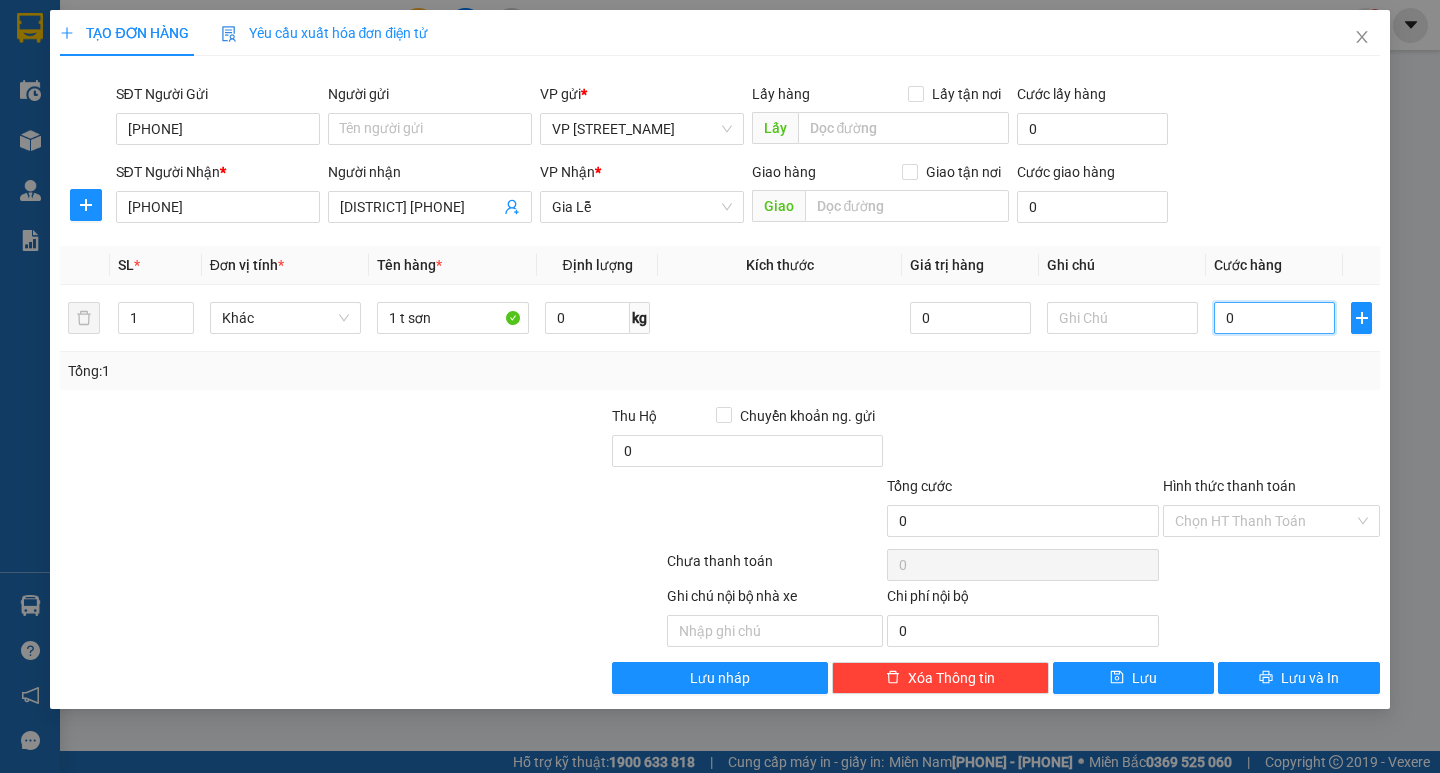 type on "30" 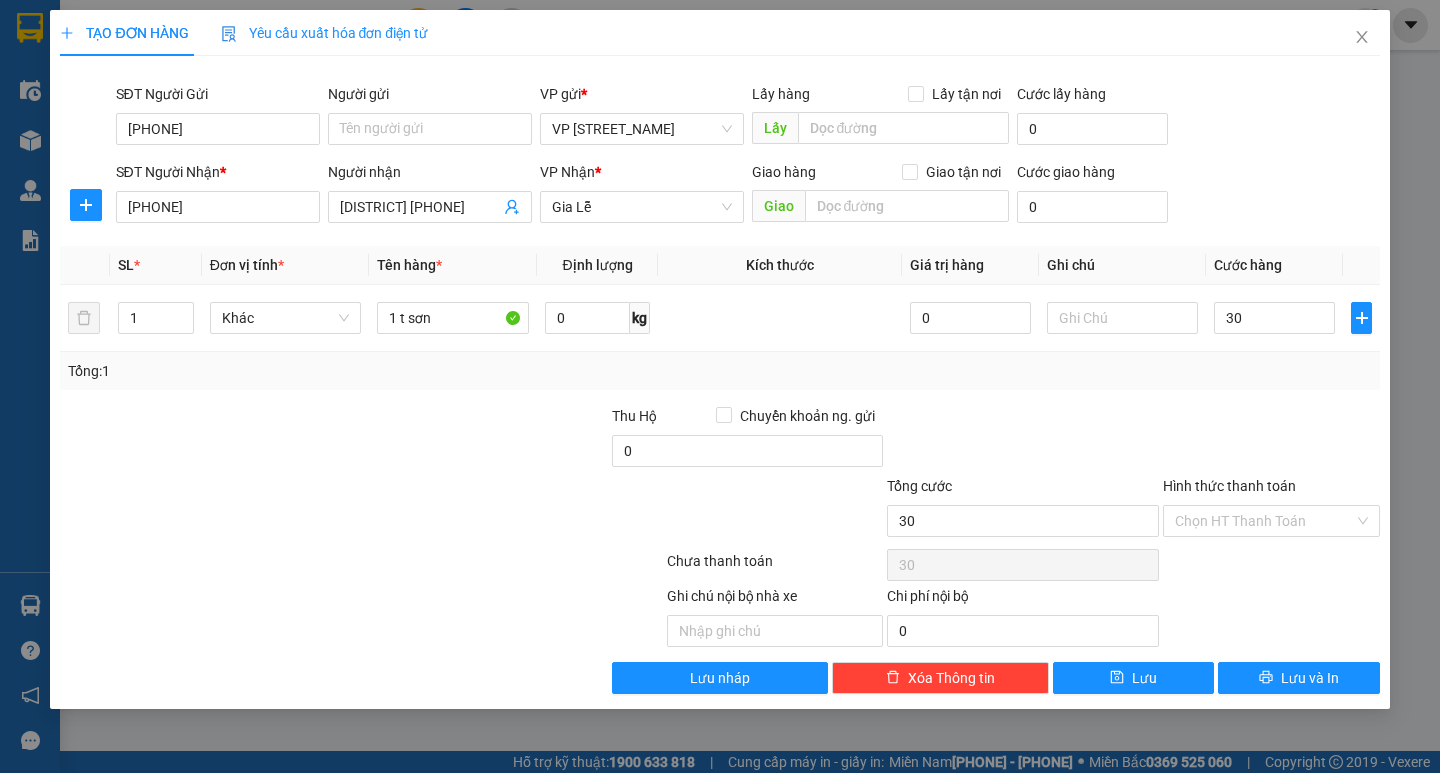 click on "Tổng:  1" at bounding box center [719, 371] 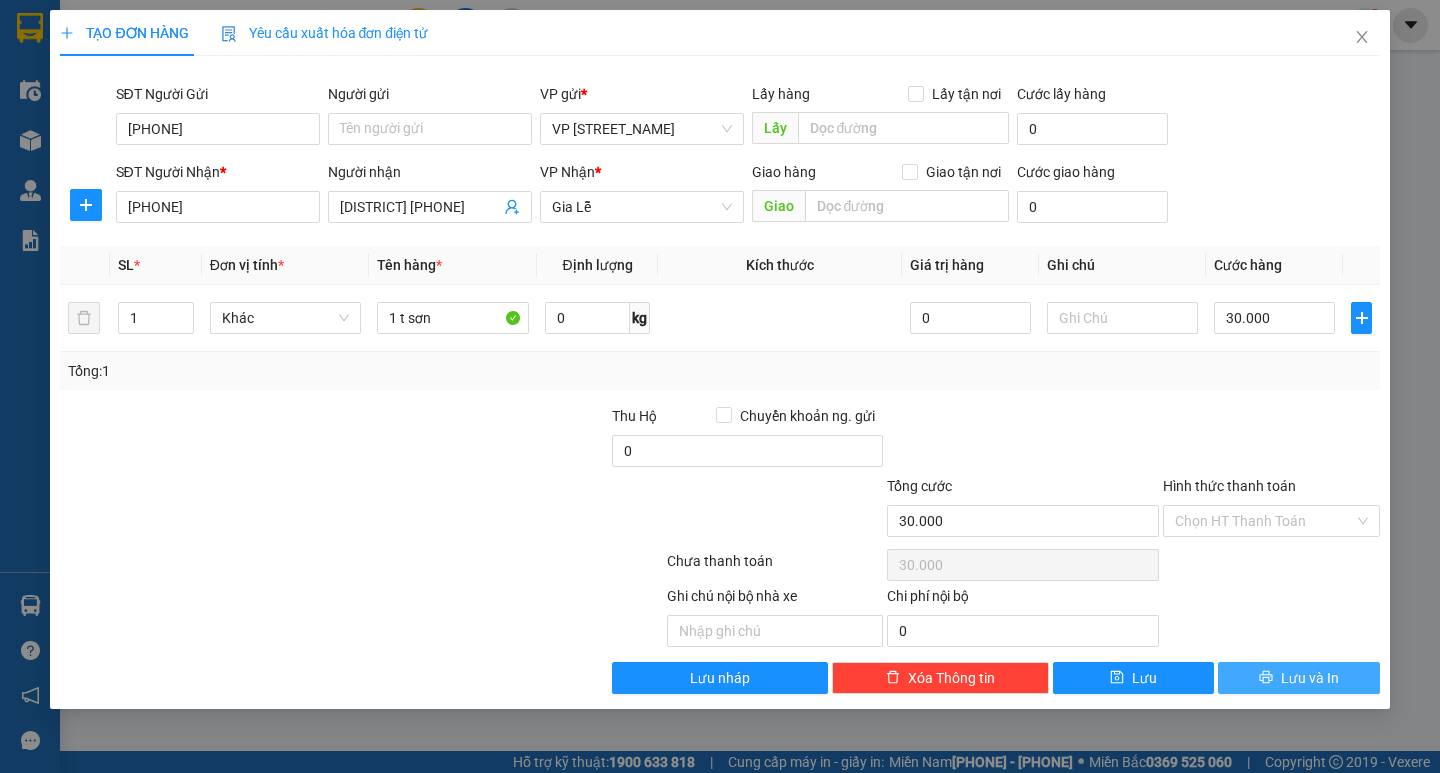 click on "Lưu và In" at bounding box center (1310, 678) 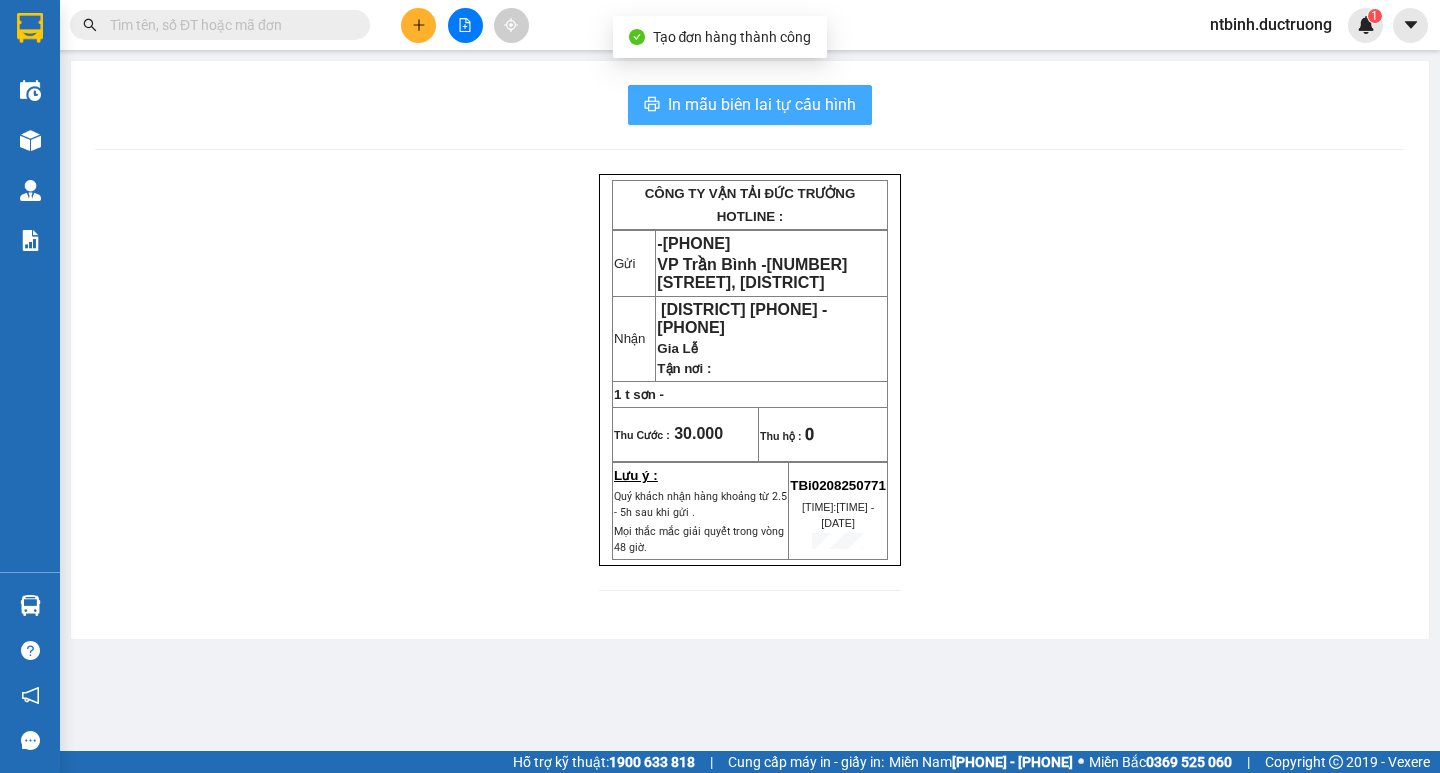 click on "In mẫu biên lai tự cấu hình" at bounding box center [762, 104] 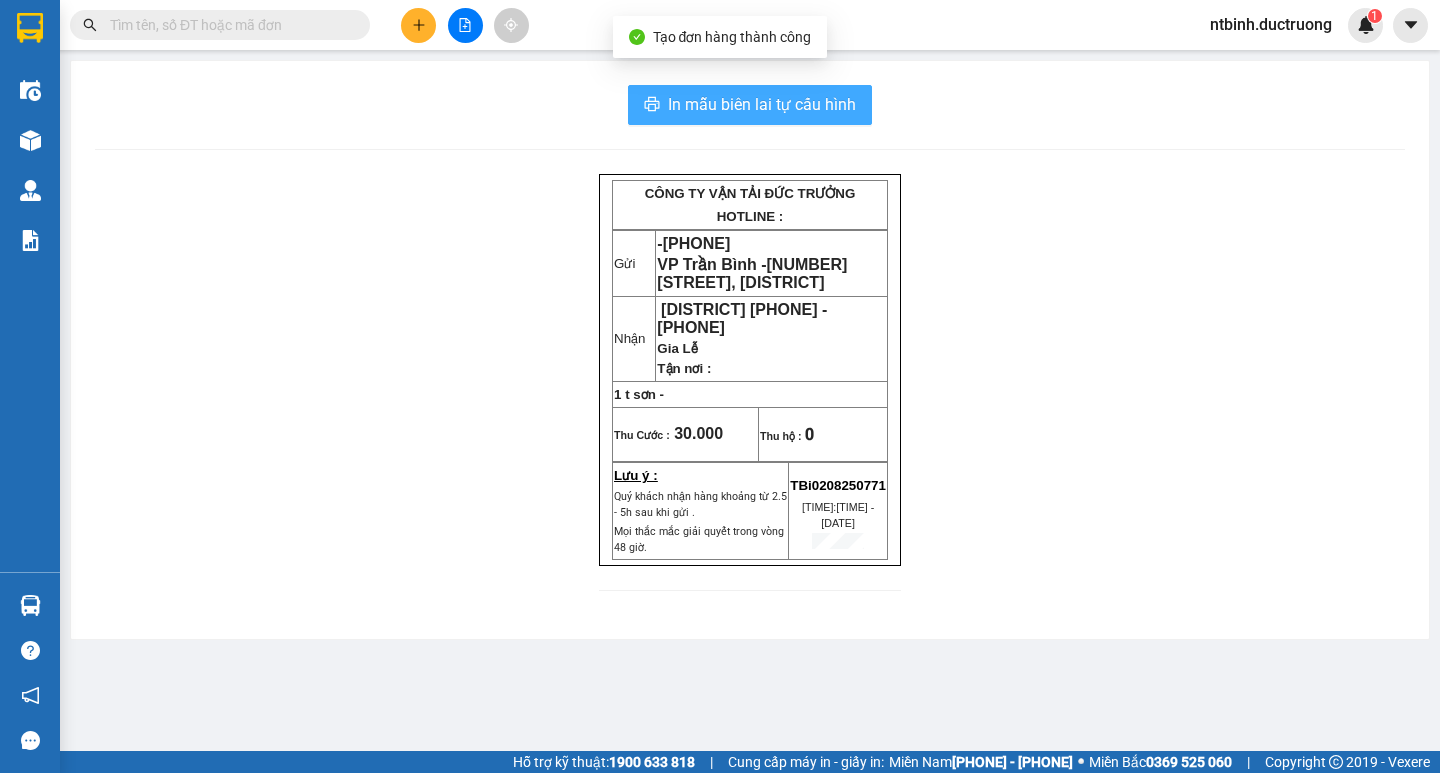 scroll, scrollTop: 0, scrollLeft: 0, axis: both 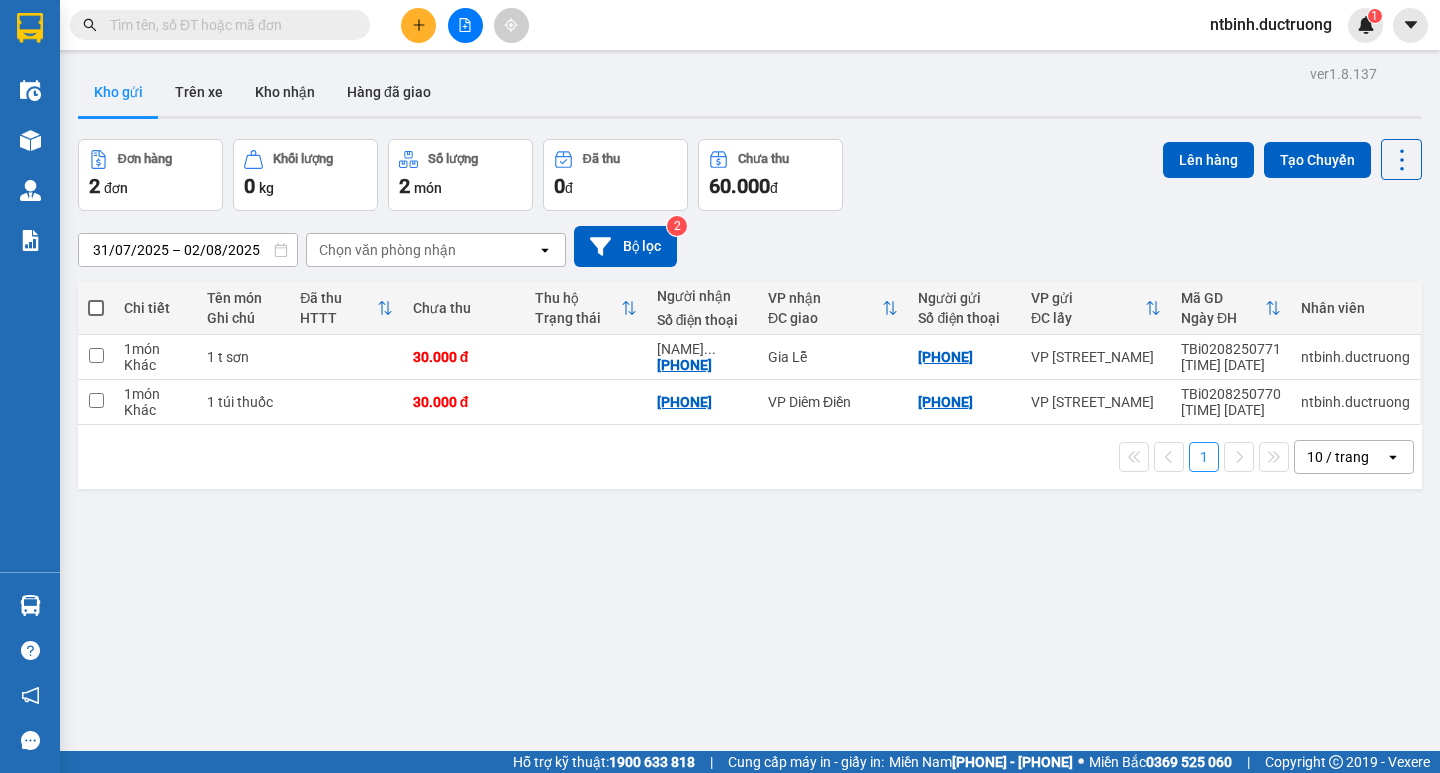 click 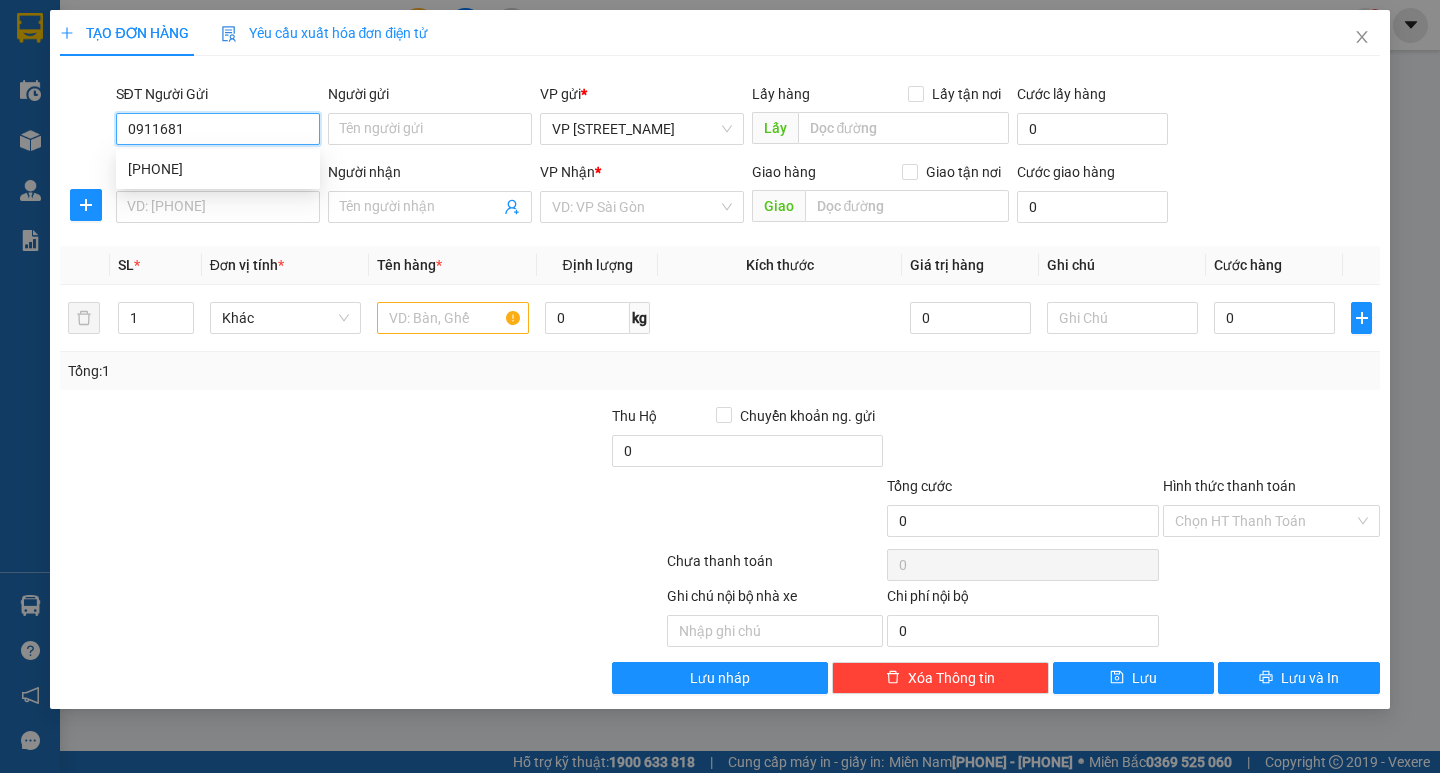 drag, startPoint x: 239, startPoint y: 163, endPoint x: 206, endPoint y: 184, distance: 39.115215 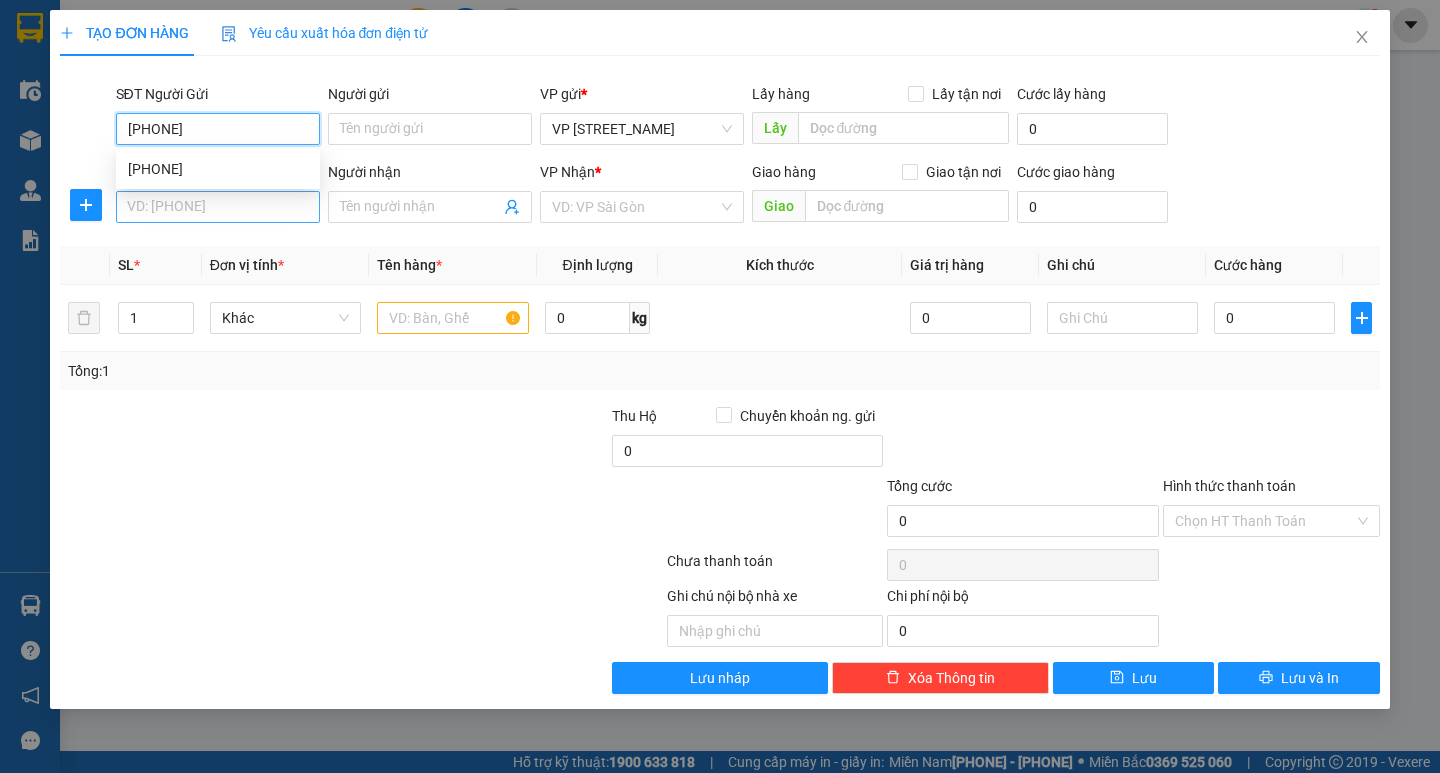 type on "[PHONE]" 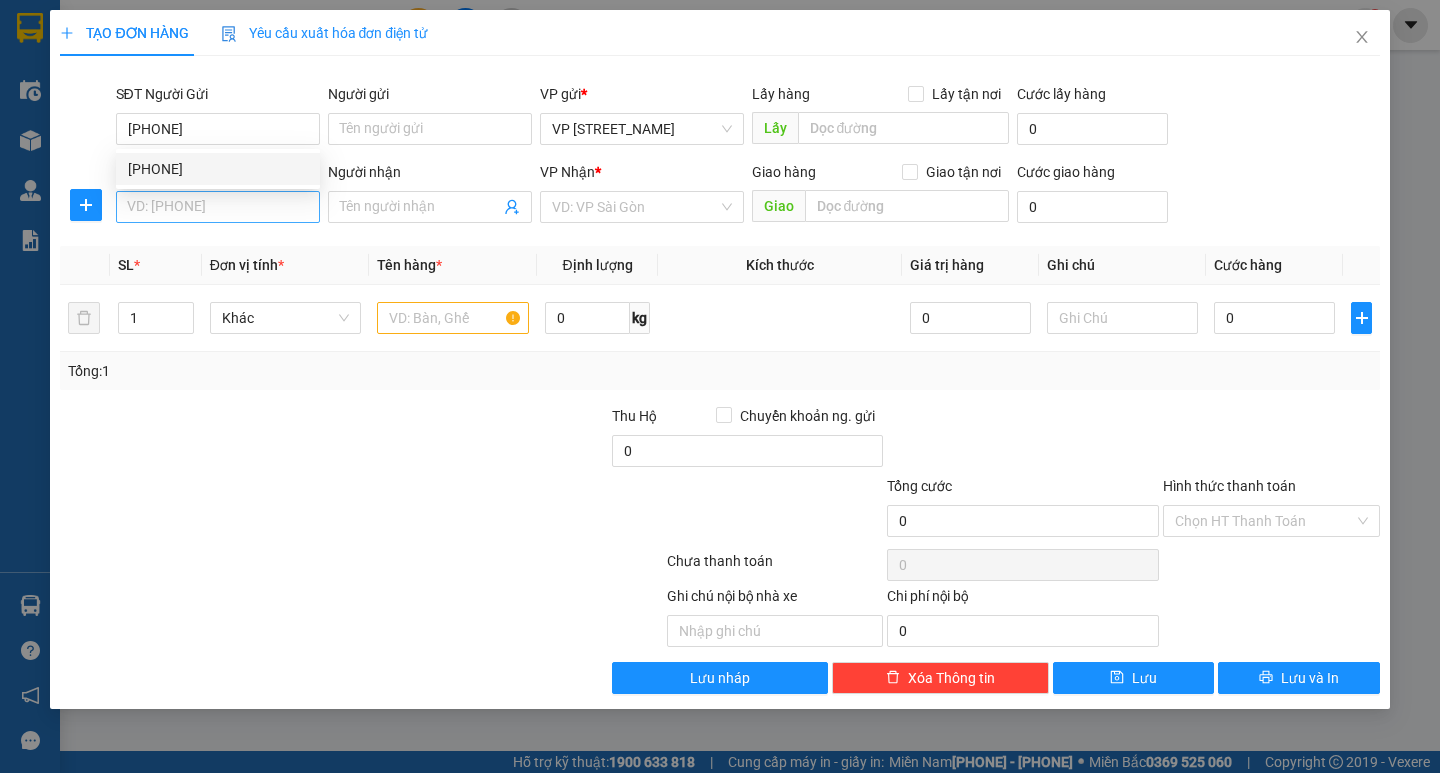click on "Kết quả tìm kiếm ( 0 )  Bộ lọc  No Data ntbinh.ductruong 1     Điều hành xe     Kho hàng mới     Quản Lý Quản lý chuyến Quản lý khách hàng Quản lý khách hàng mới Quản lý giao nhận mới Quản lý kiểm kho     Báo cáo 12. Thống kê đơn đối tác 1B. Chi tiết đơn hàng từng vp 2B. Báo cáo doanh thu từng văn phòng ( không có công nợ ) 3B. Thống kê nhận và gửi hàng theo từng văn phòng (thu hộ) 5. Báo cáo COD Báo cáo đơn hàng hủy Hàng sắp về Hướng dẫn sử dụng Giới thiệu Vexere, nhận hoa hồng Phản hồi Phần mềm hỗ trợ bạn tốt chứ? Hỗ trợ kỹ thuật:  [PHONE] | Cung cấp máy in - giấy in:  Miền Nam  [PHONE] - [PHONE] ⚪️ Miền Bắc  [PHONE] | Copyright   2019 - Vexere
You've turned off quick searches.
0" at bounding box center (720, 386) 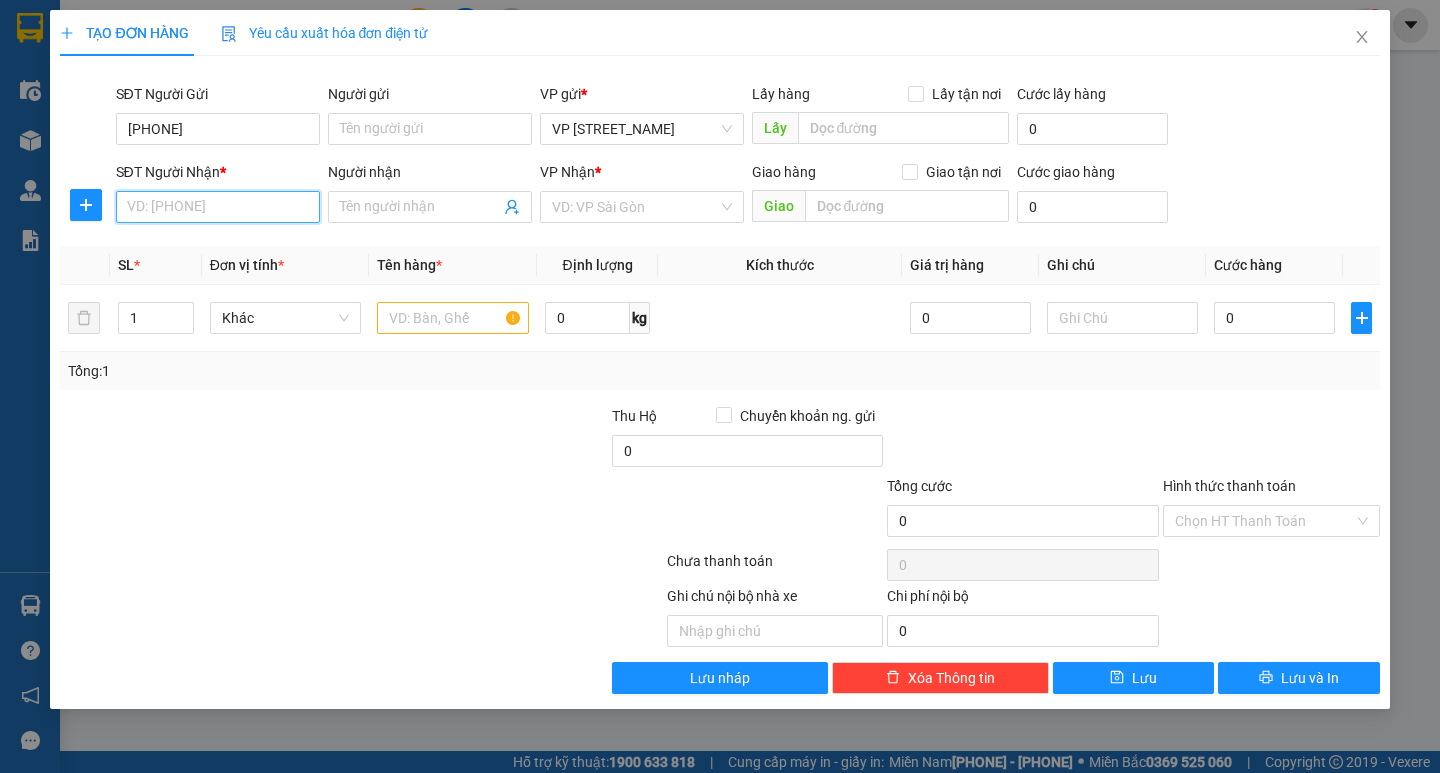 click on "SĐT Người Nhận  *" at bounding box center [218, 207] 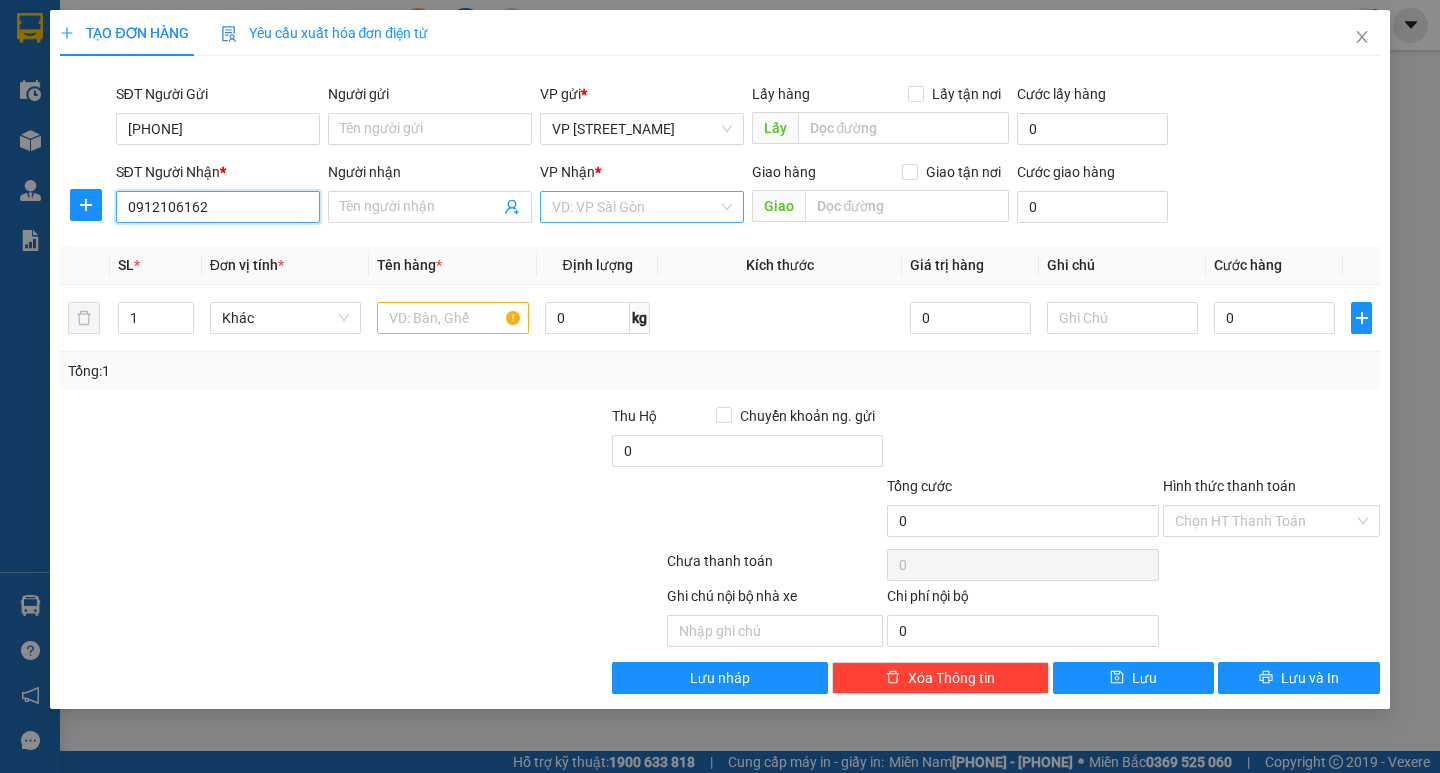 type on "0912106162" 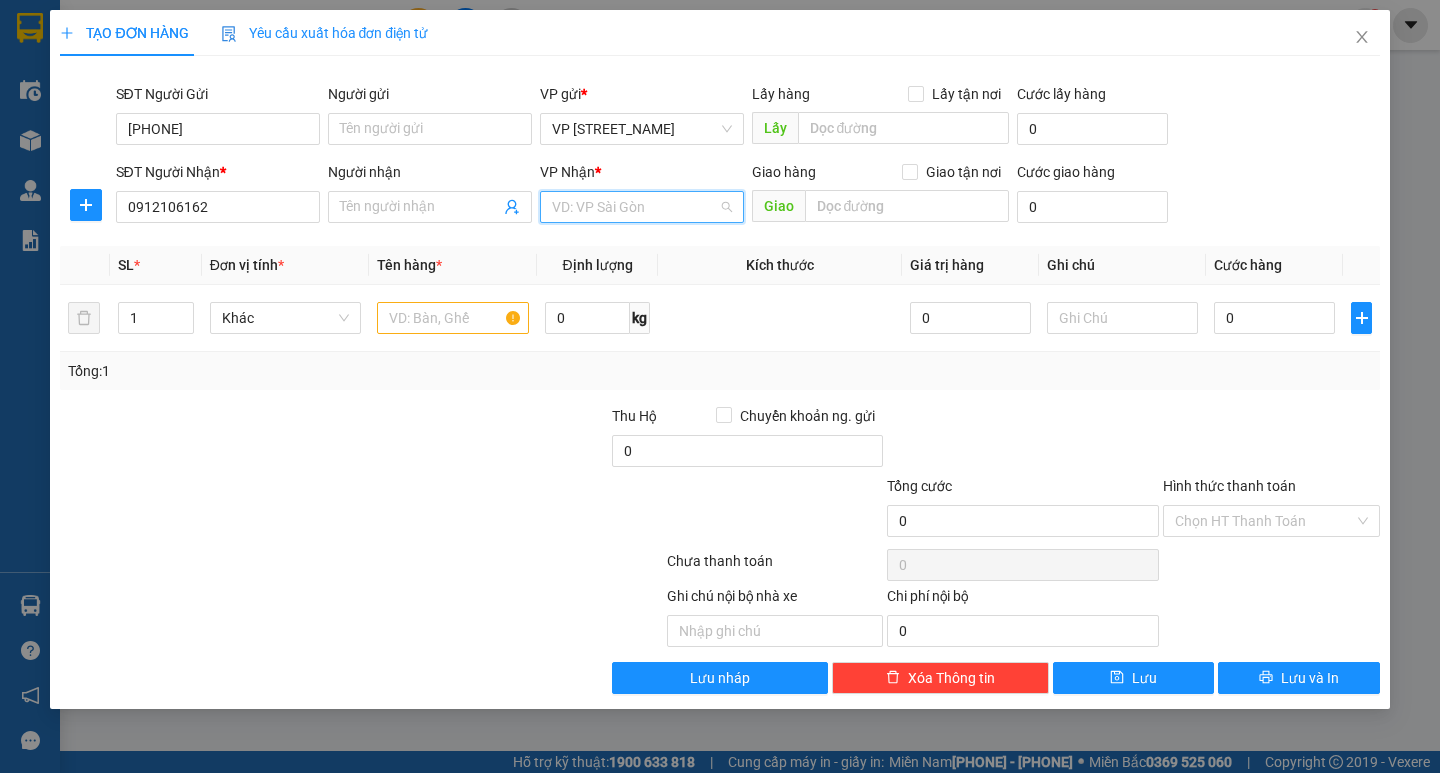 click at bounding box center [635, 207] 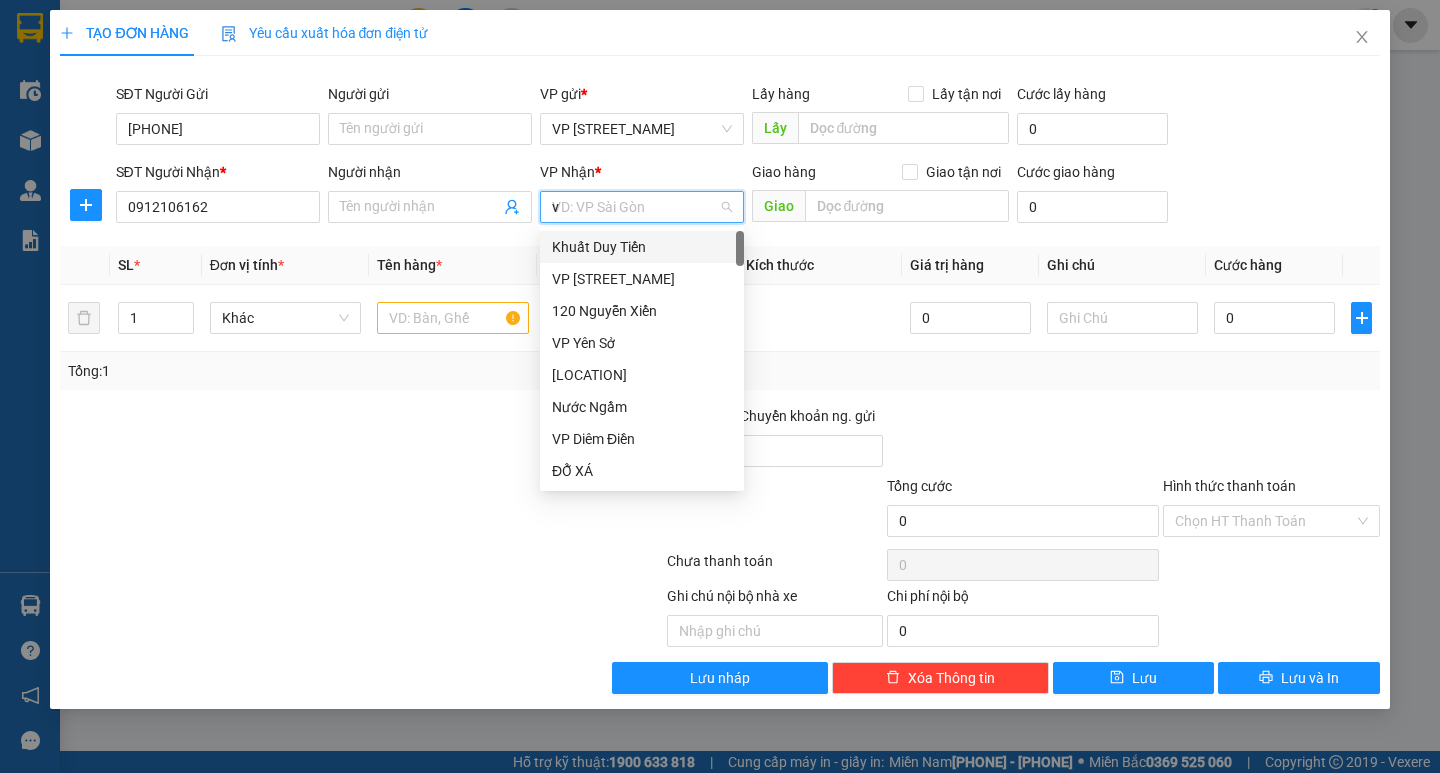 type on "vp" 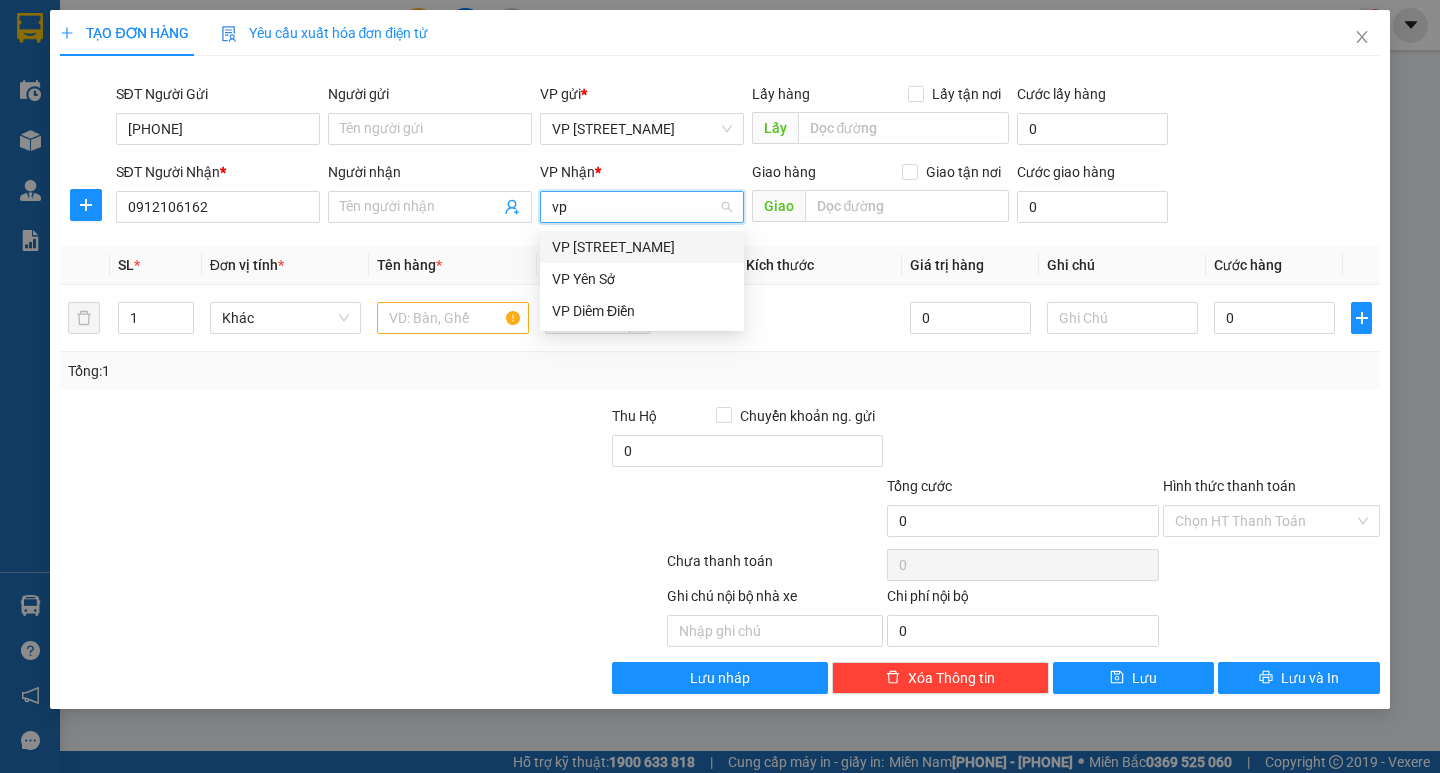 click on "VP Diêm Điền" at bounding box center [642, 311] 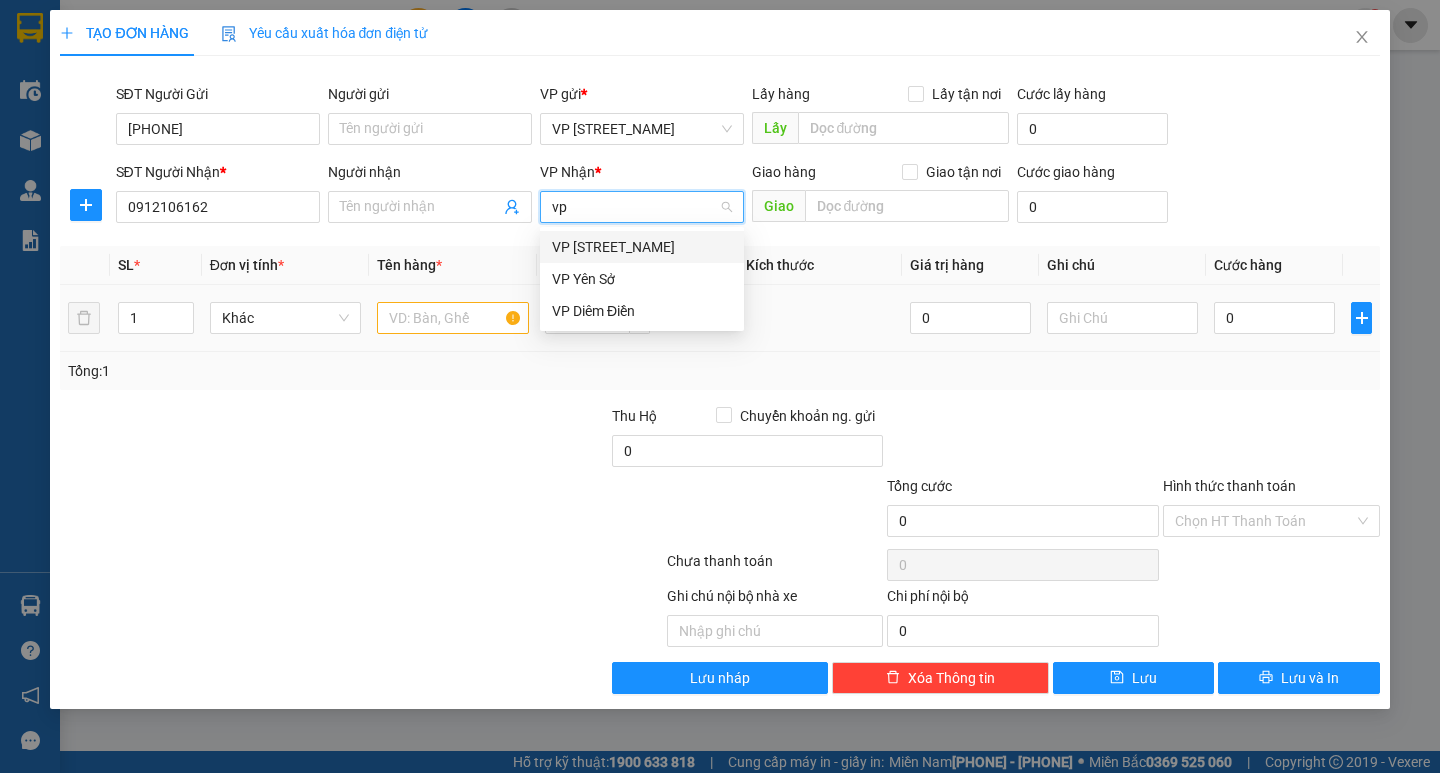 type 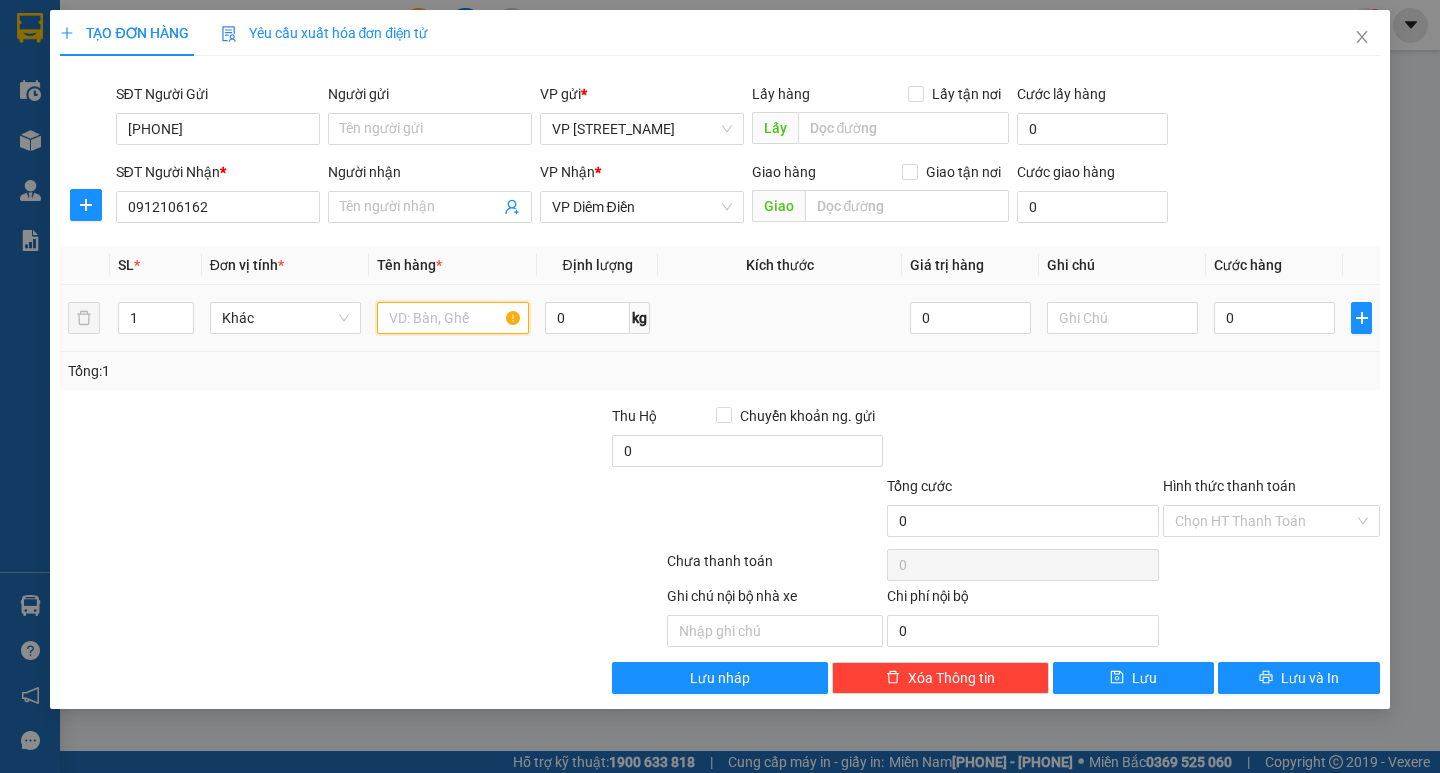 click at bounding box center [452, 318] 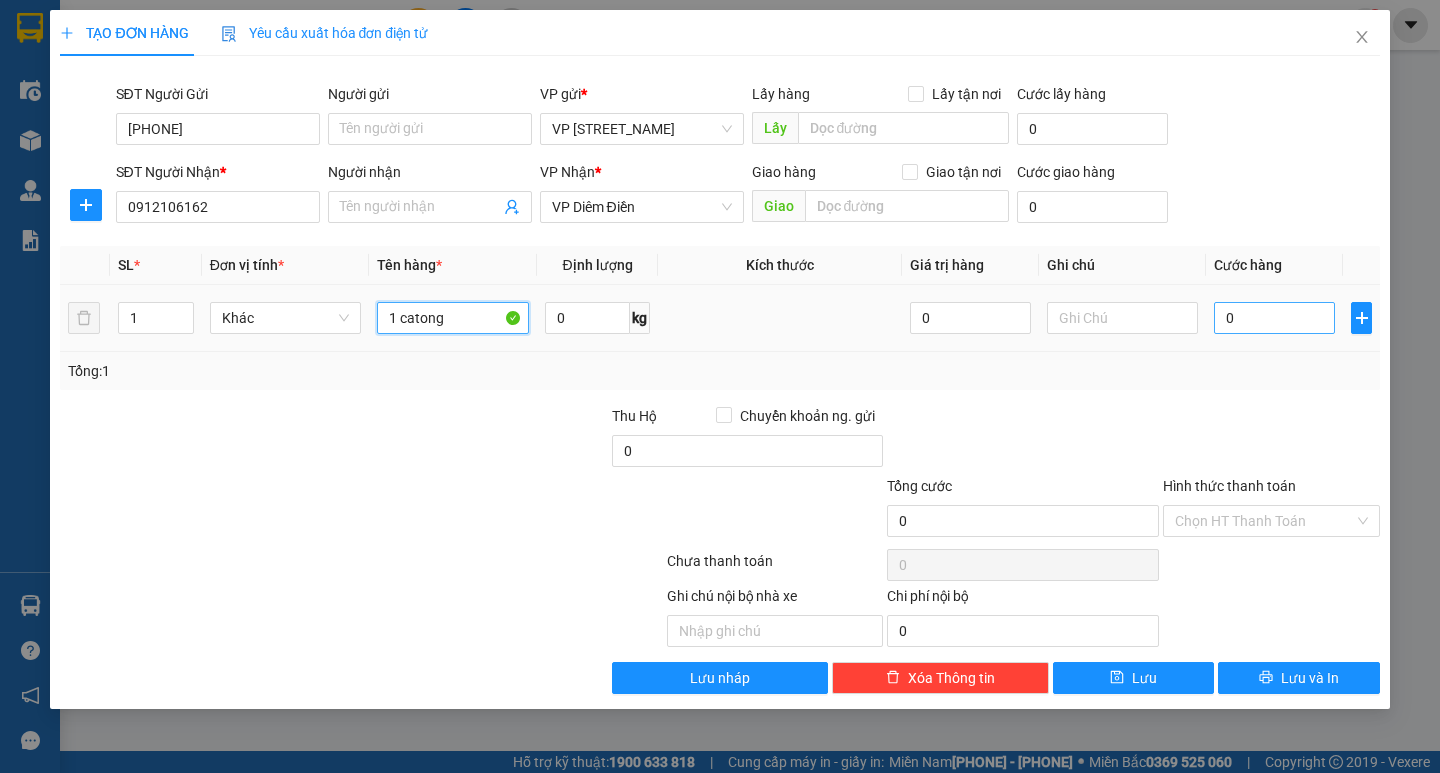 type on "1 catong" 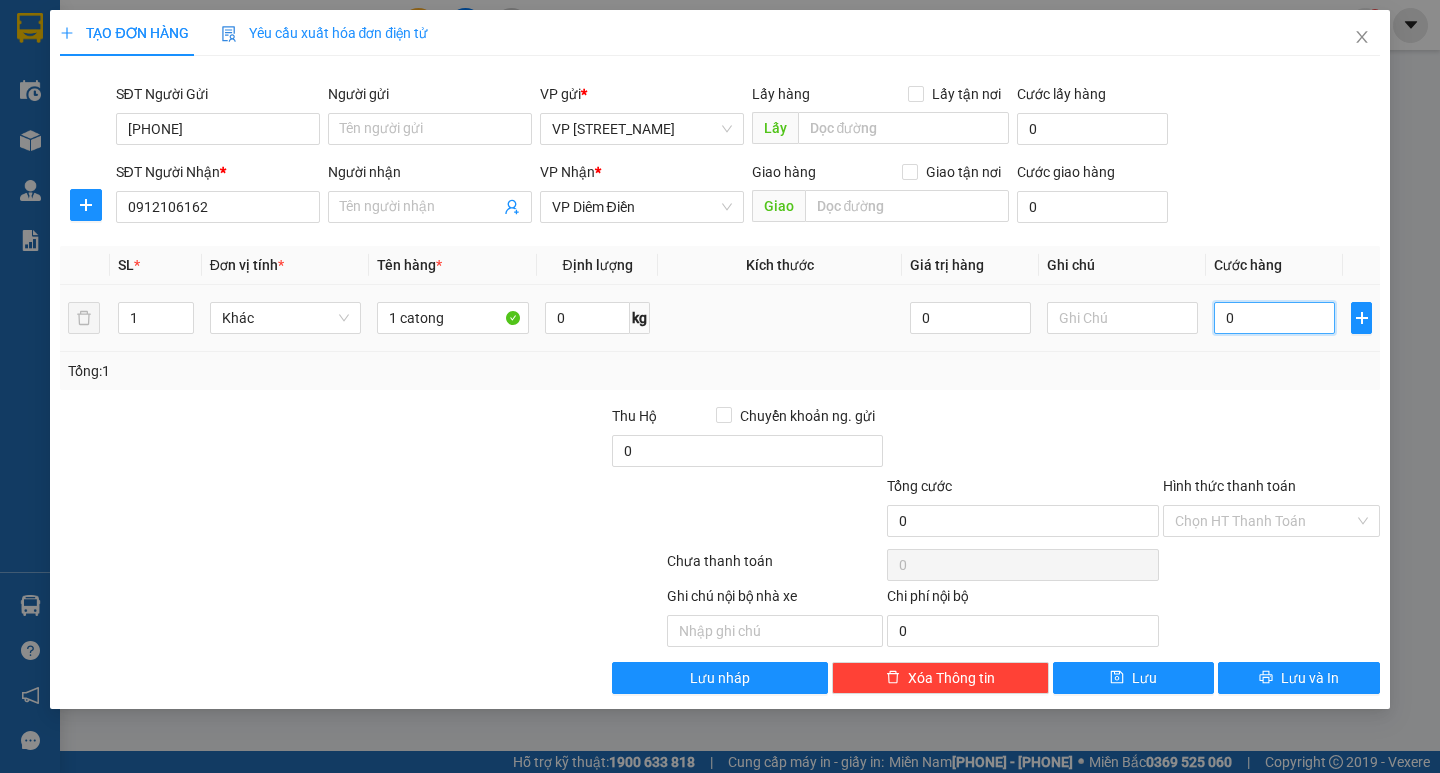 click on "0" at bounding box center (1274, 318) 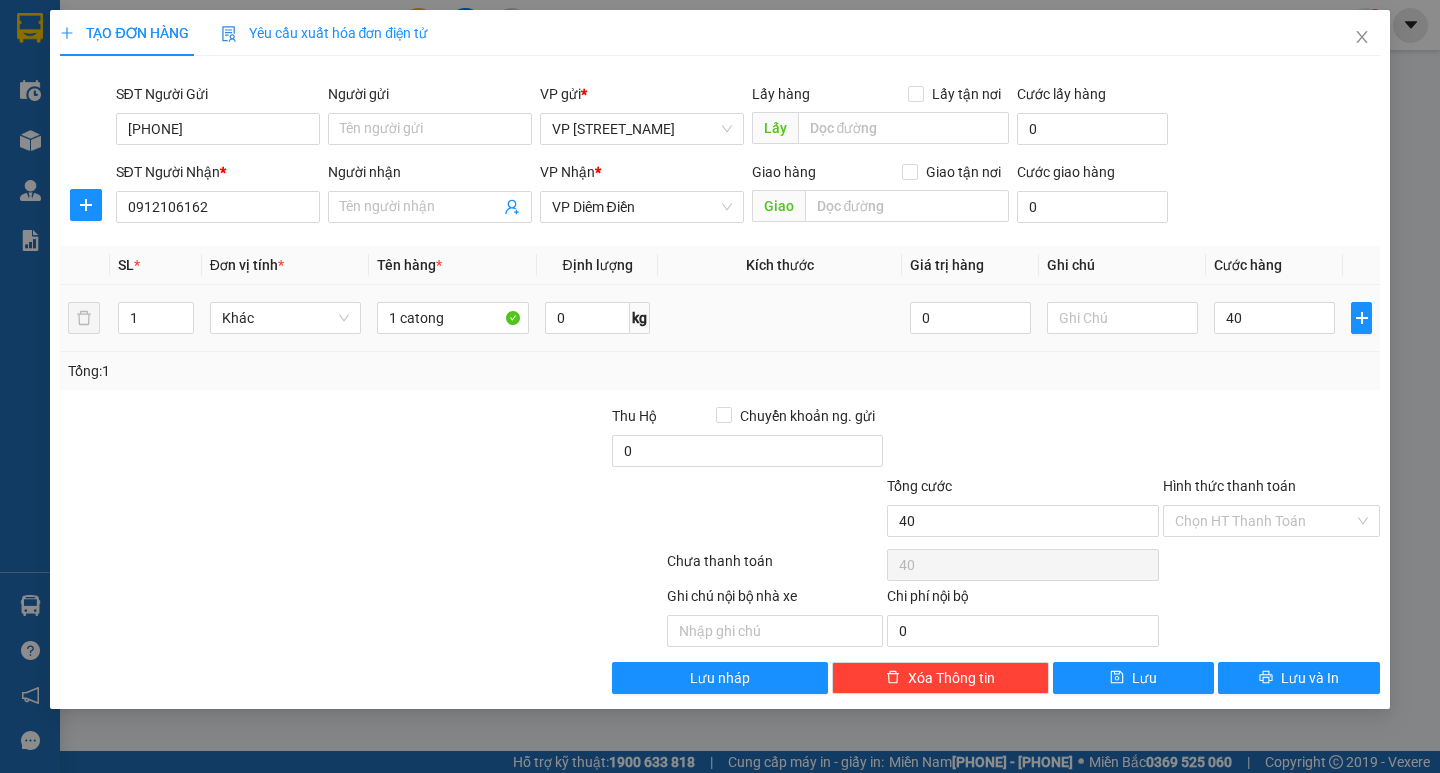 click on "Tổng:  1" at bounding box center [719, 371] 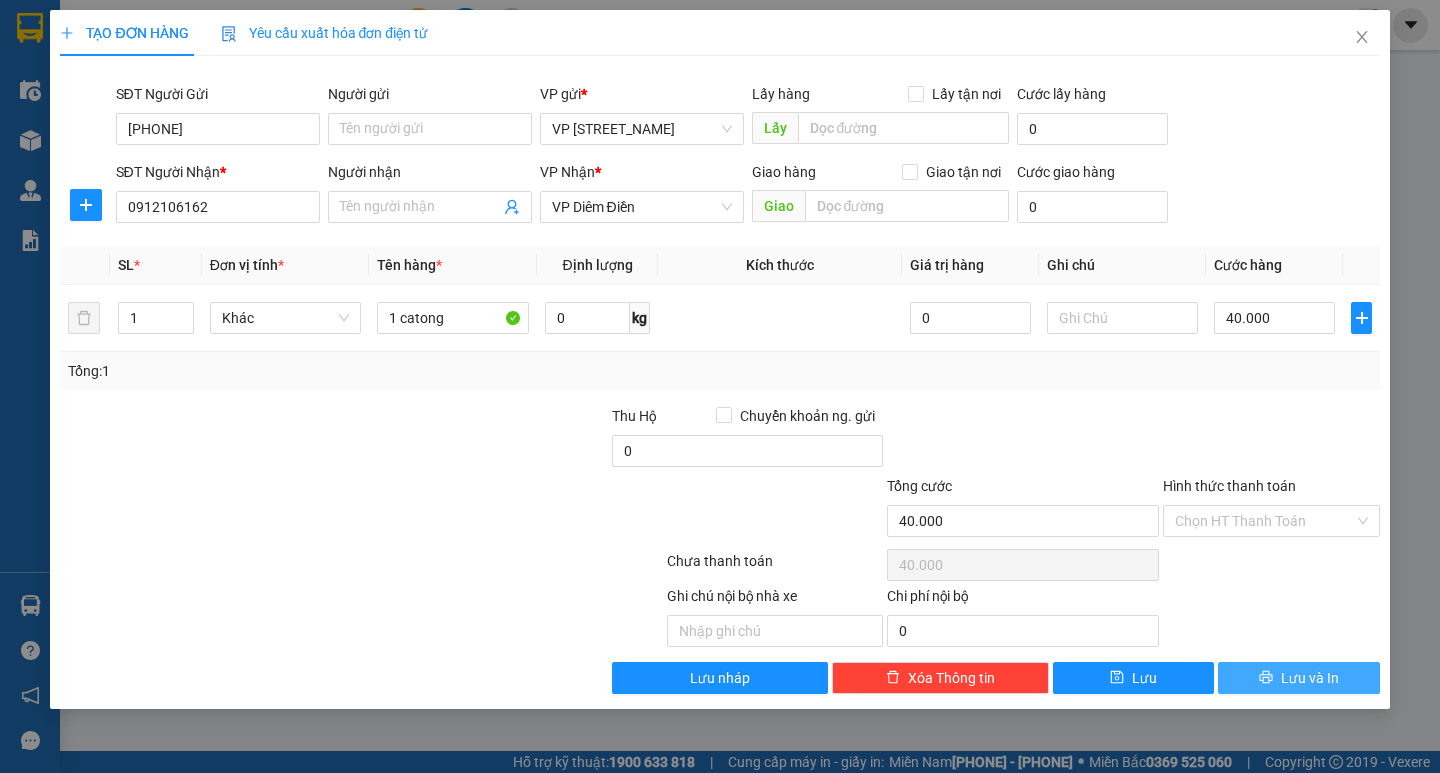 click on "Lưu và In" at bounding box center [1298, 678] 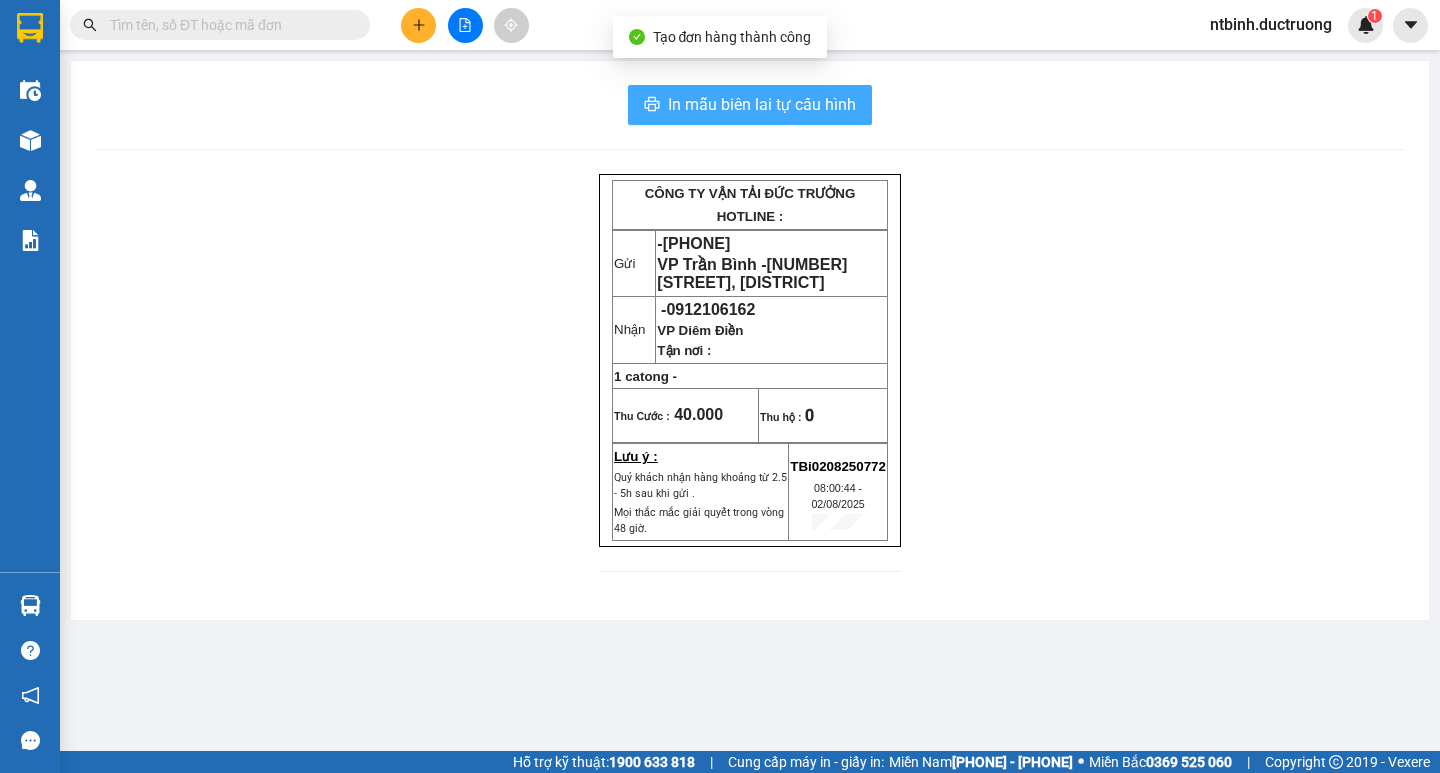 click on "In mẫu biên lai tự cấu hình" at bounding box center (762, 104) 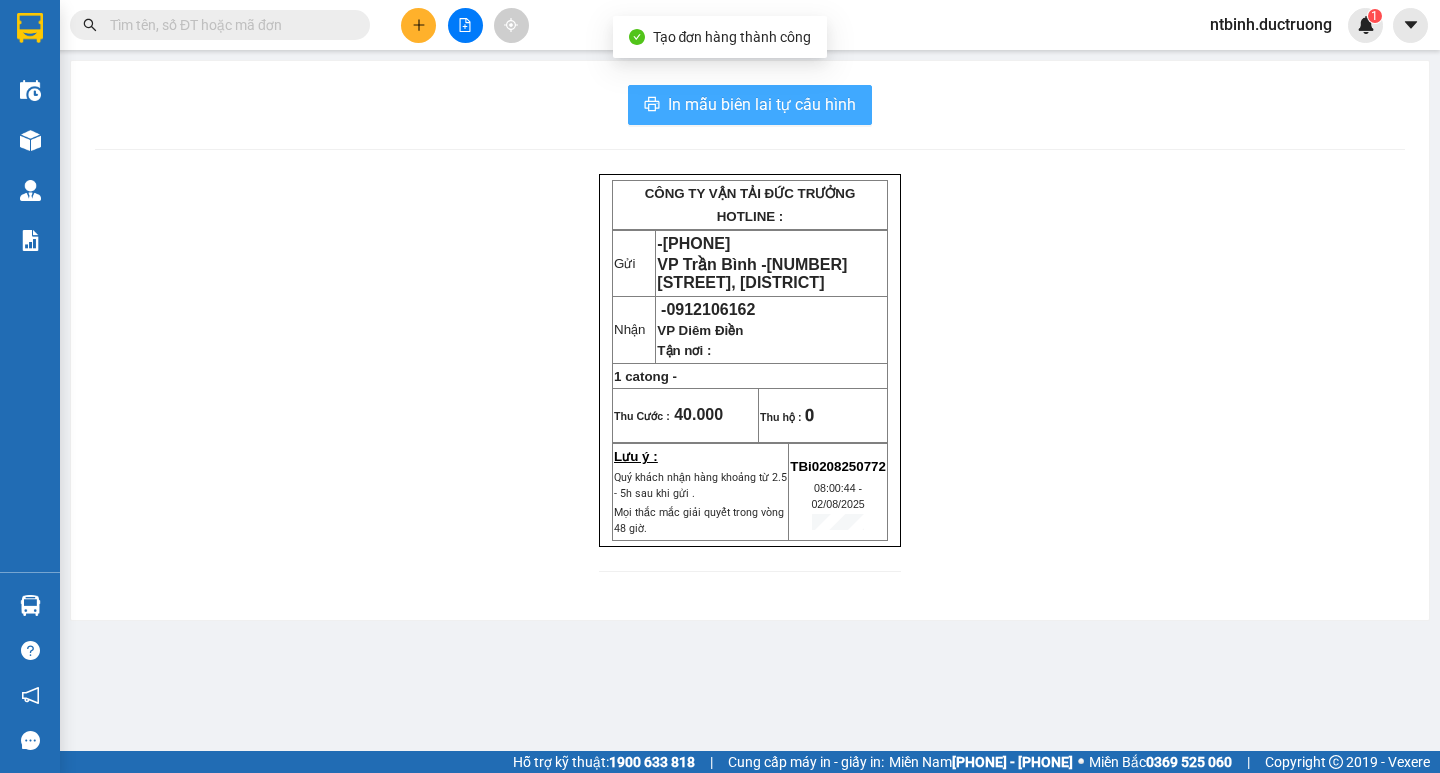 scroll, scrollTop: 0, scrollLeft: 0, axis: both 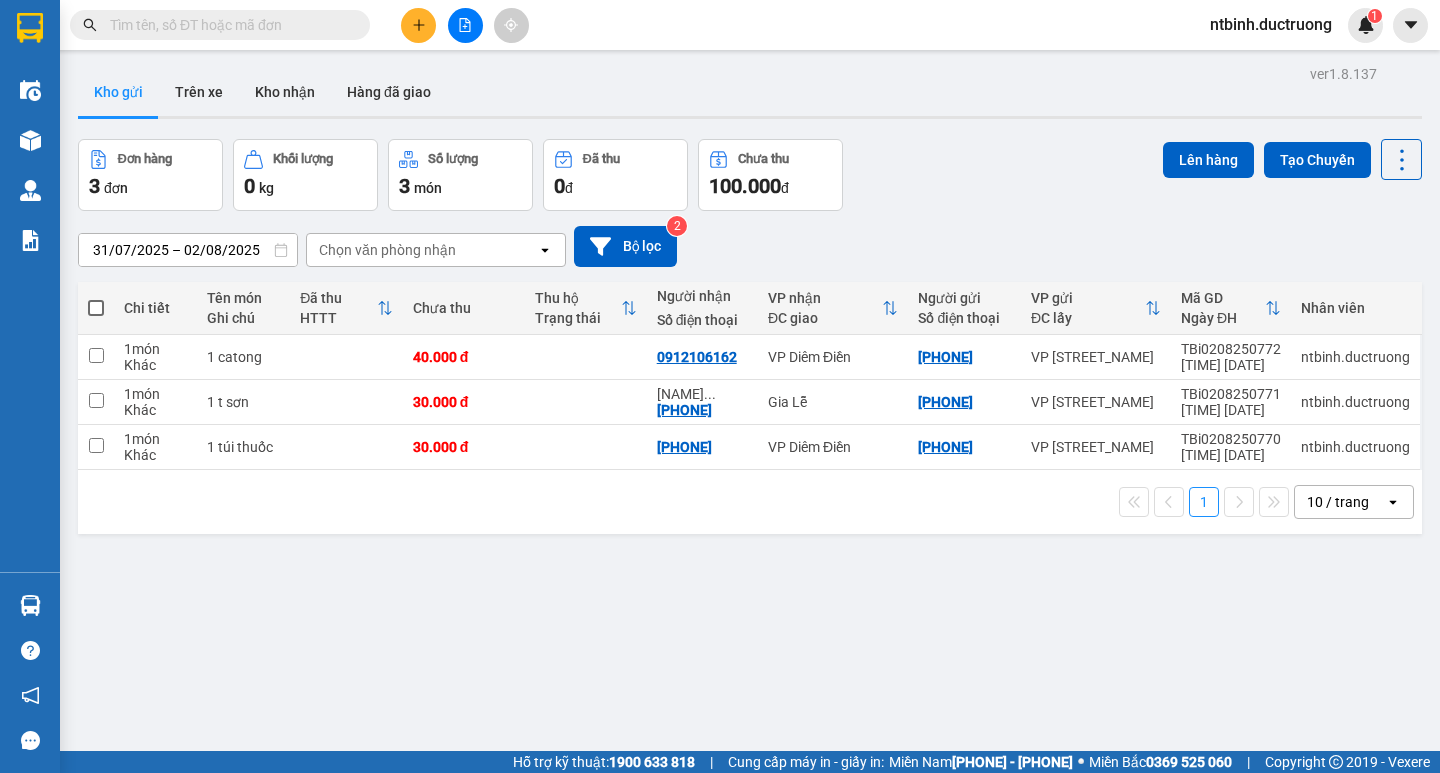 click at bounding box center (96, 308) 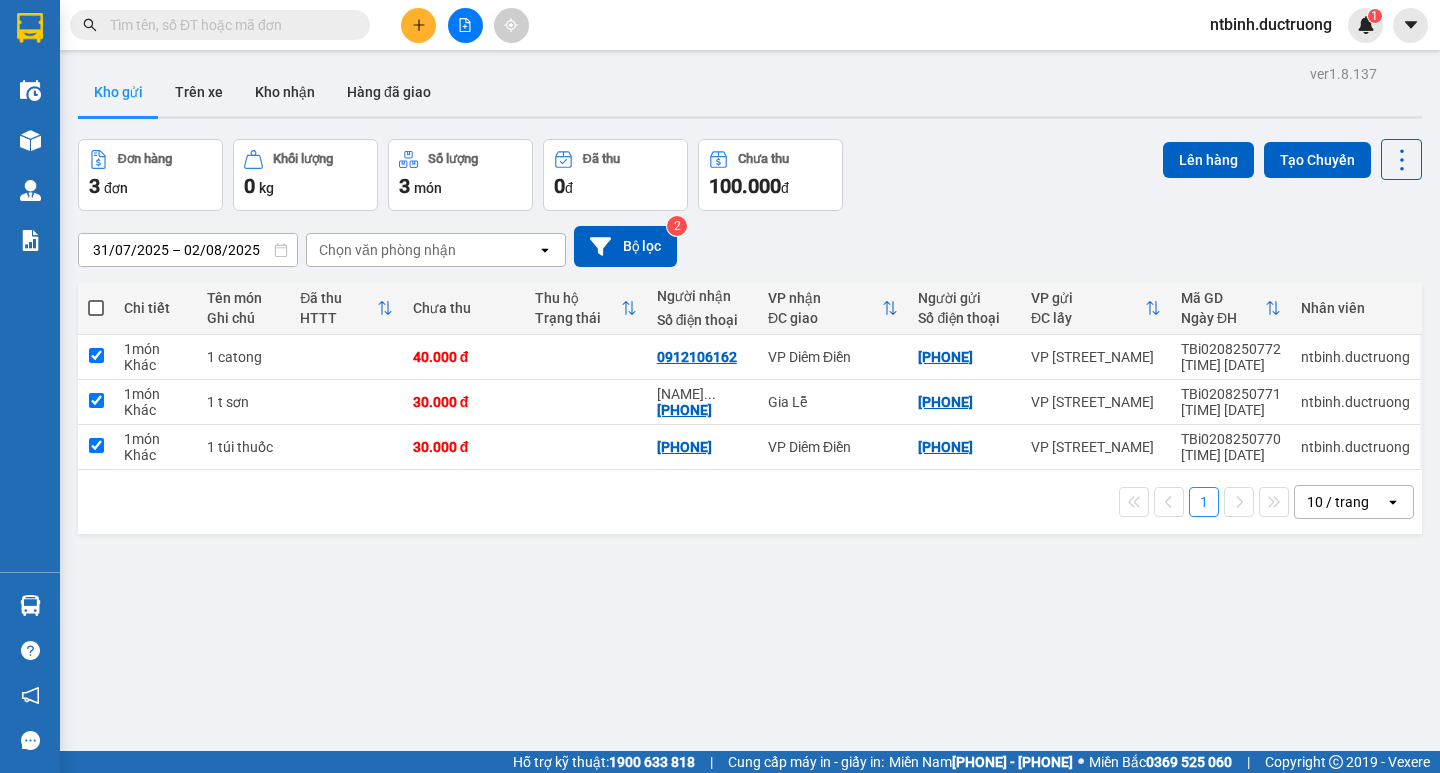 checkbox on "true" 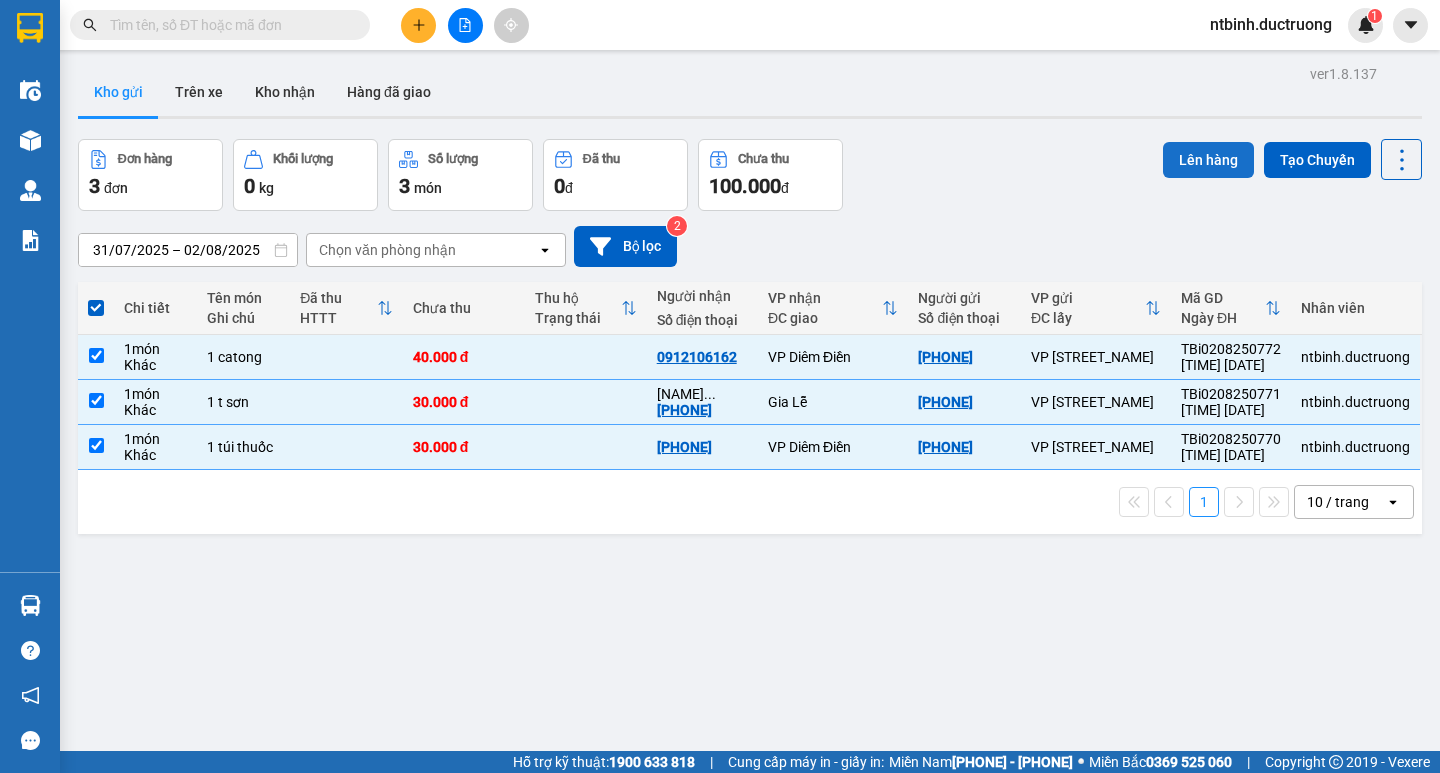 click on "Lên hàng" at bounding box center [1208, 160] 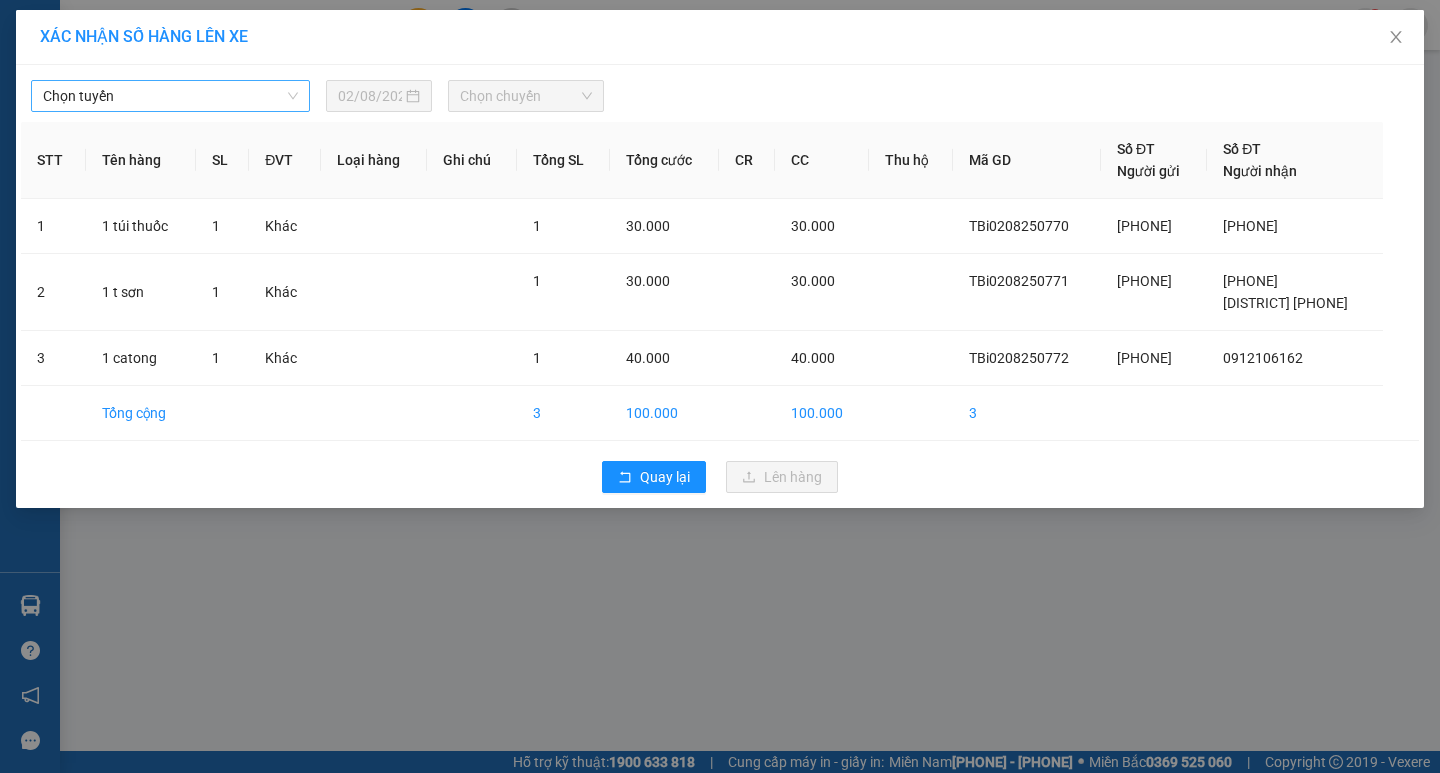 click on "Chọn tuyến" at bounding box center (170, 96) 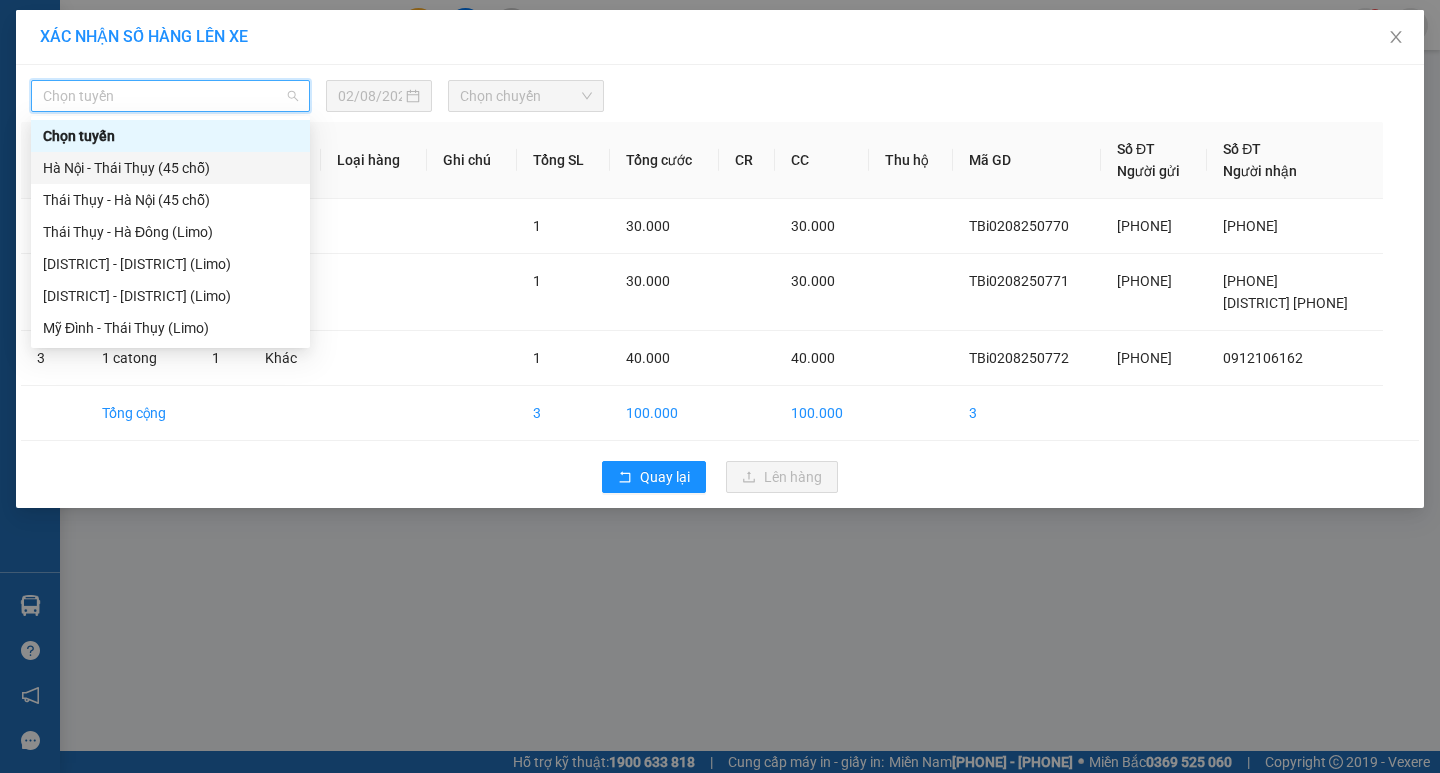 click on "Hà Nội - Thái Thụy (45 chỗ)" at bounding box center [170, 168] 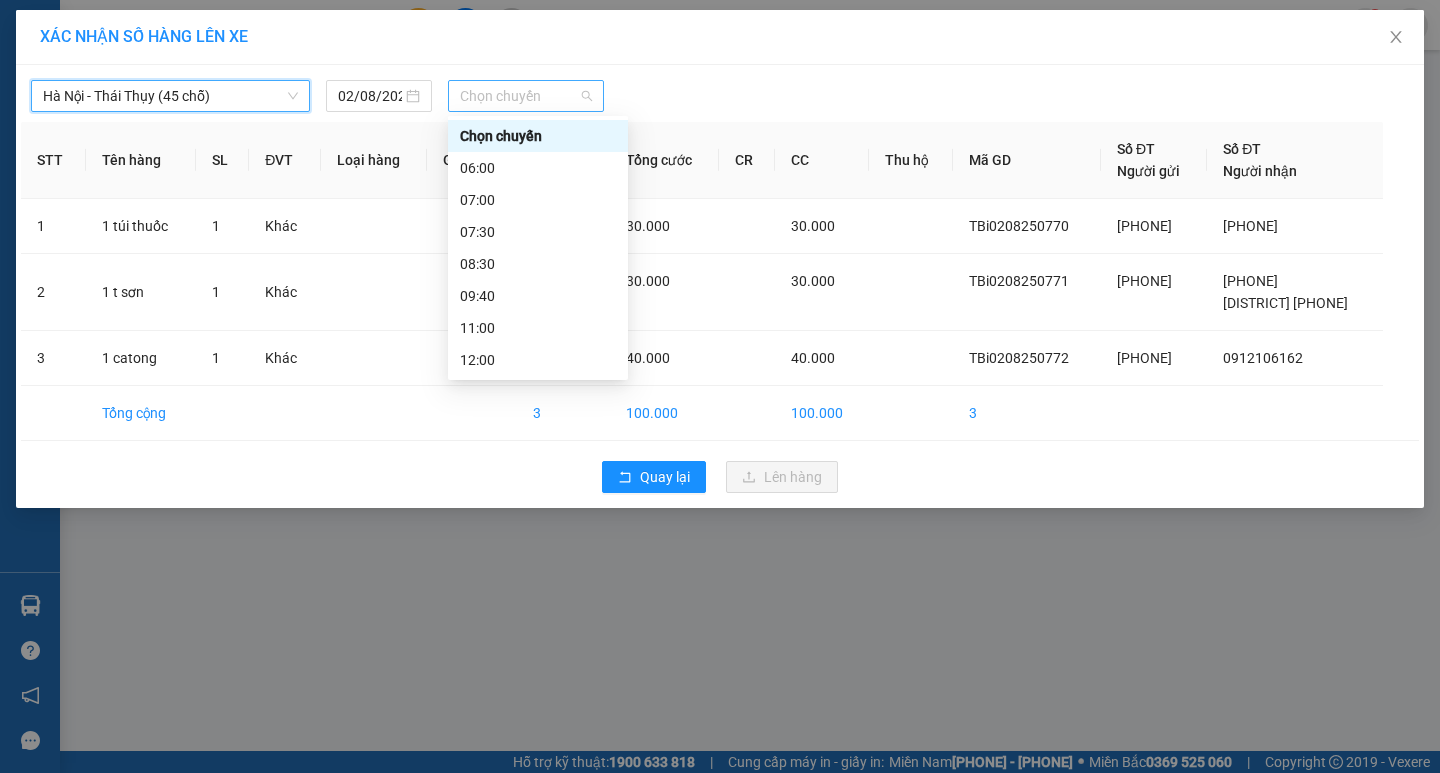 click on "Chọn chuyến" at bounding box center [526, 96] 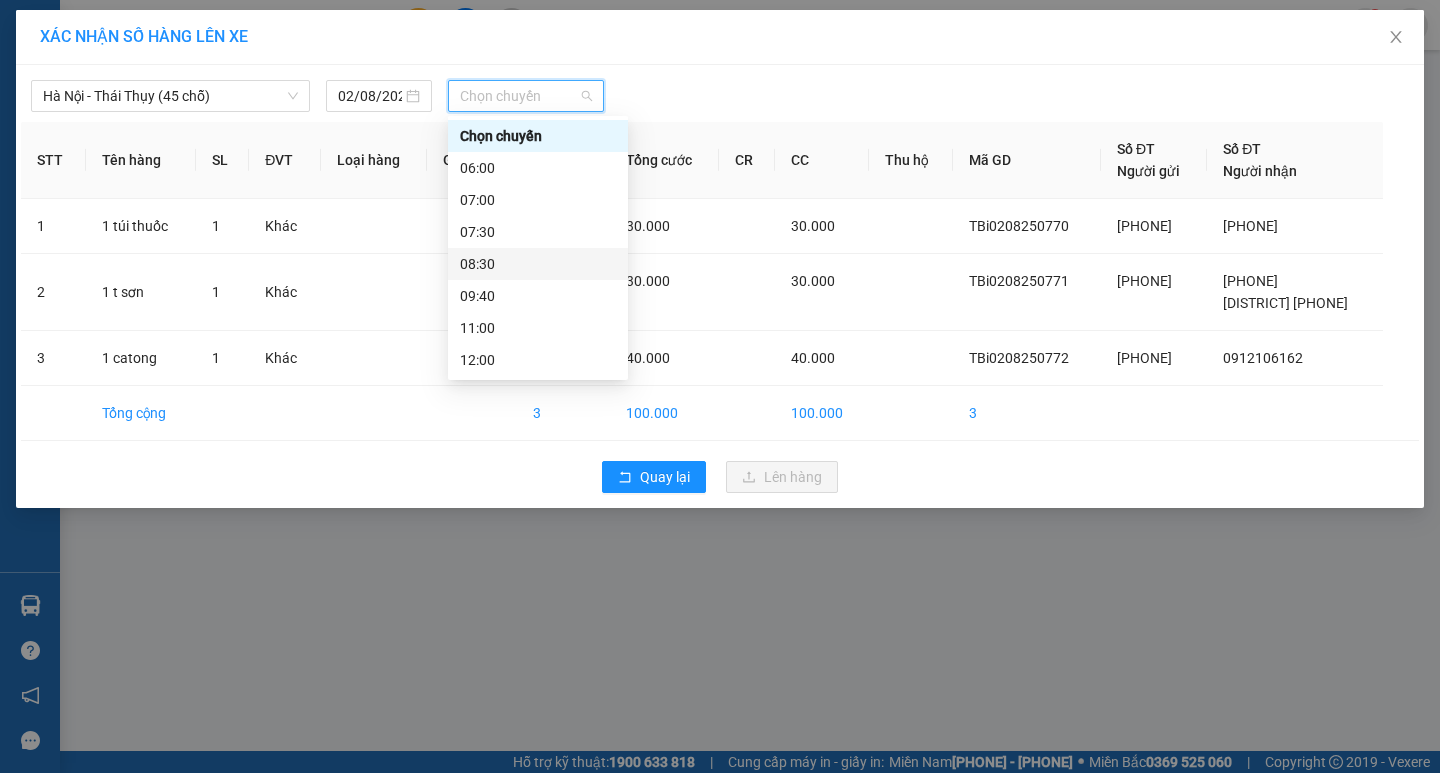 click on "08:30" at bounding box center (538, 264) 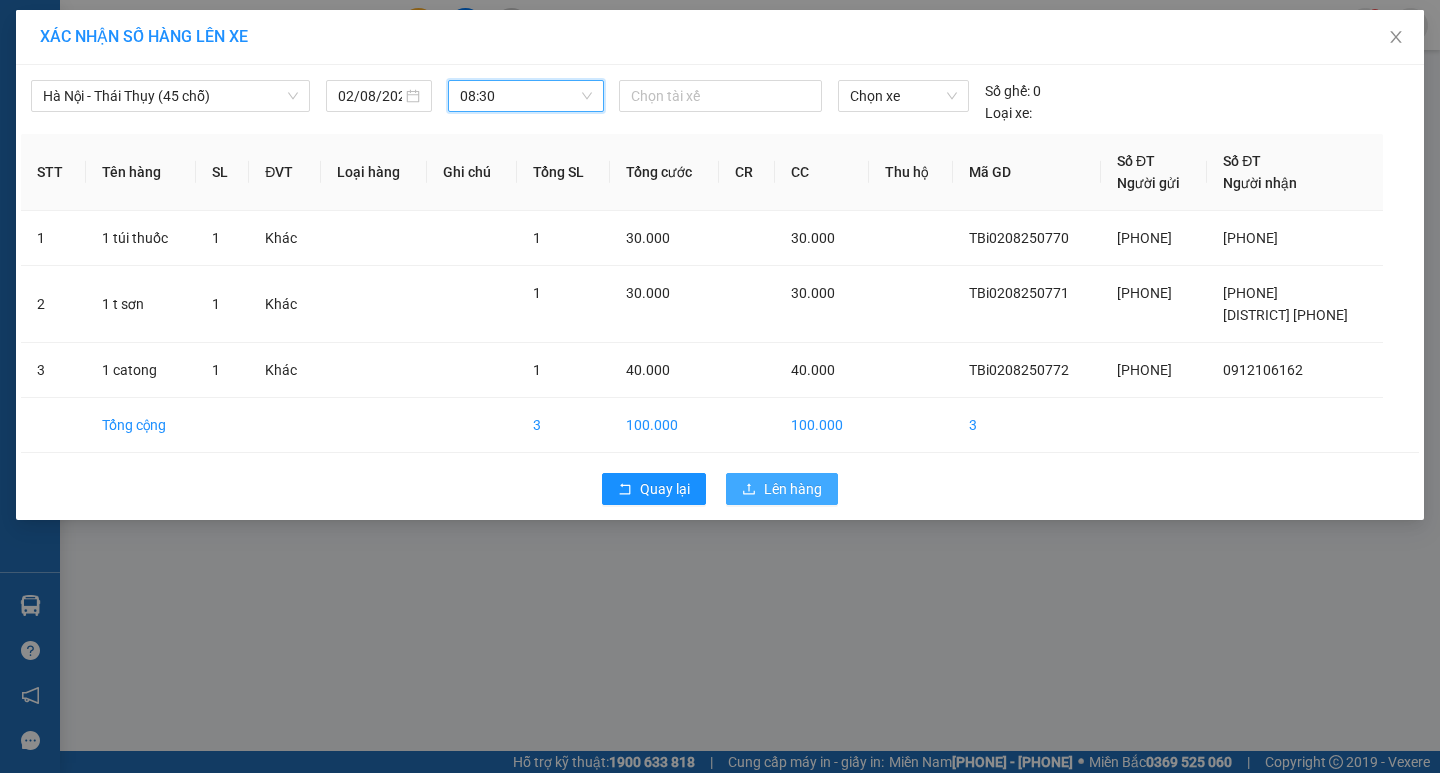 click on "Lên hàng" at bounding box center [793, 489] 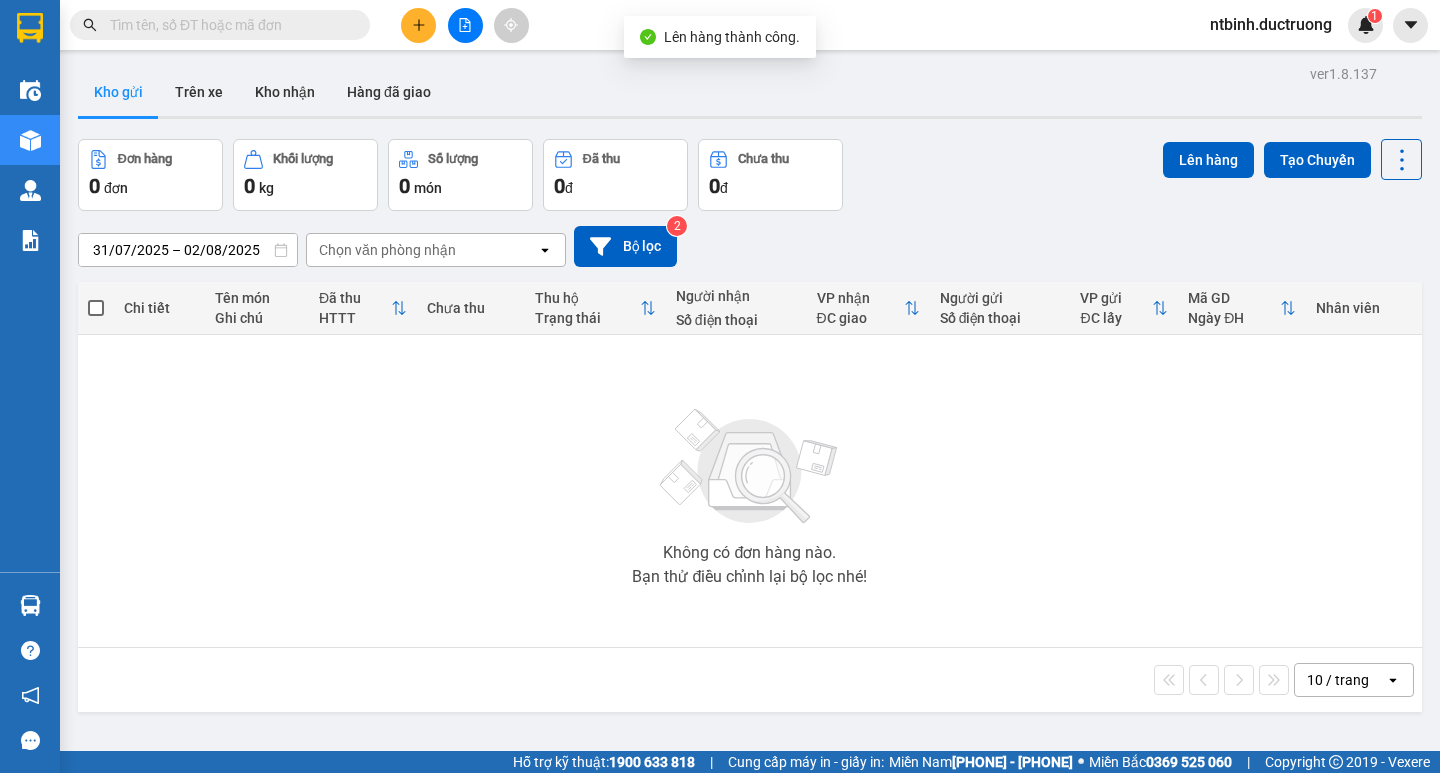 click at bounding box center (465, 25) 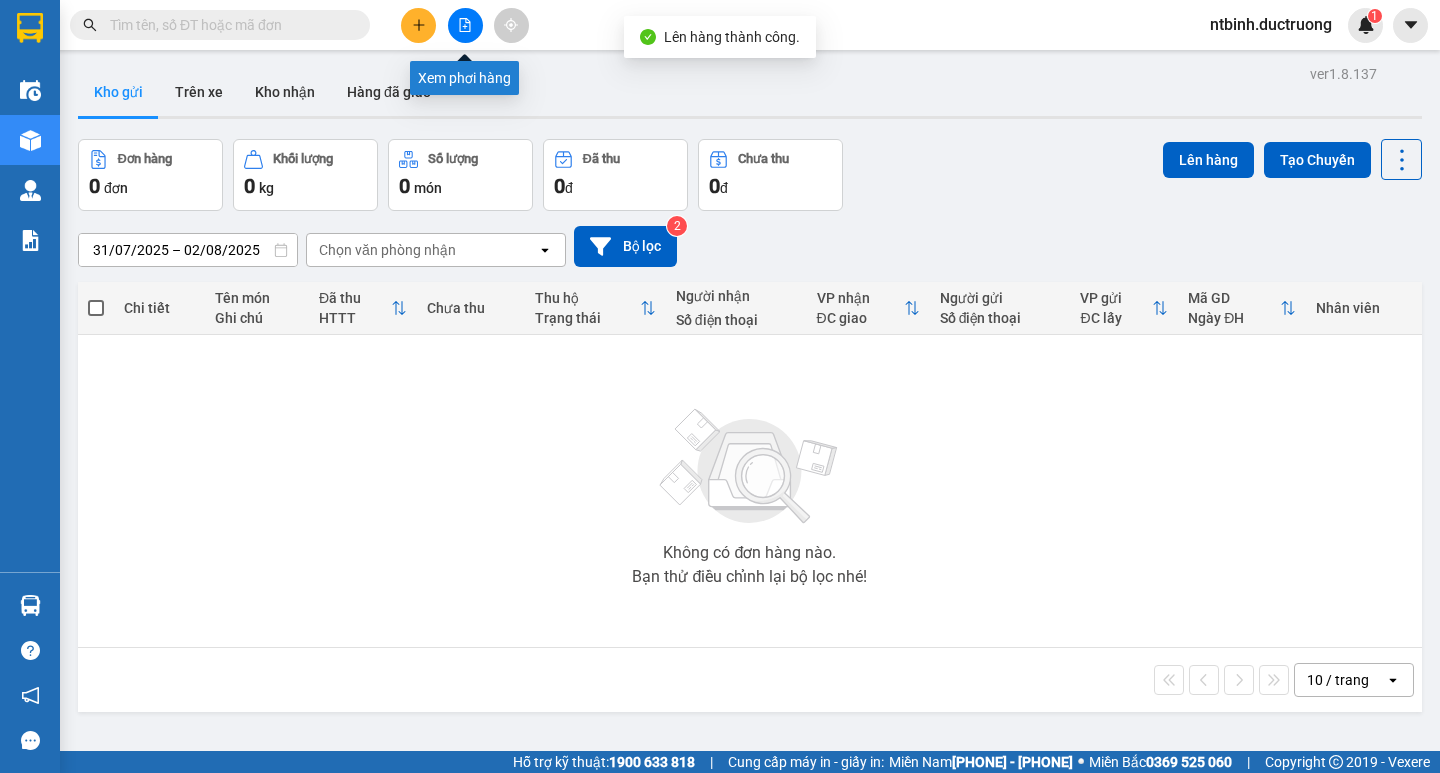 click at bounding box center [465, 25] 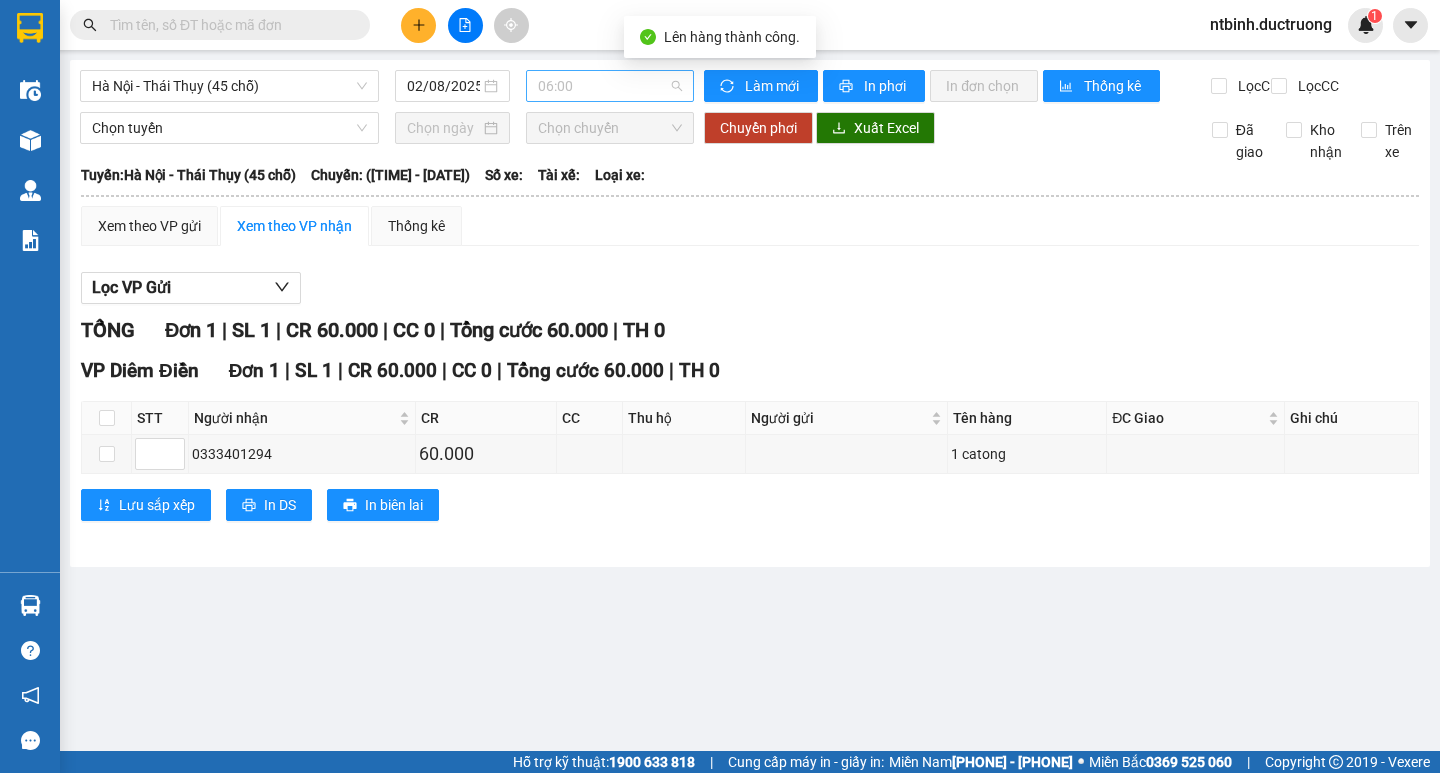 click on "06:00" at bounding box center [610, 86] 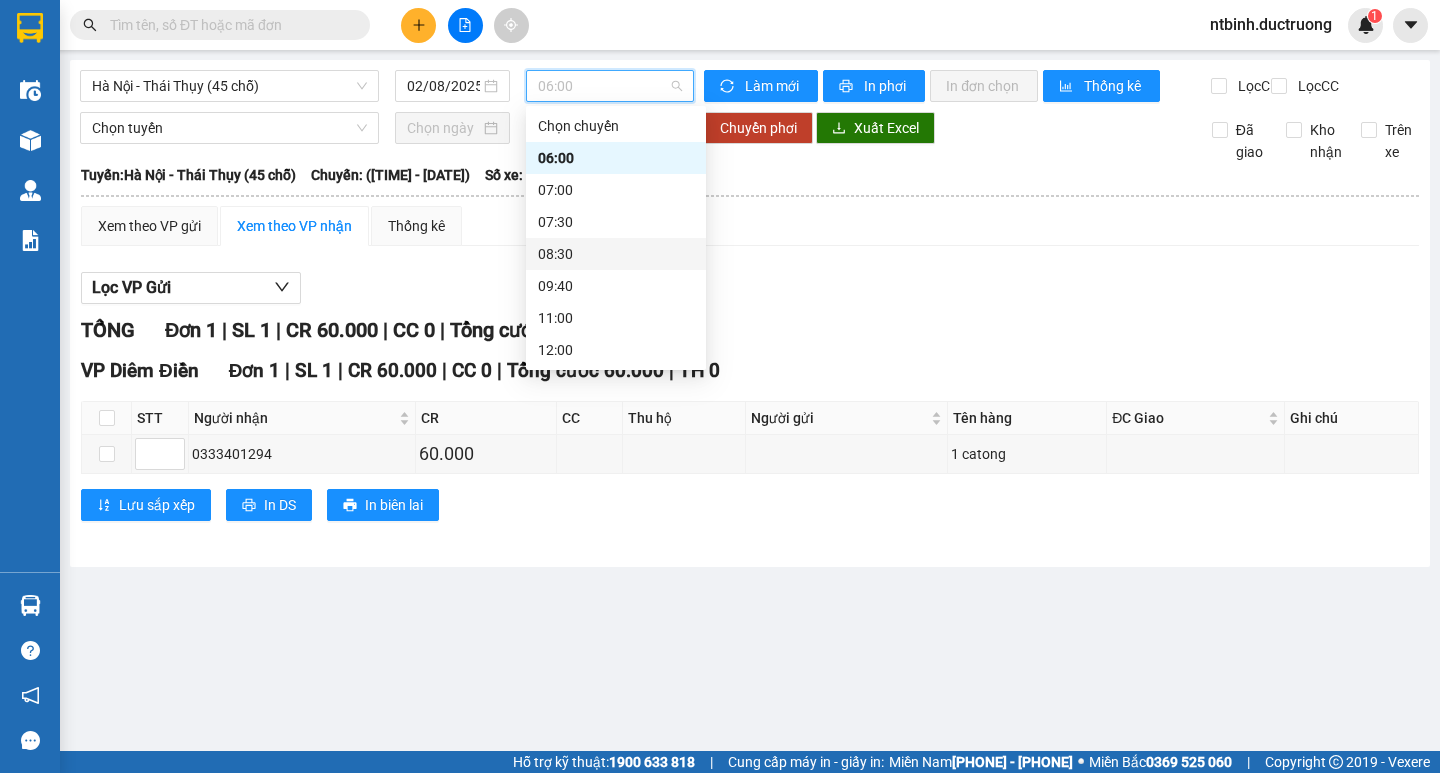 click on "08:30" at bounding box center (616, 254) 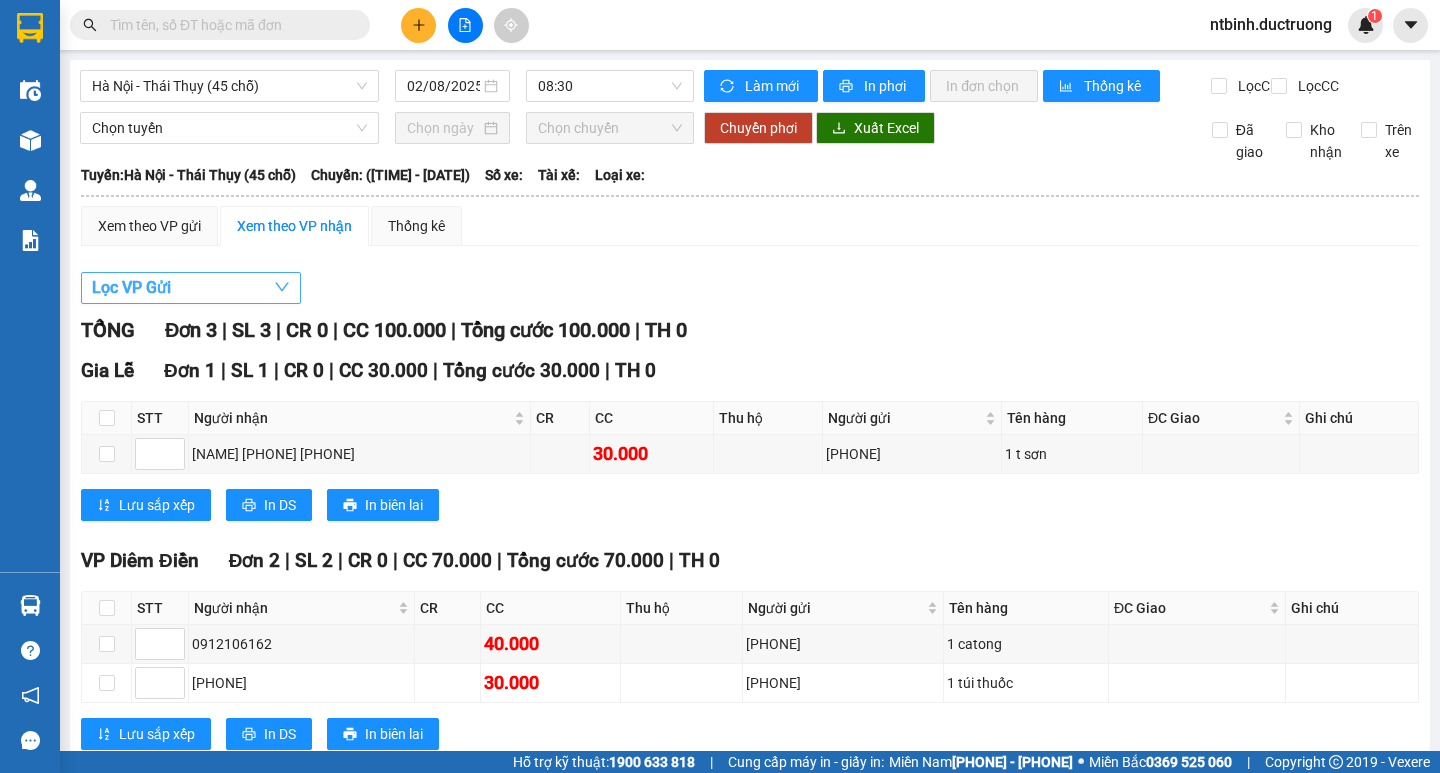 click on "Lọc VP Gửi" at bounding box center [131, 287] 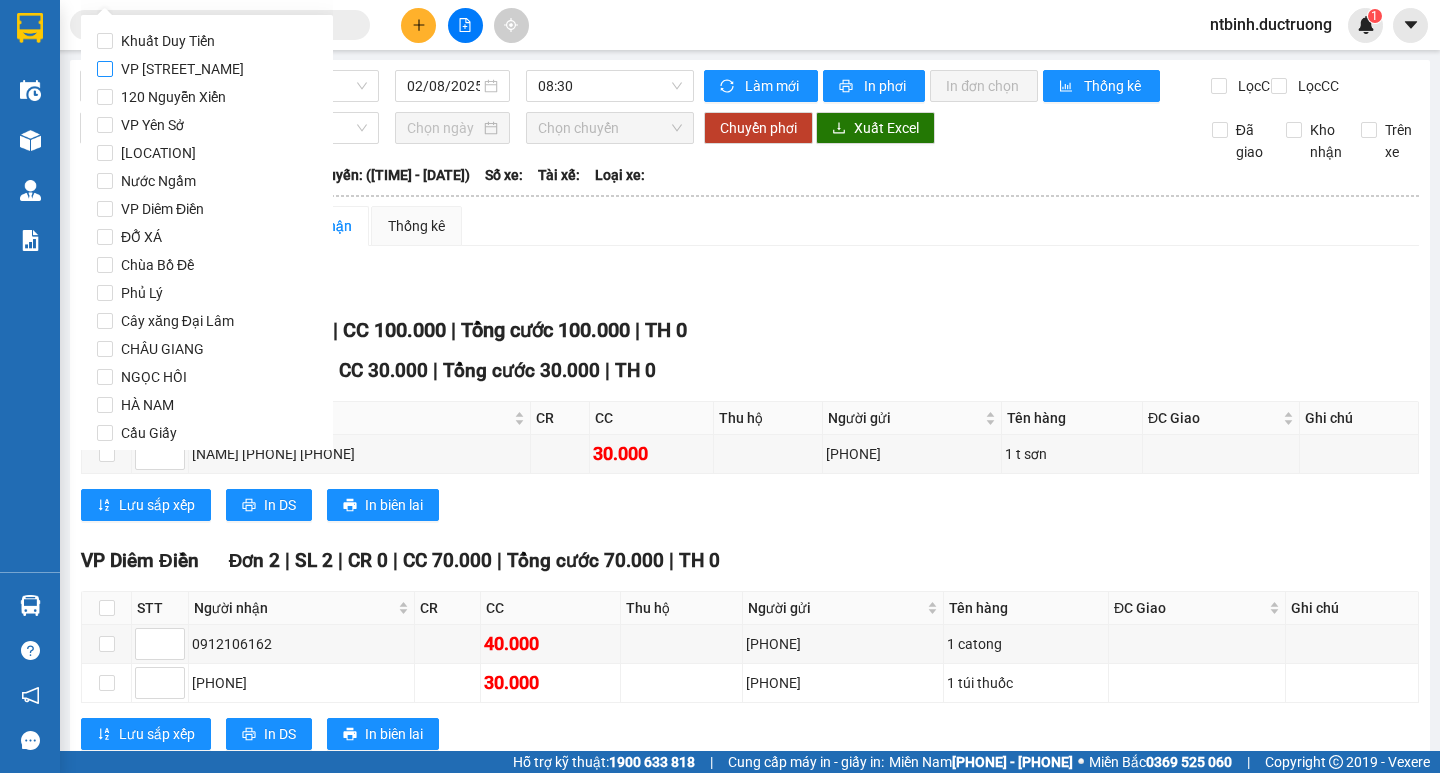 click on "VP [STREET_NAME]" at bounding box center (182, 69) 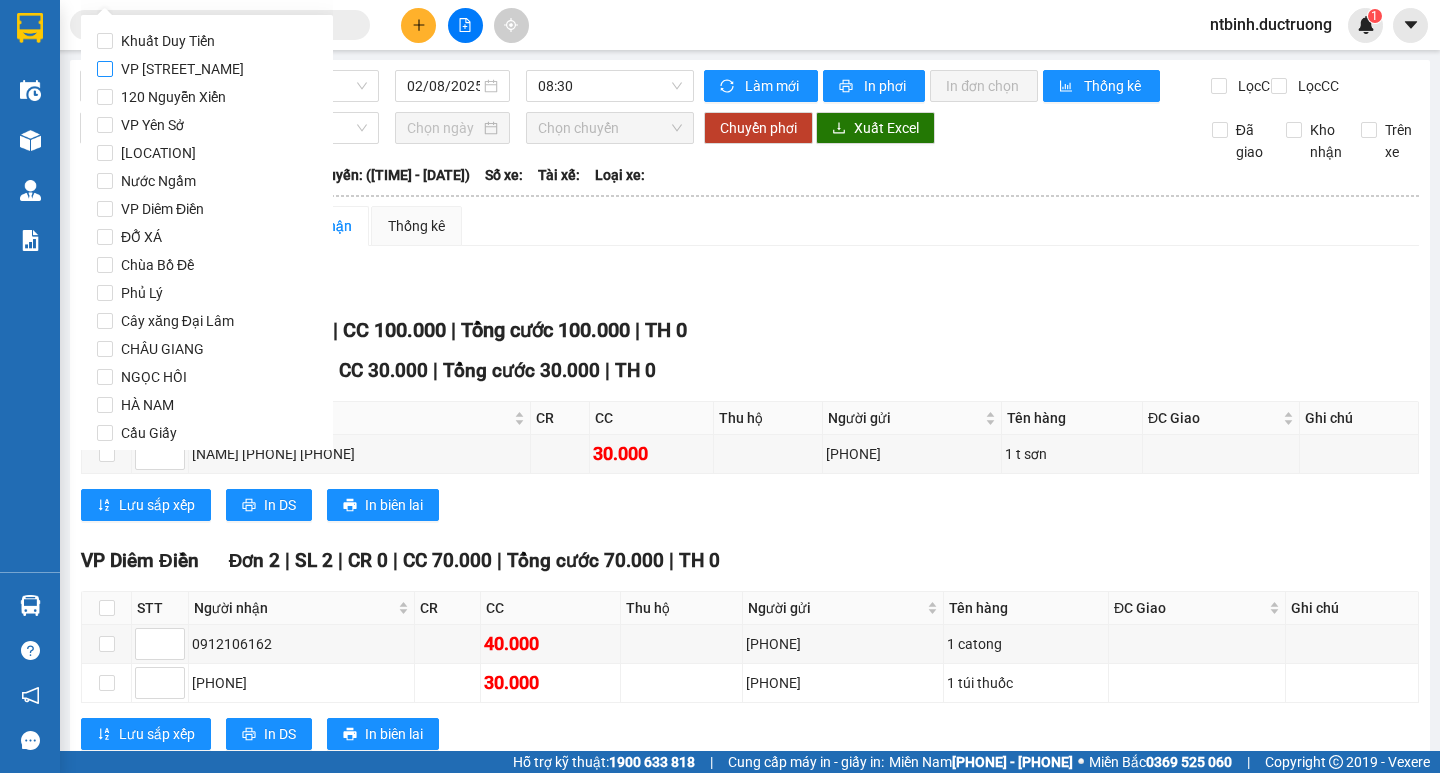 click on "VP [STREET_NAME]" at bounding box center [105, 69] 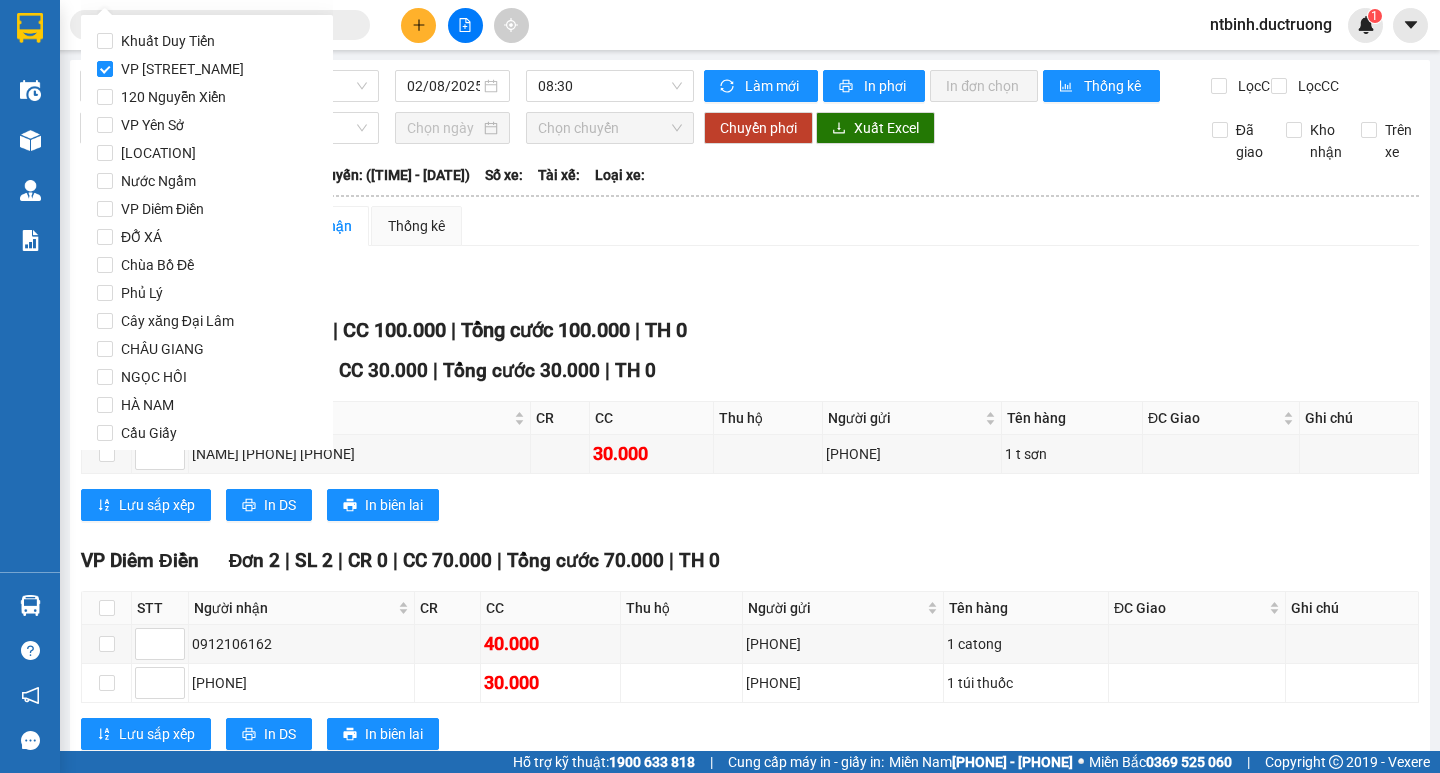 scroll, scrollTop: 1665, scrollLeft: 0, axis: vertical 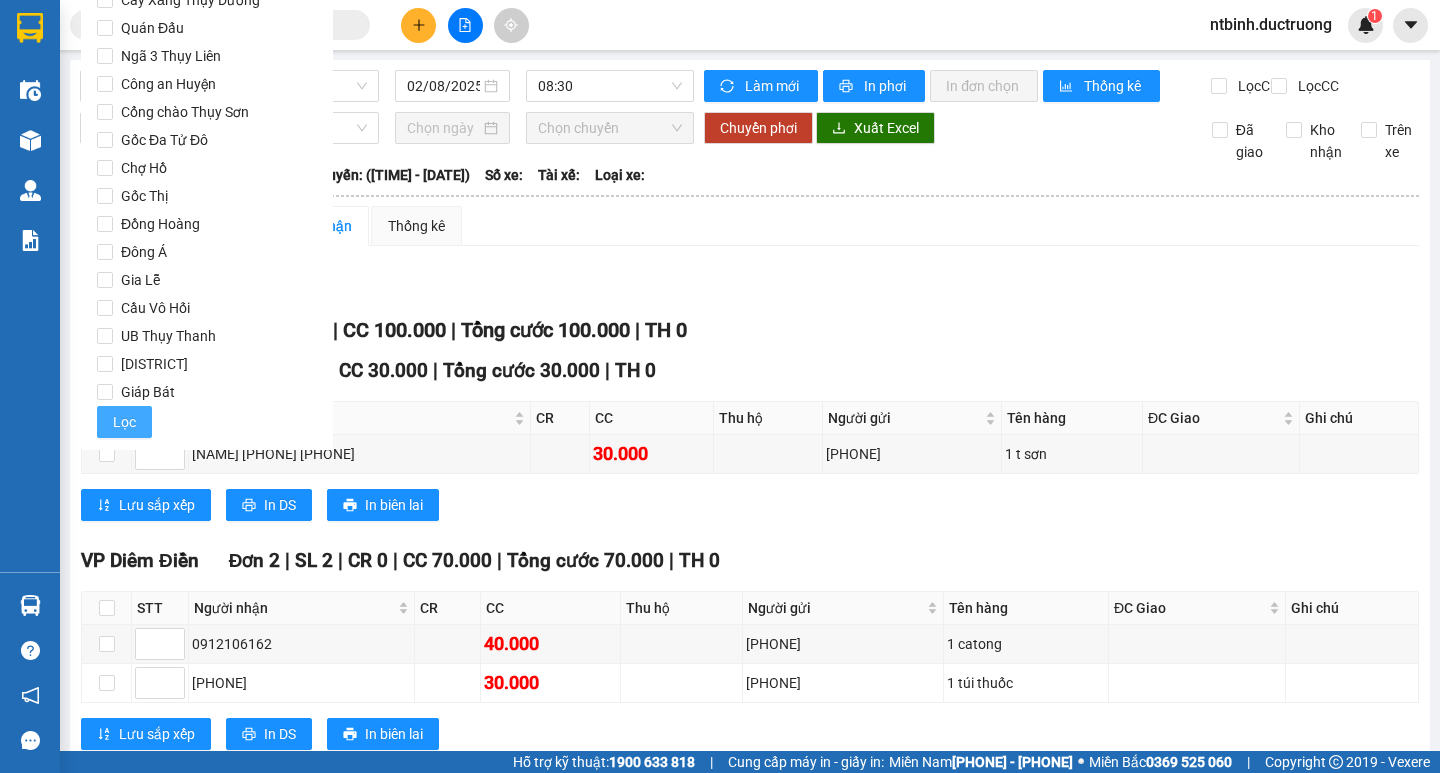 click on "Lọc" at bounding box center (124, 422) 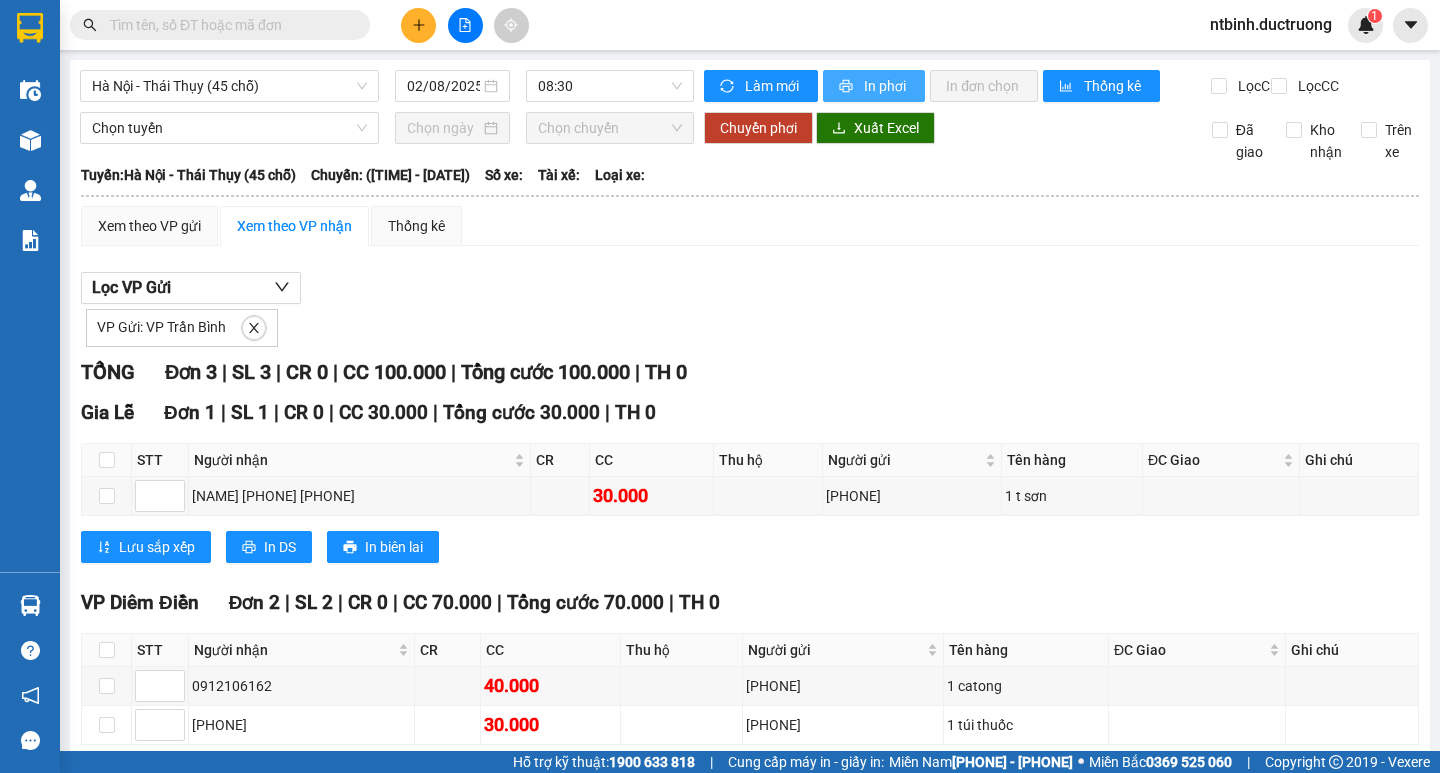 click on "In phơi" at bounding box center (874, 86) 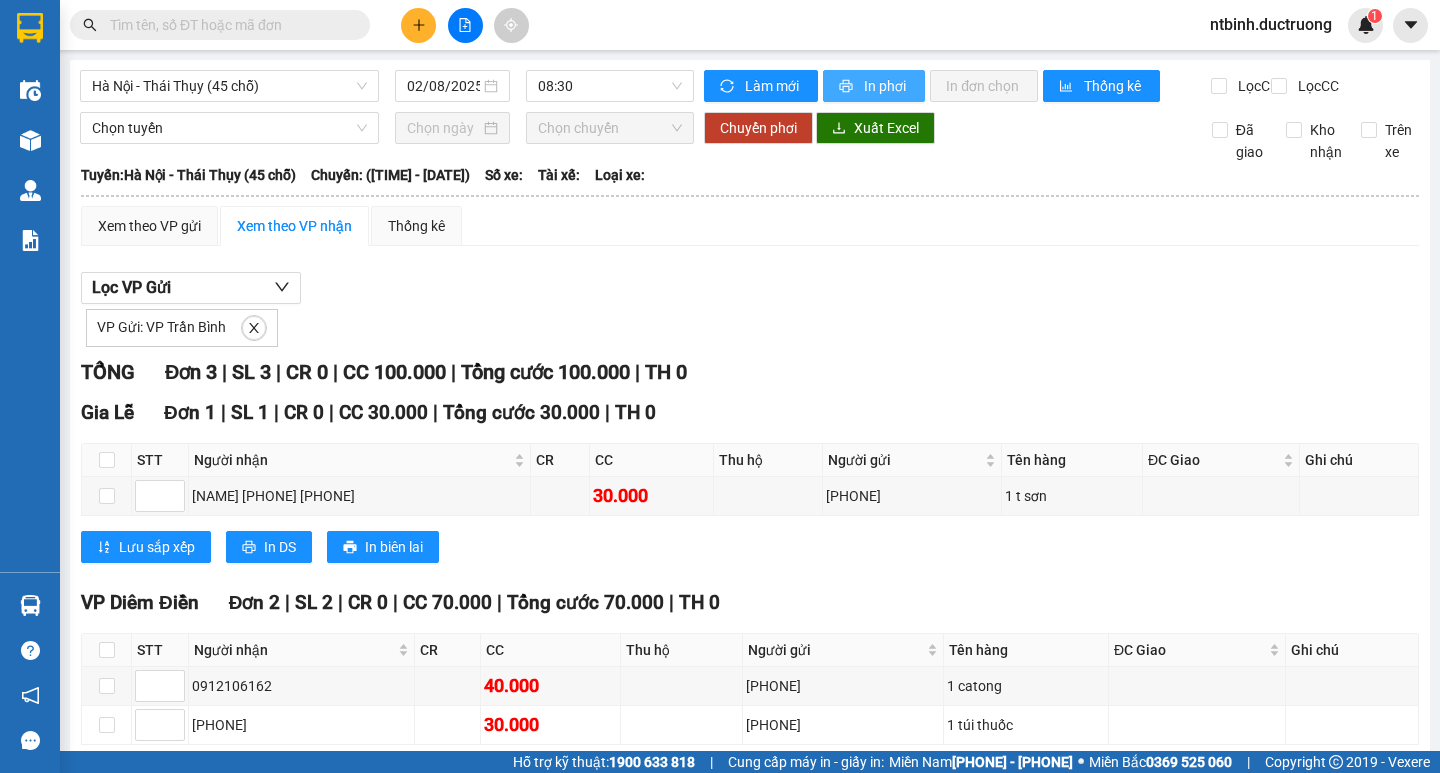 scroll, scrollTop: 0, scrollLeft: 0, axis: both 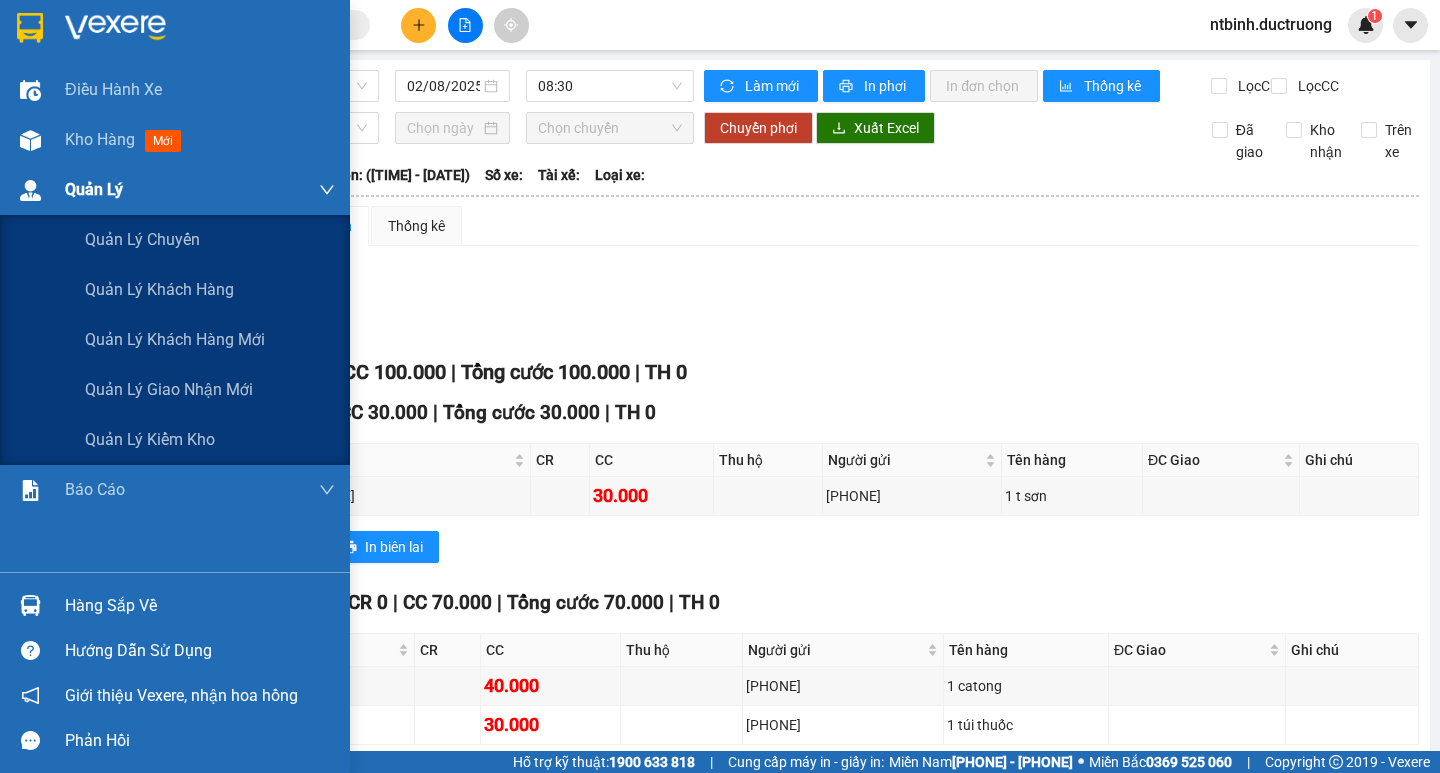 click on "Quản Lý" at bounding box center (175, 190) 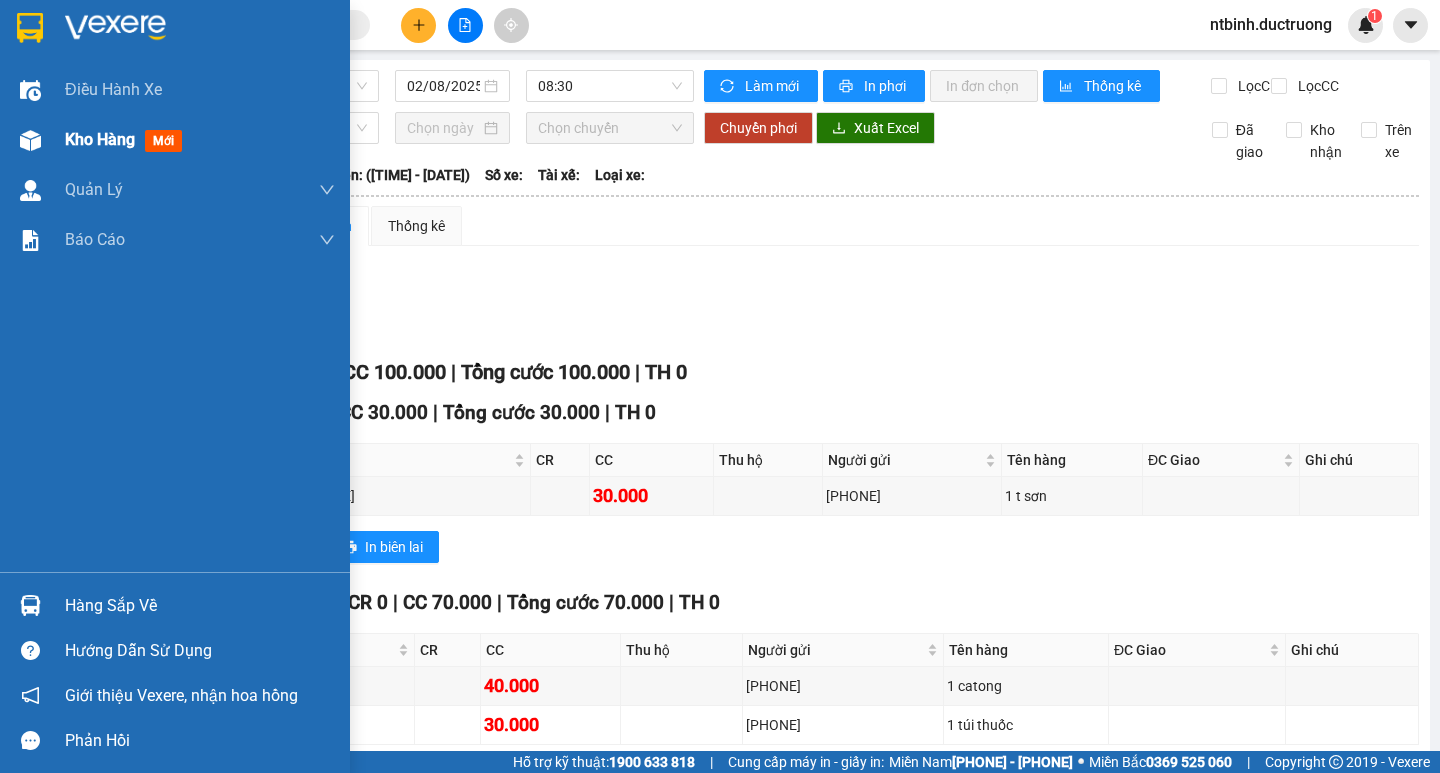 click on "Kho hàng mới" at bounding box center [200, 140] 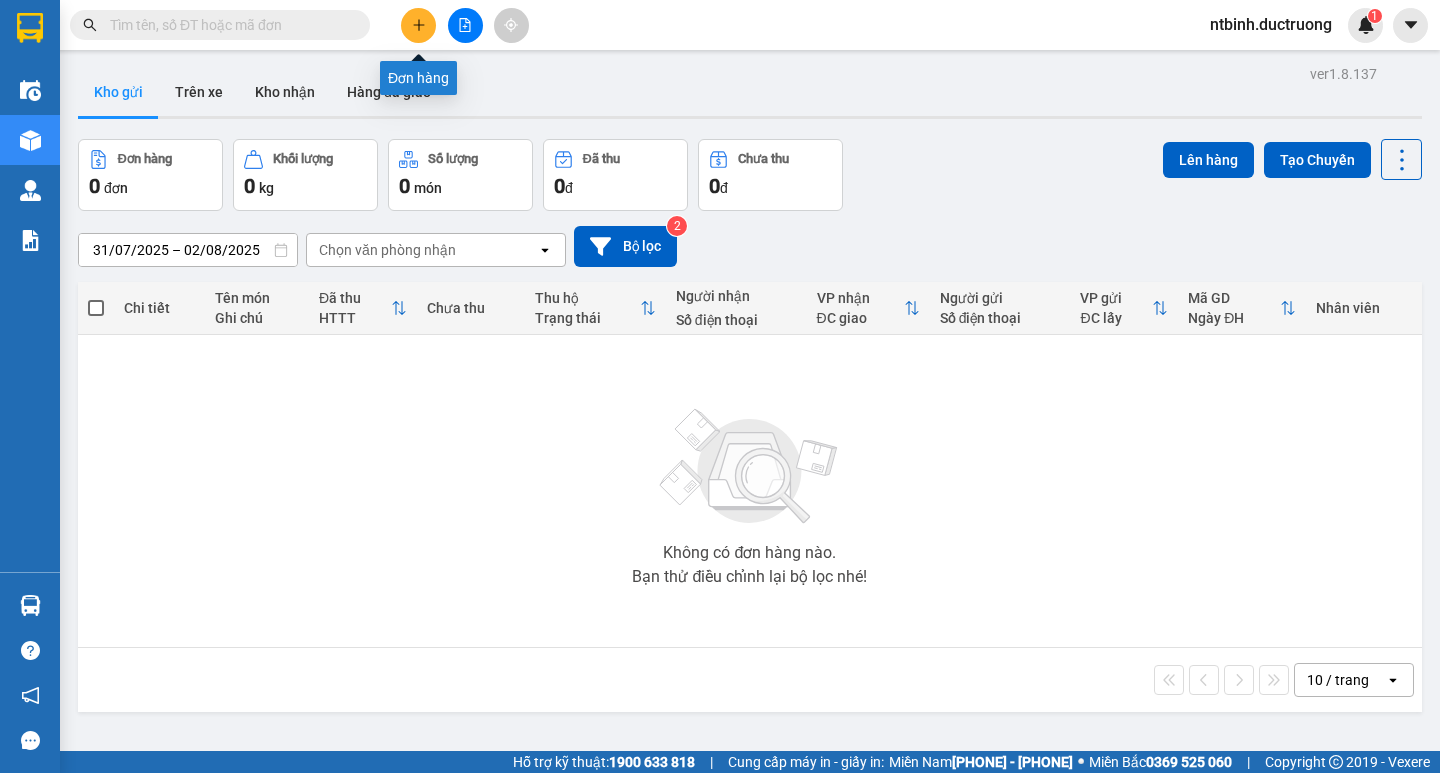 click 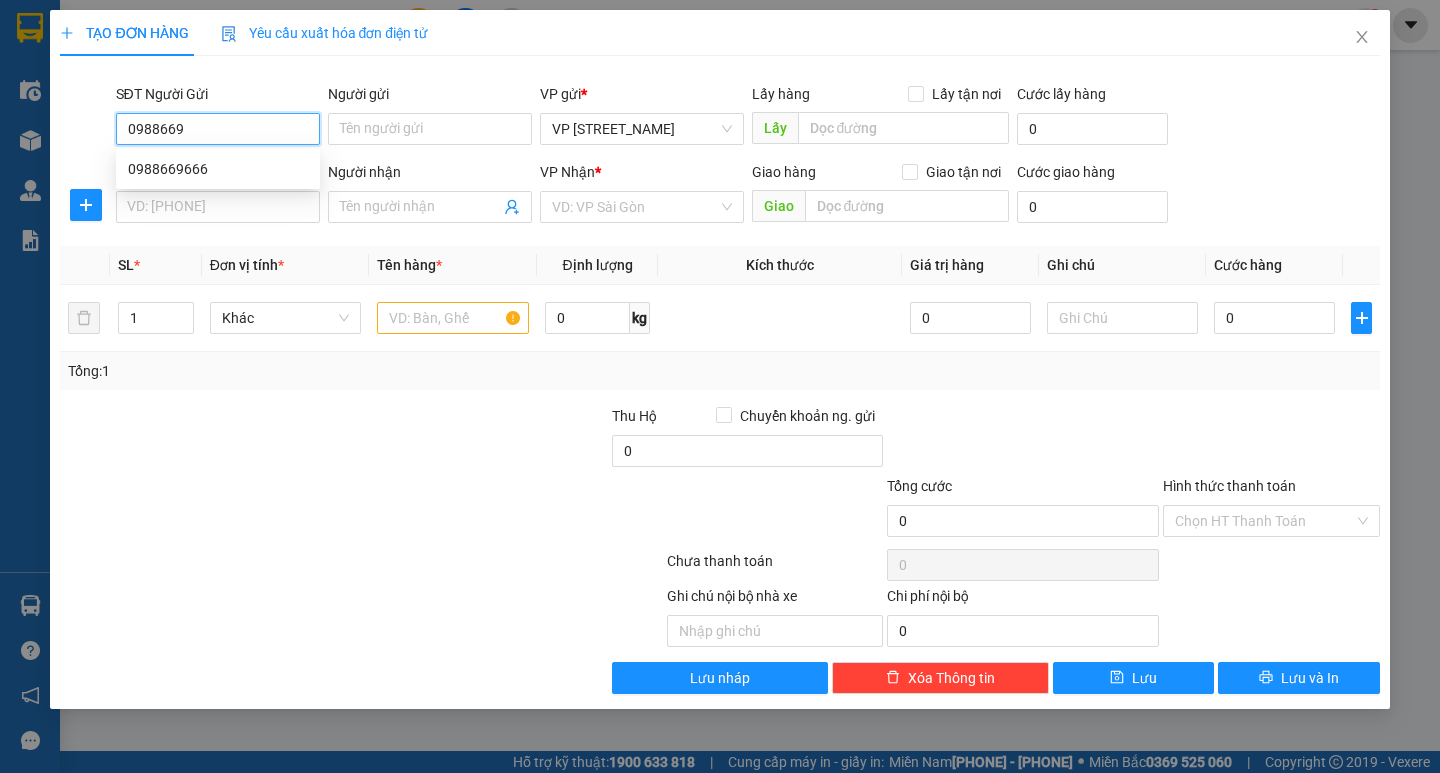 click on "0988669666" at bounding box center [218, 169] 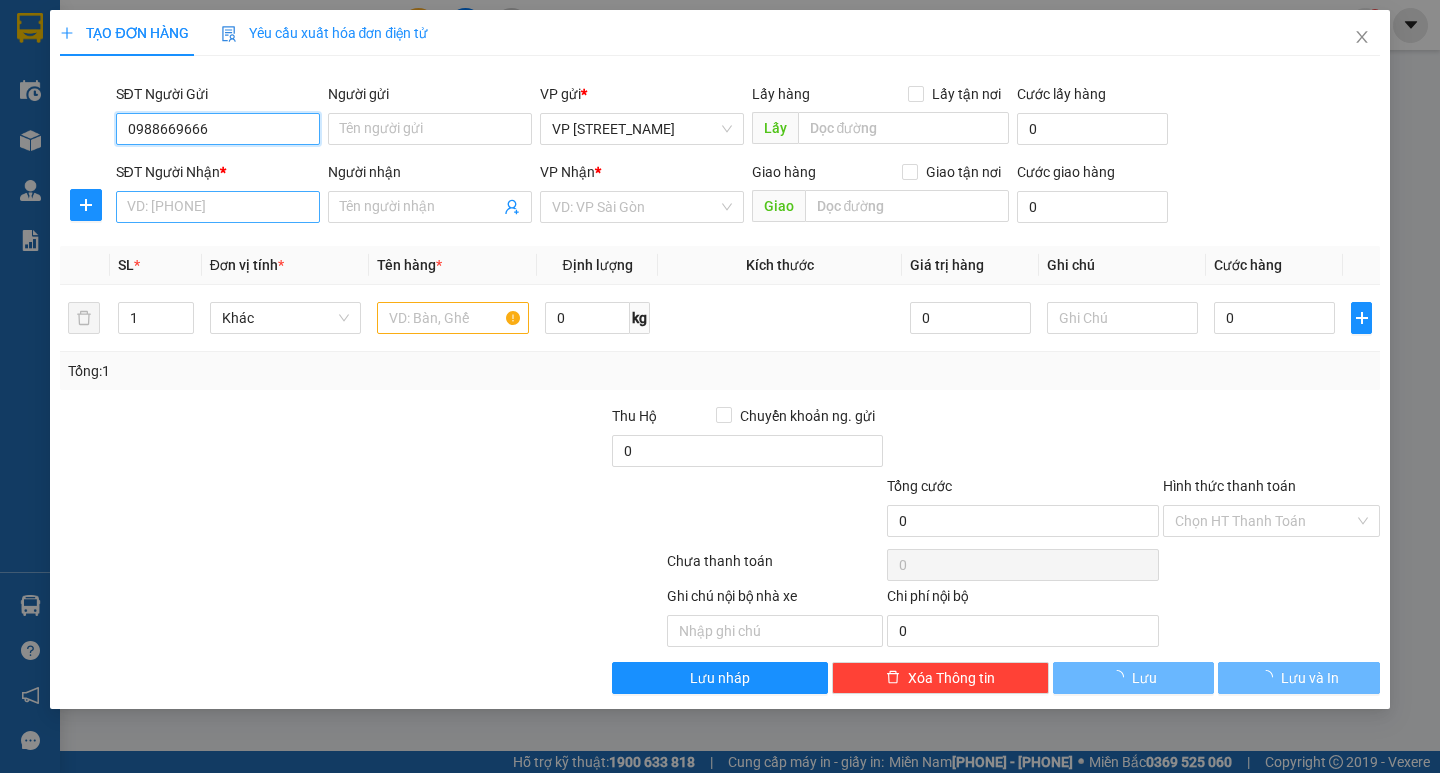 type on "0988669666" 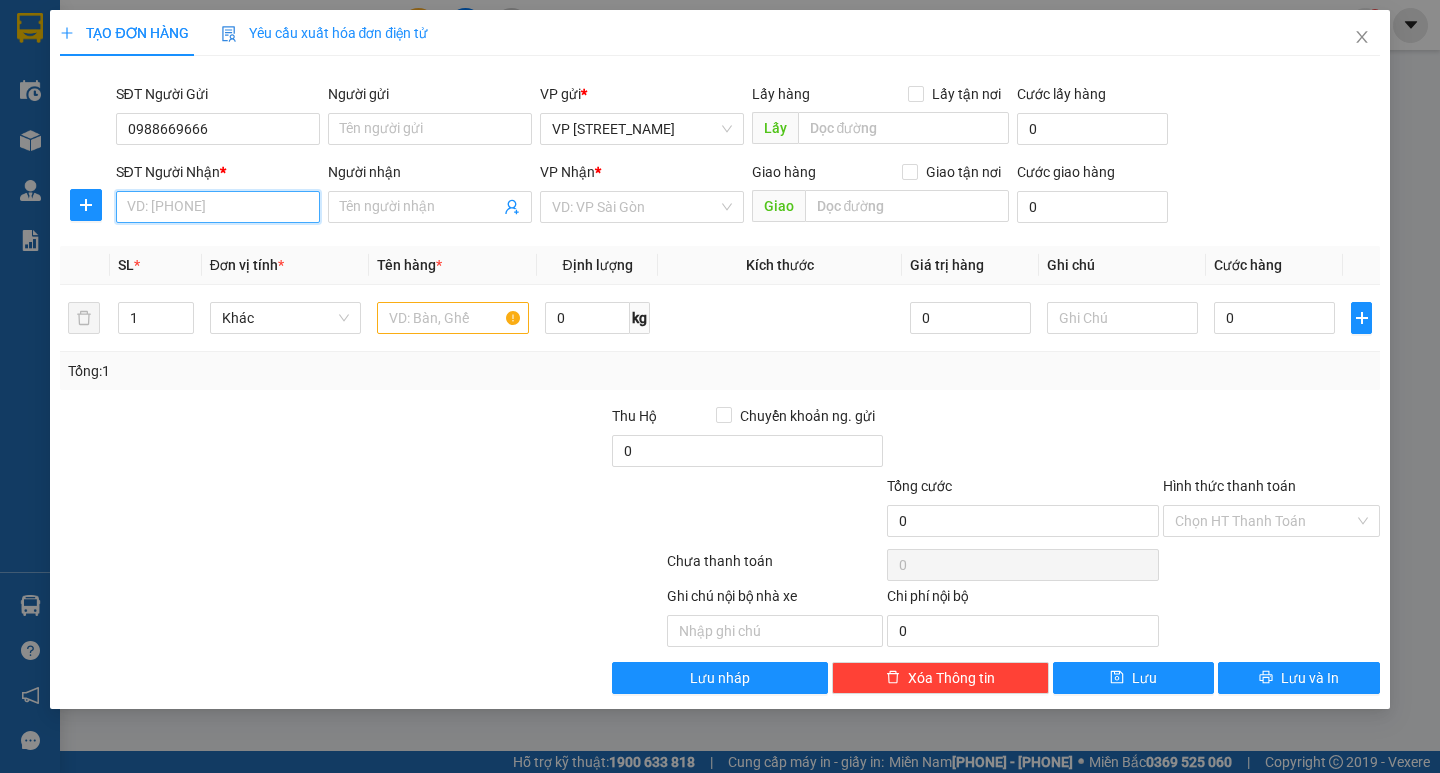 click on "SĐT Người Nhận  *" at bounding box center [218, 207] 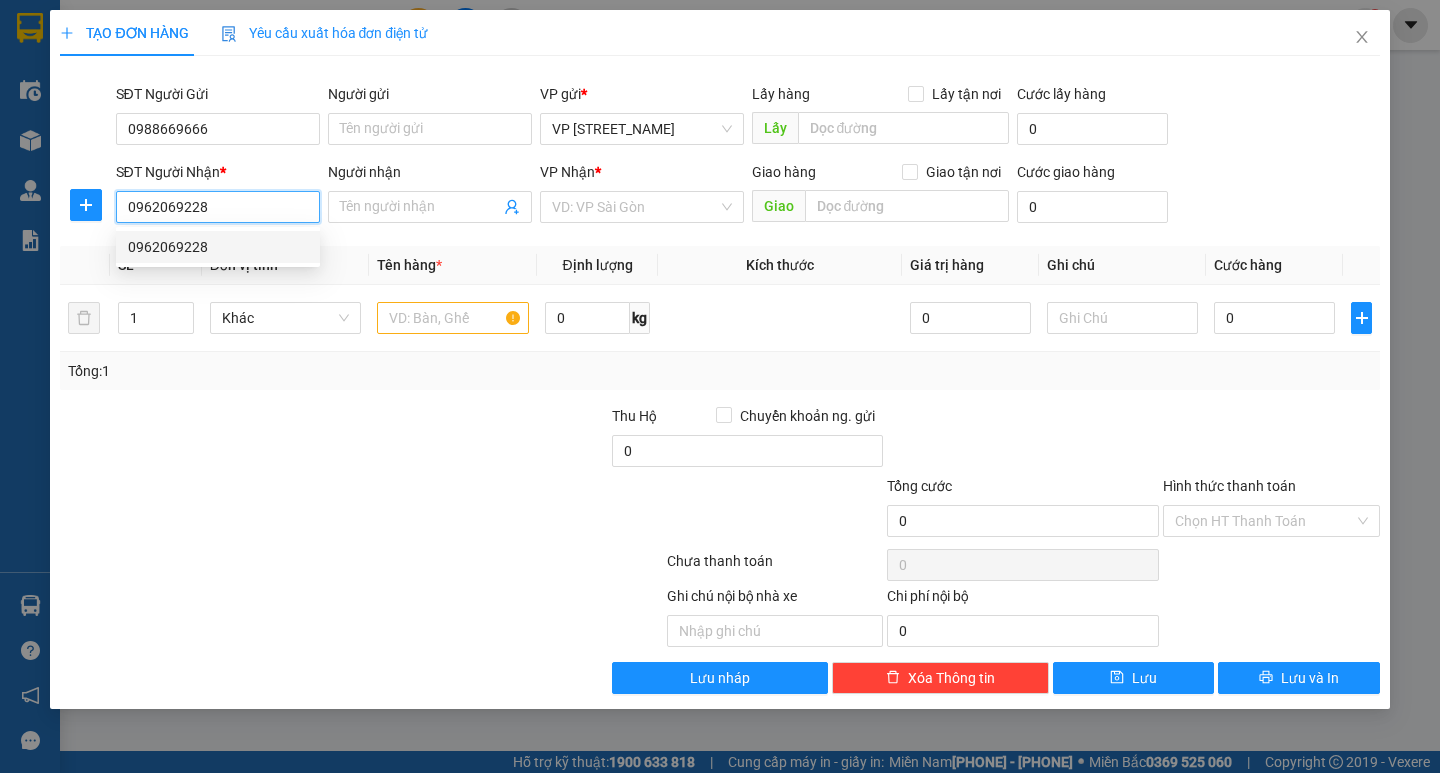 click on "0962069228" at bounding box center [218, 247] 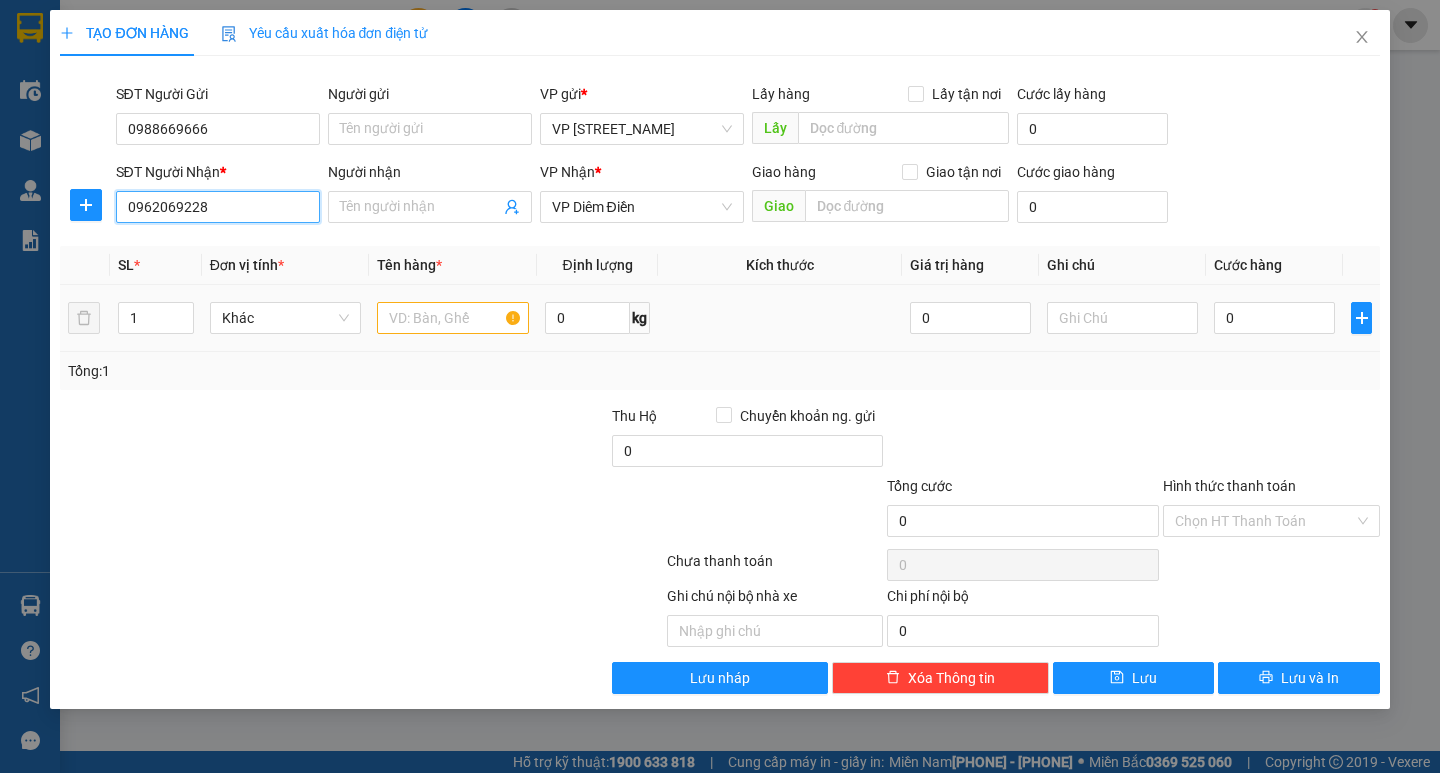 type on "0962069228" 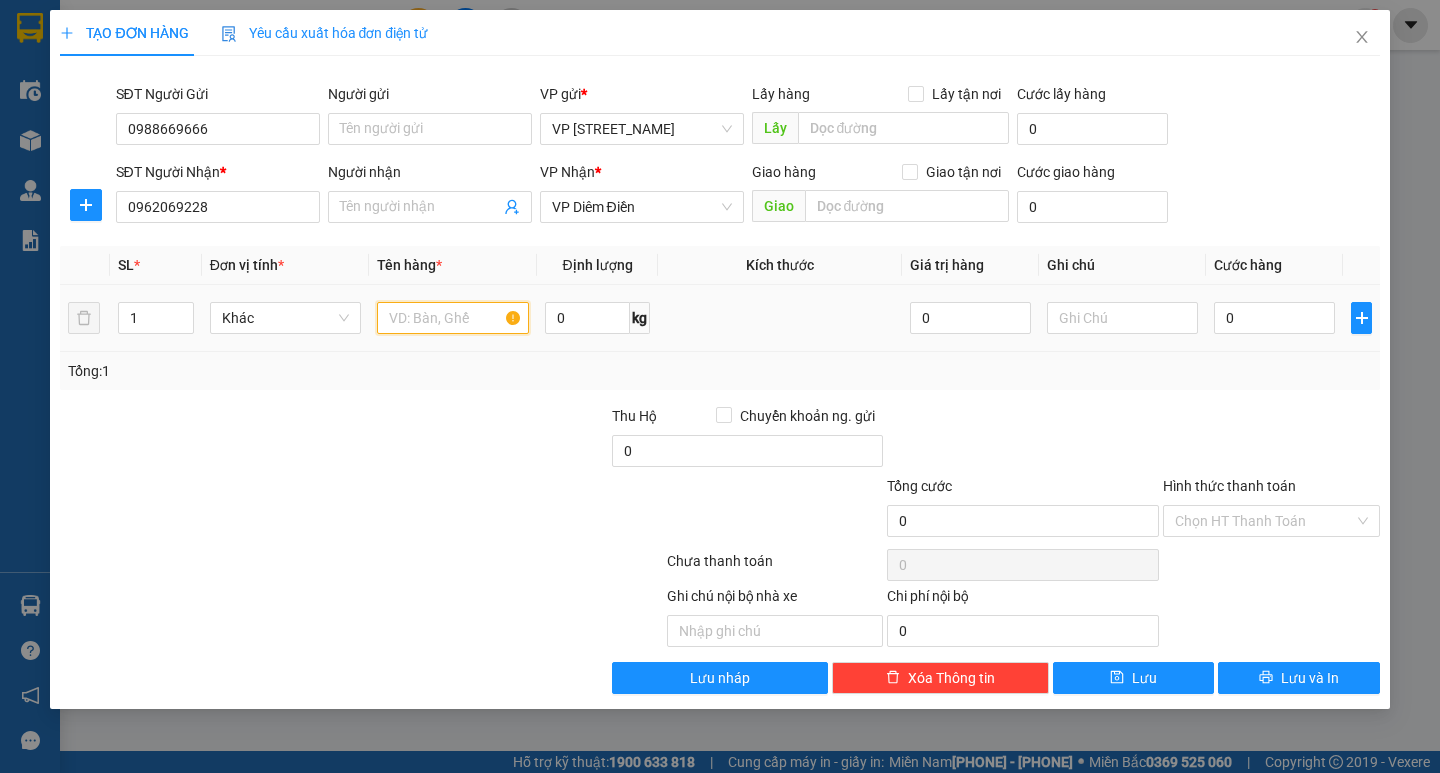 click at bounding box center (452, 318) 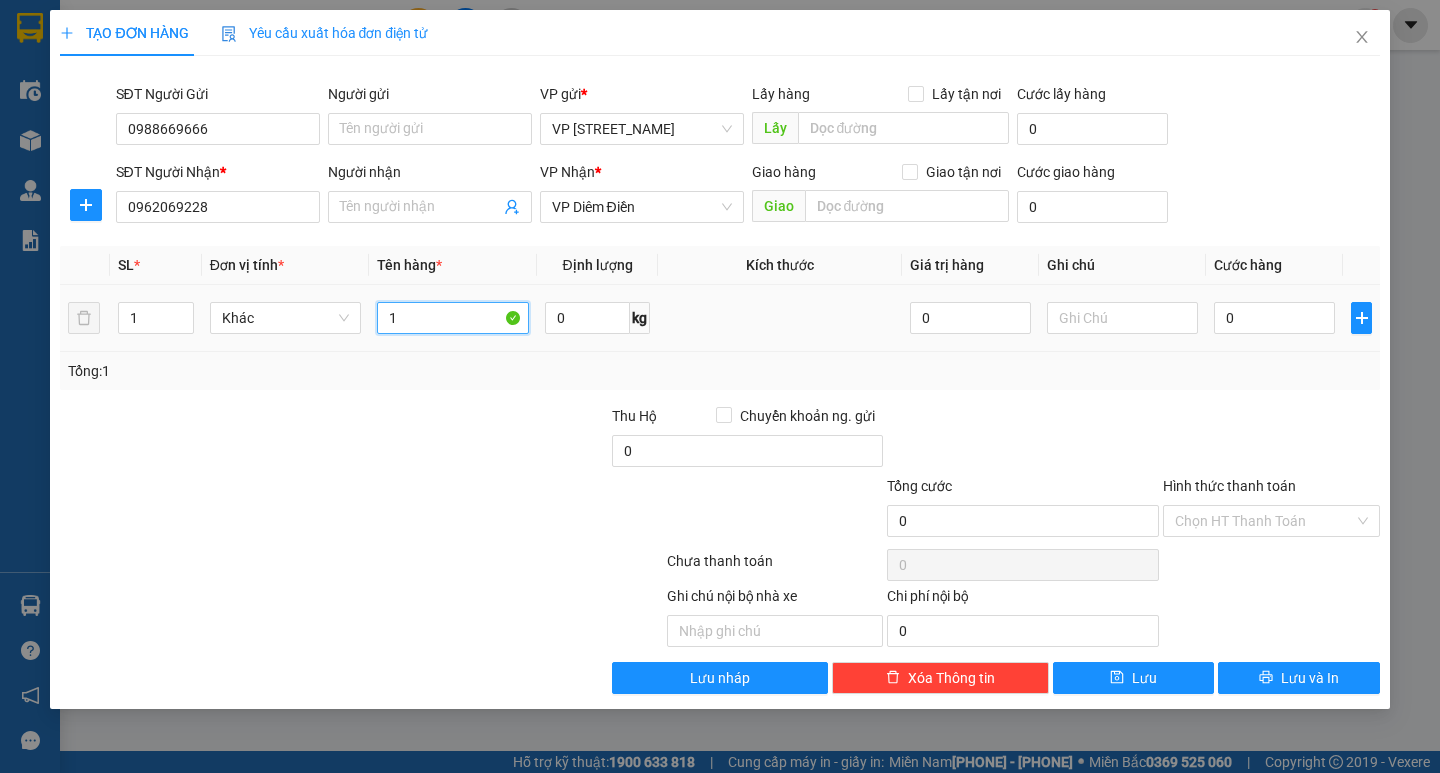 type on "1" 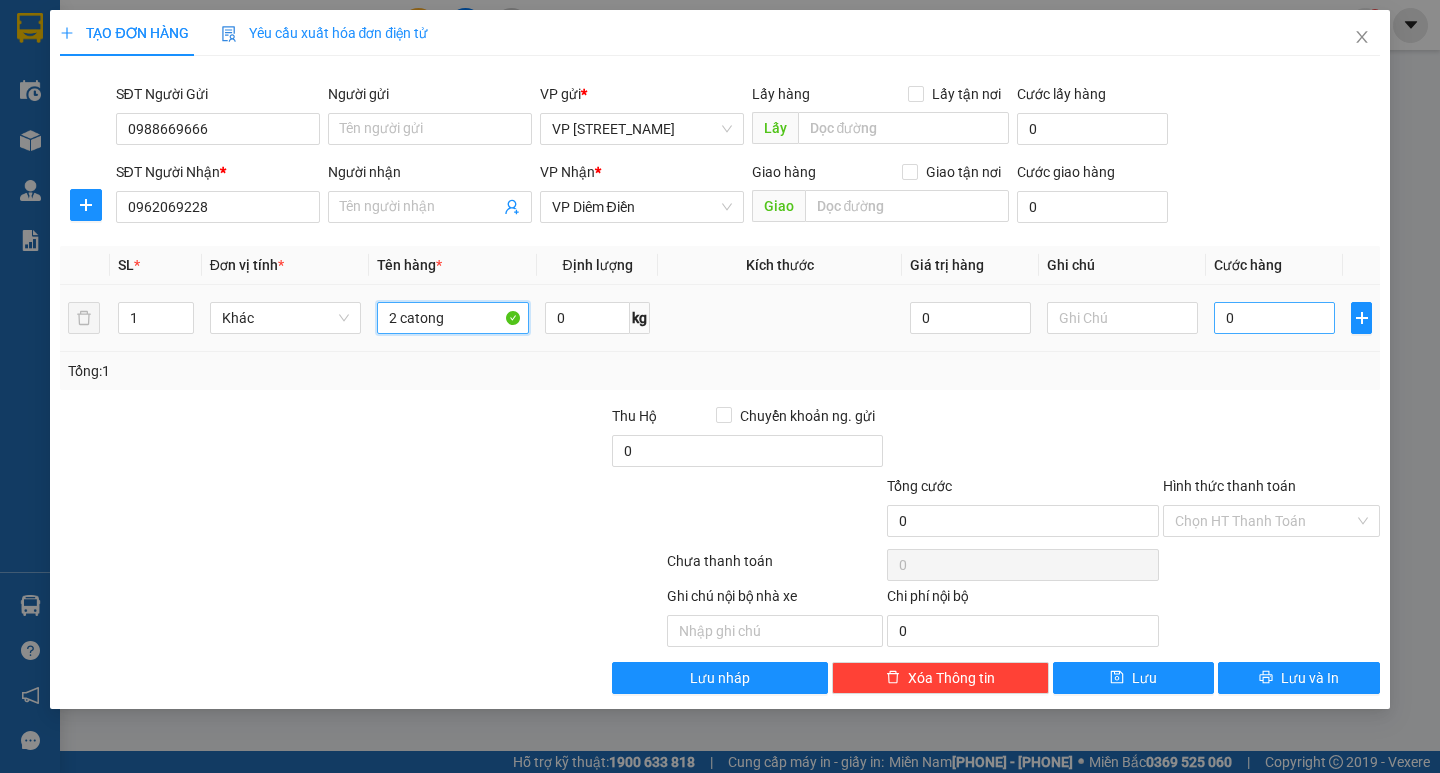 type on "2 catong" 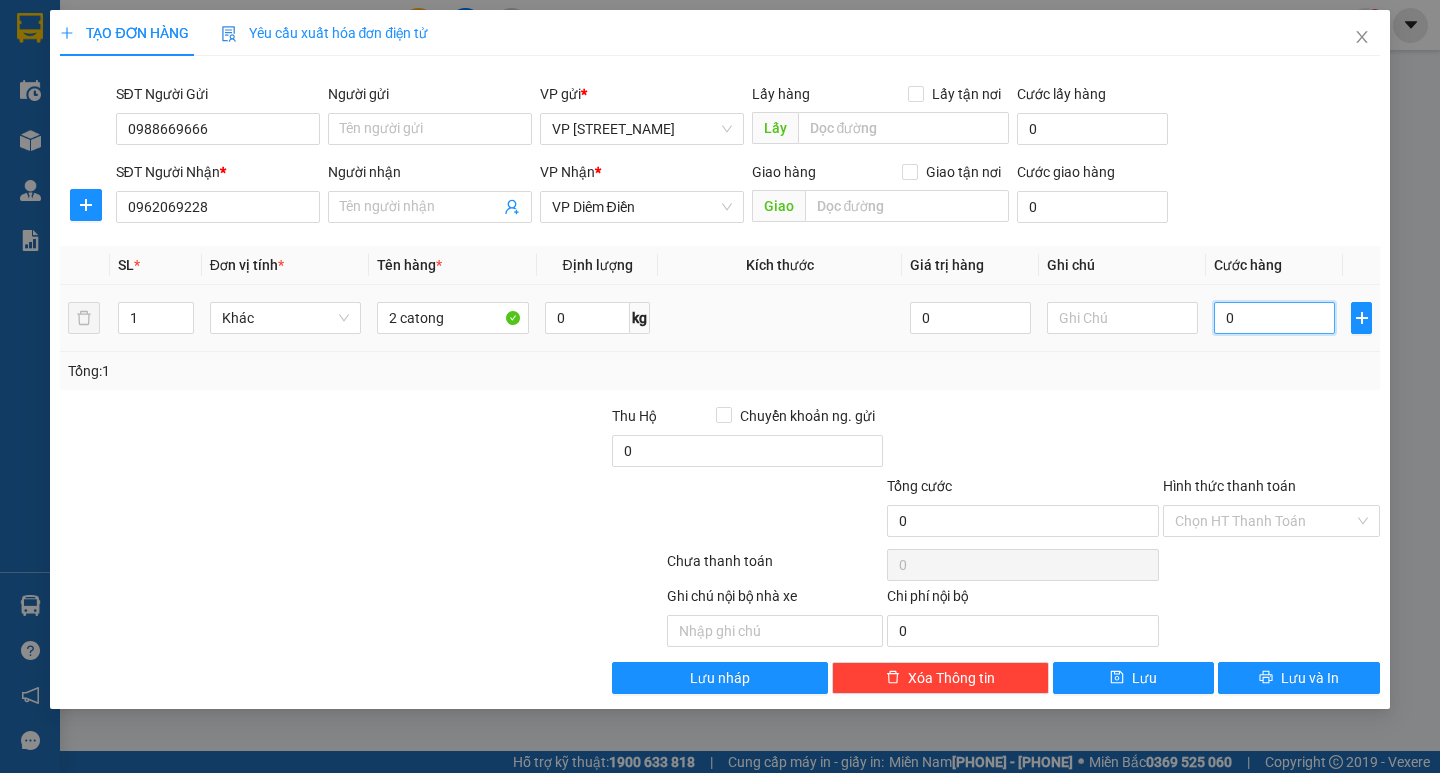 click on "0" at bounding box center (1274, 318) 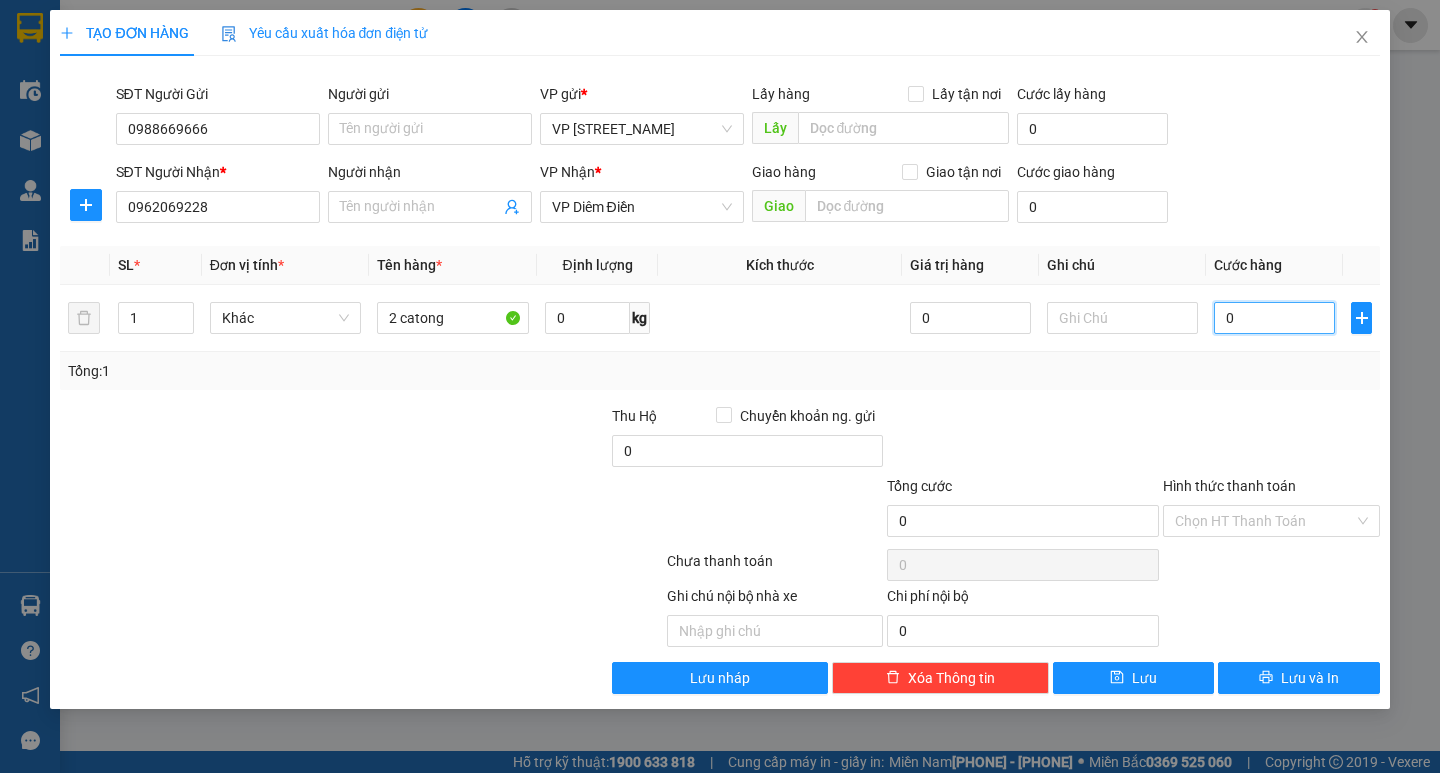 type on "10" 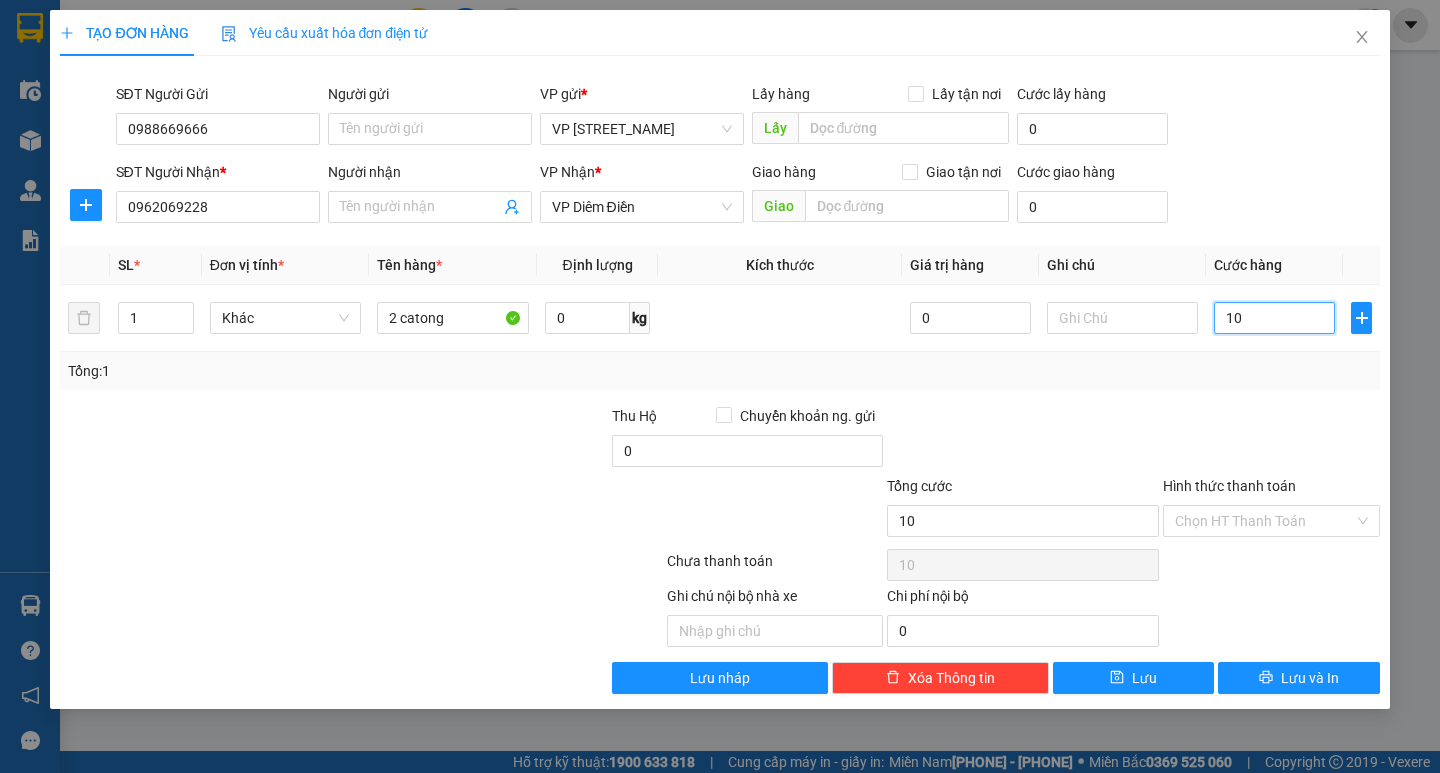 type on "100" 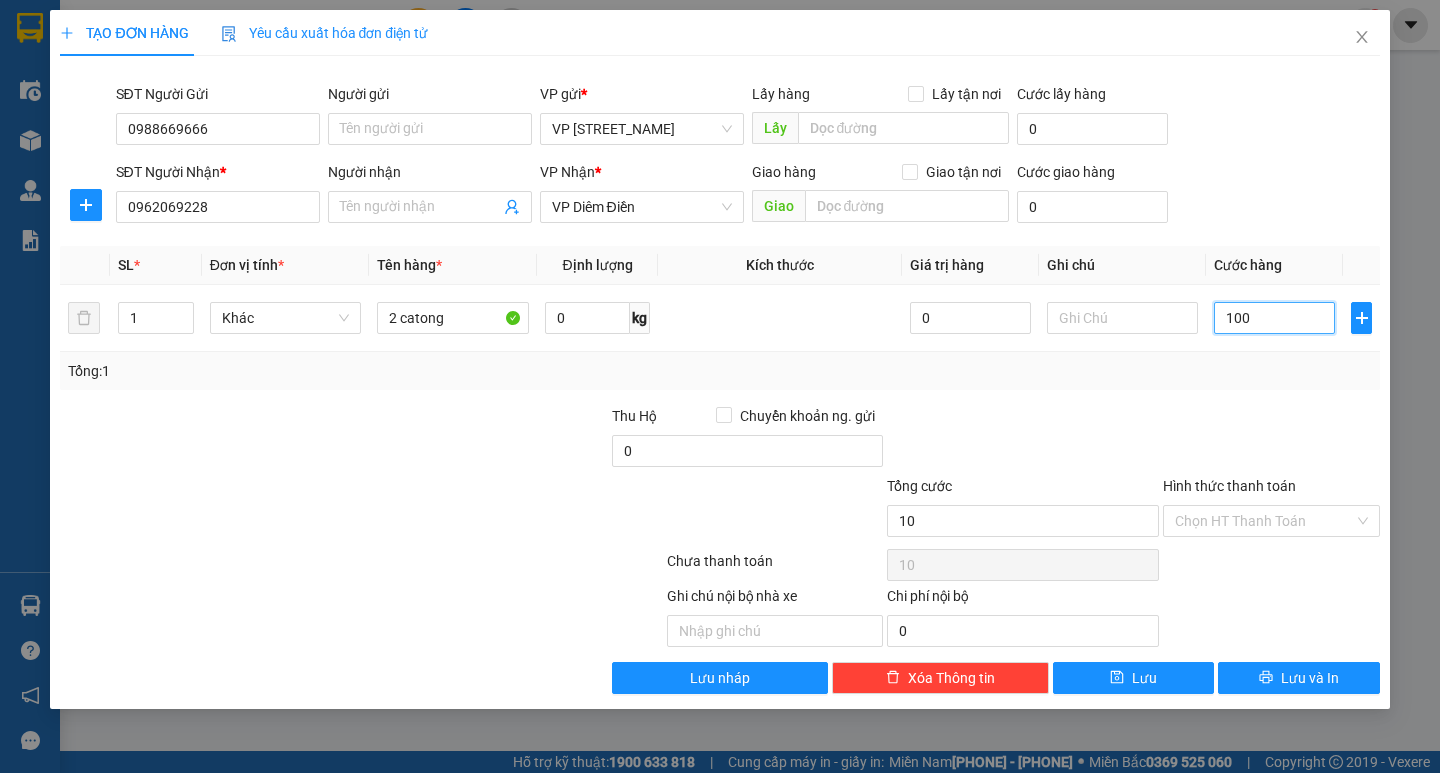 type on "100" 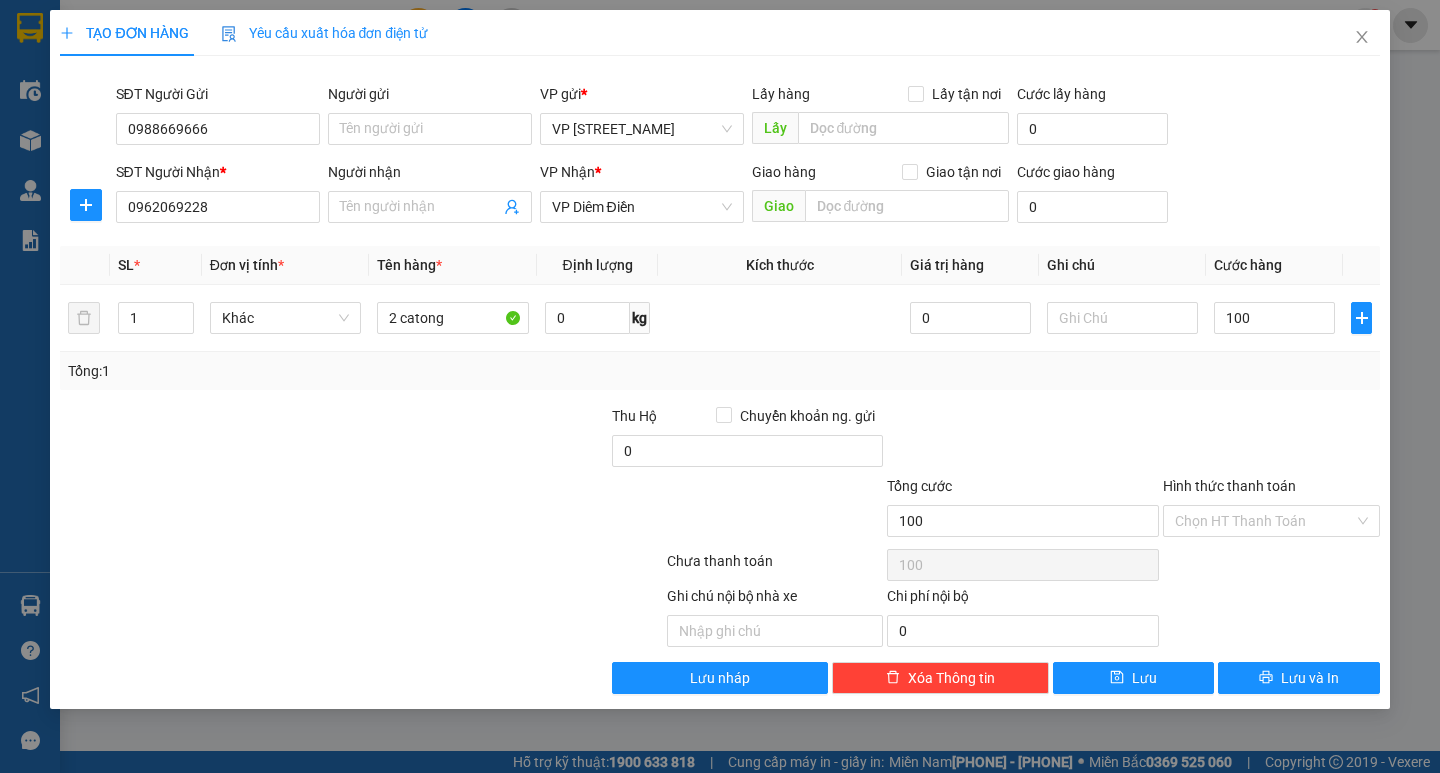 click on "Transit Pickup Surcharge Ids Transit Deliver Surcharge Ids Transit Deliver Surcharge Transit Deliver Surcharge SĐT Người Gửi [PHONE] Người gửi Tên người gửi VP gửi  * VP Trần Bình Lấy hàng Lấy tận nơi Lấy Cước lấy hàng 0 SĐT Người Nhận  * [PHONE] Người nhận Tên người nhận VP Nhận  * VP Diêm Điền Giao hàng Giao tận nơi Giao Cước giao hàng 0 SL  * Đơn vị tính  * Tên hàng  * Định lượng Kích thước Giá trị hàng Ghi chú Cước hàng                     1 Khác 2 catong 0 kg 0 100 Tổng:  1 Thu Hộ Chuyển khoản ng. gửi 0 Tổng cước 100 Hình thức thanh toán Chọn HT Thanh Toán Số tiền thu trước 0 Chưa thanh toán 100 Chọn HT Thanh Toán Ghi chú nội bộ nhà xe Chi phí nội bộ 0 Lưu nháp Xóa Thông tin Lưu Lưu và In" at bounding box center [719, 383] 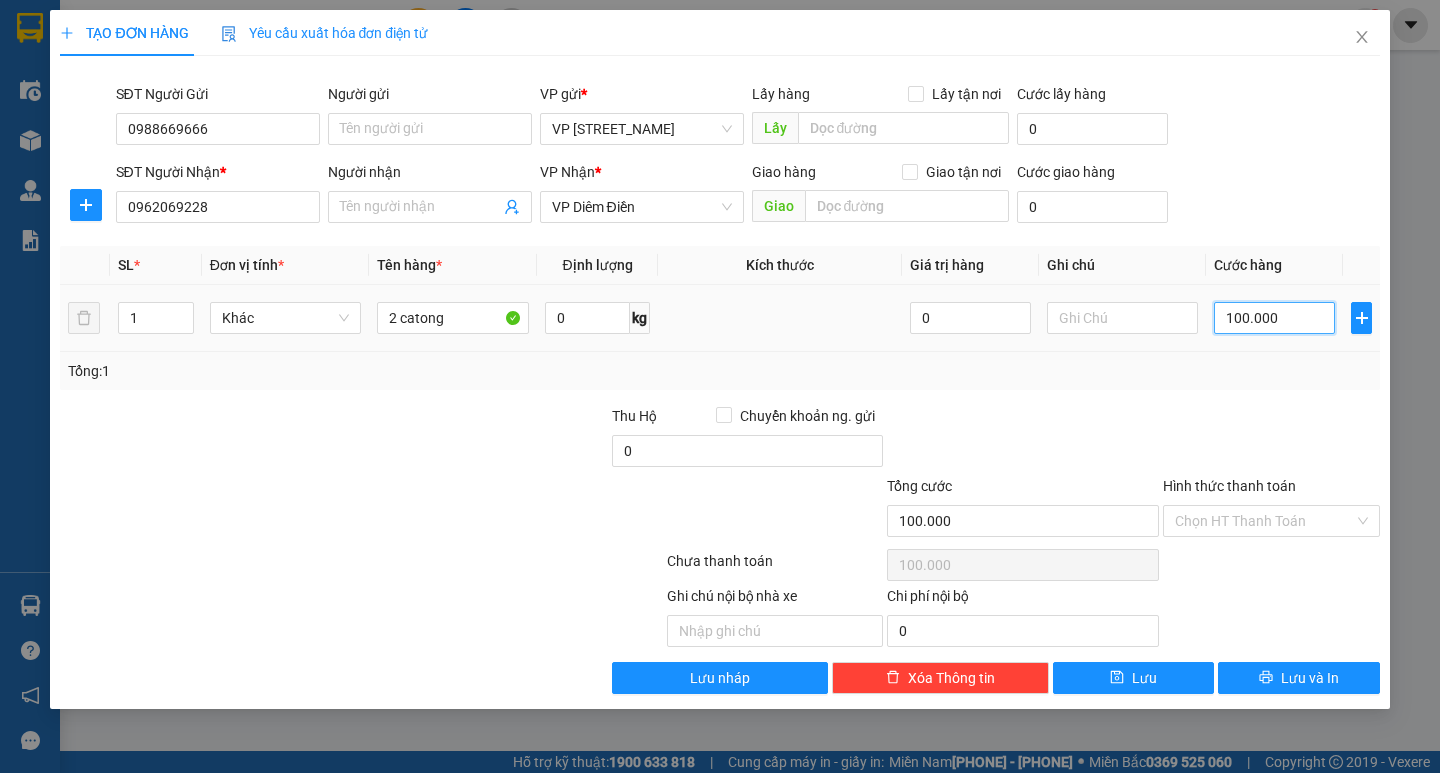 click on "100.000" at bounding box center (1274, 318) 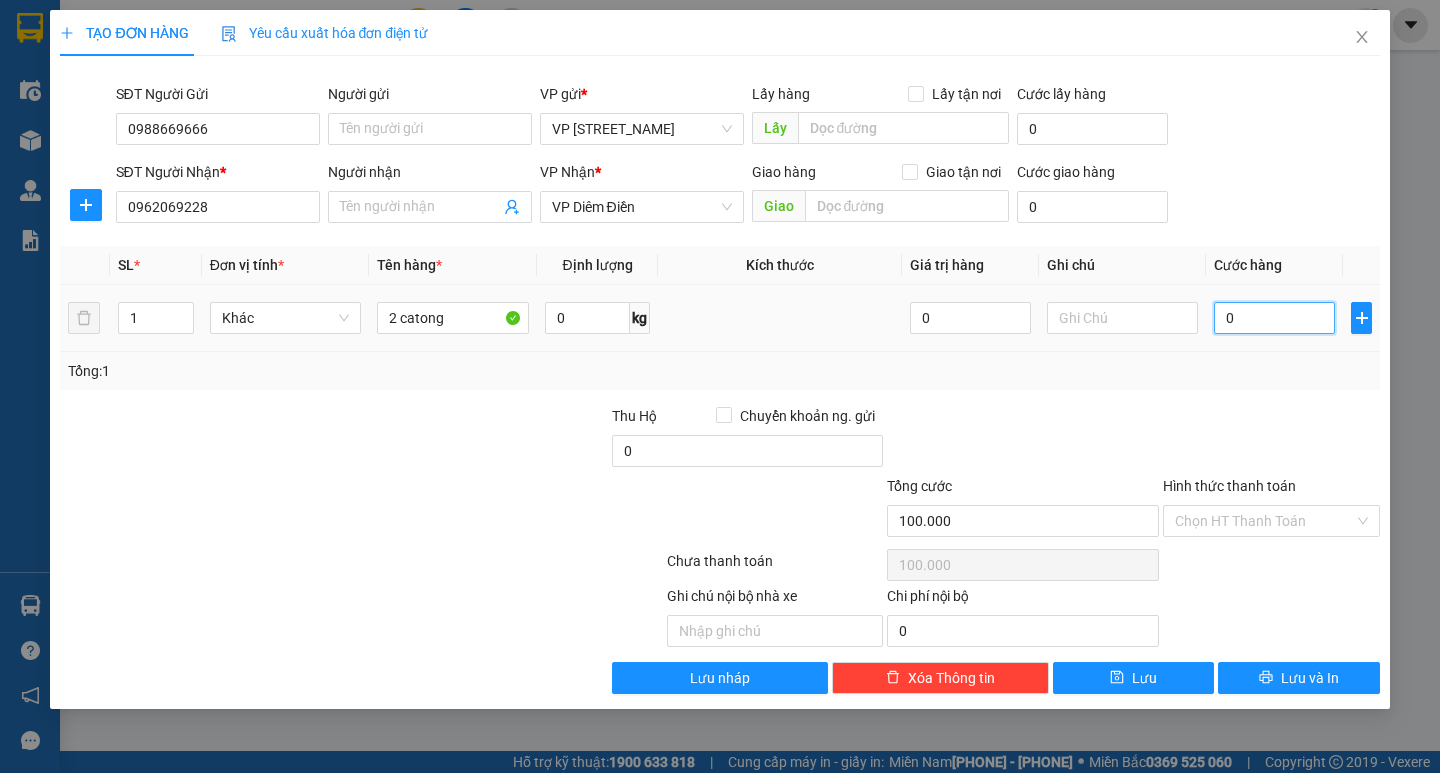 type on "0" 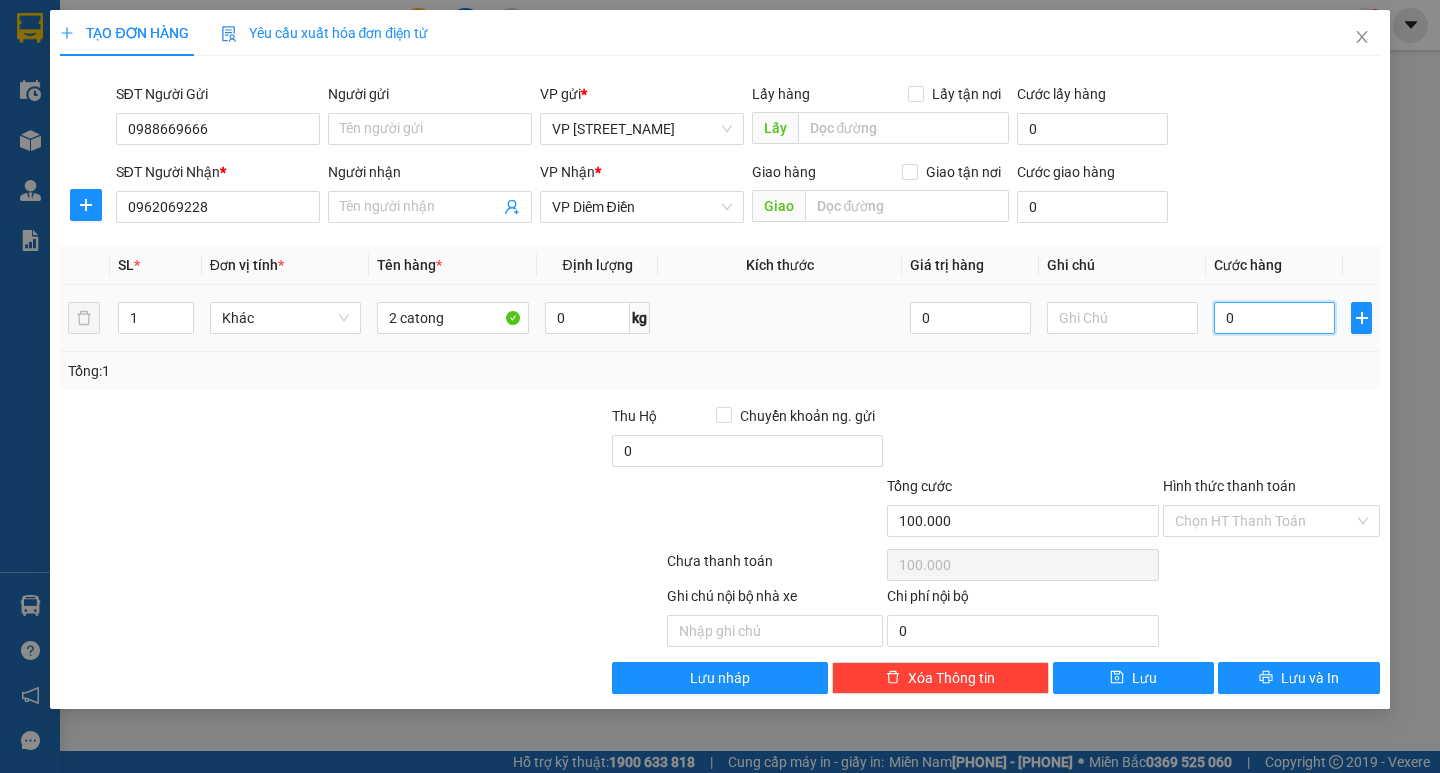type on "0" 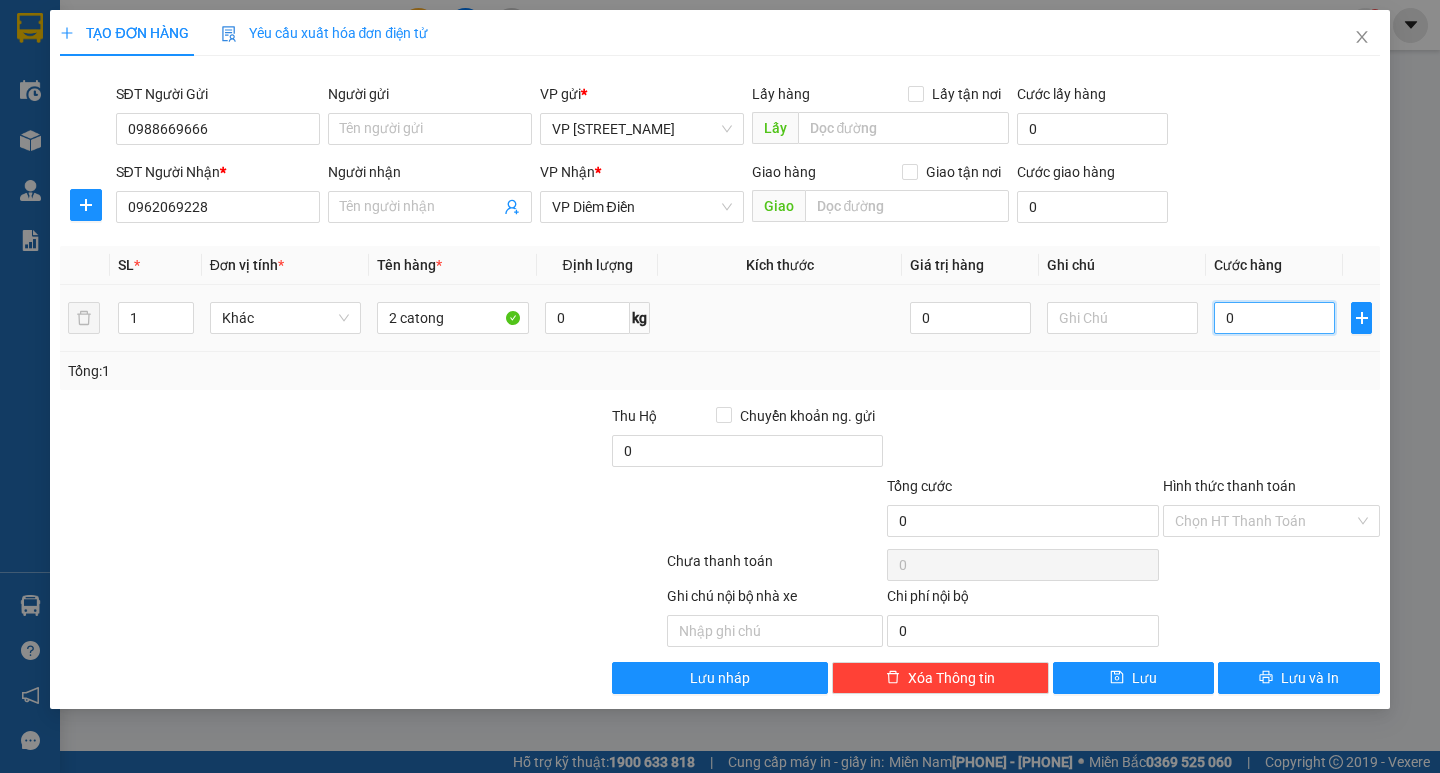click on "0" at bounding box center (1274, 318) 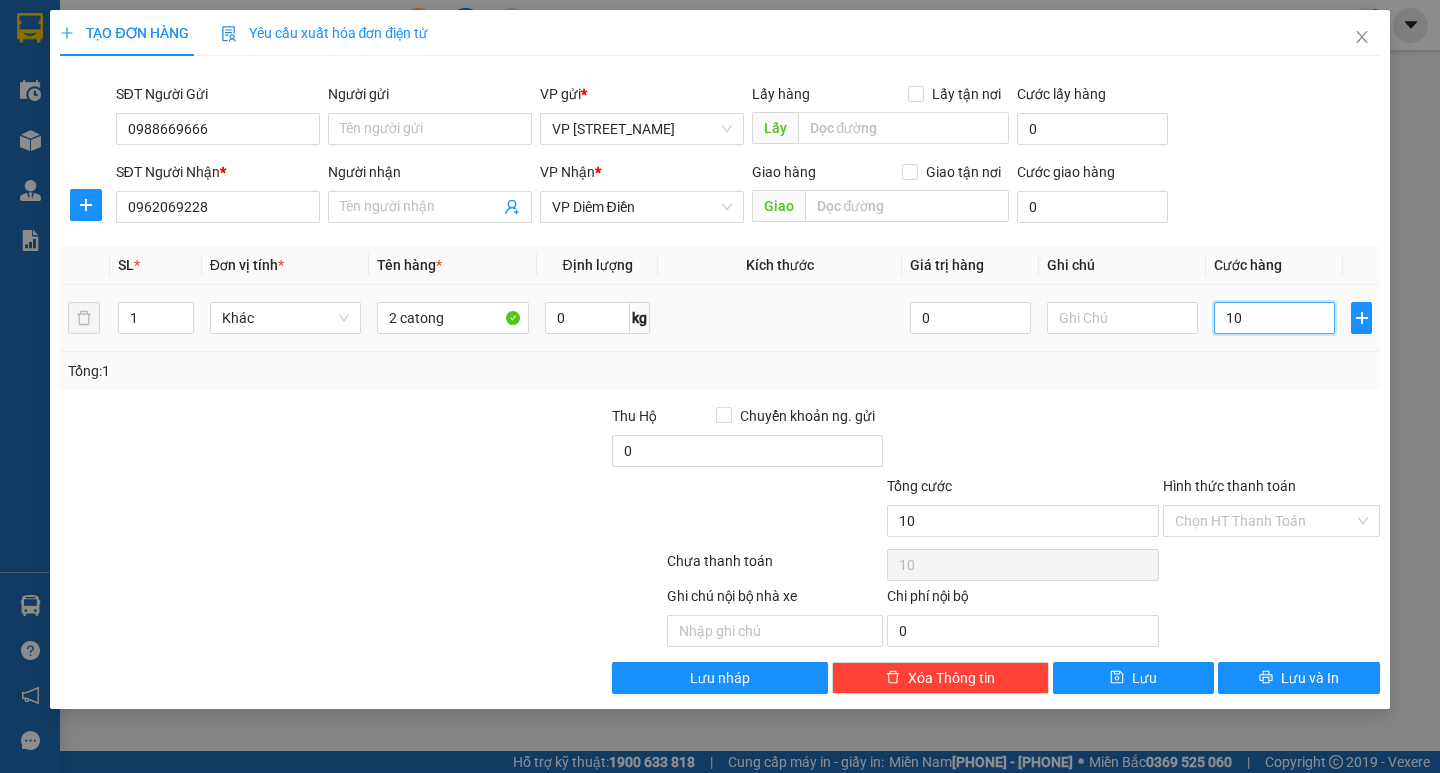 type on "100" 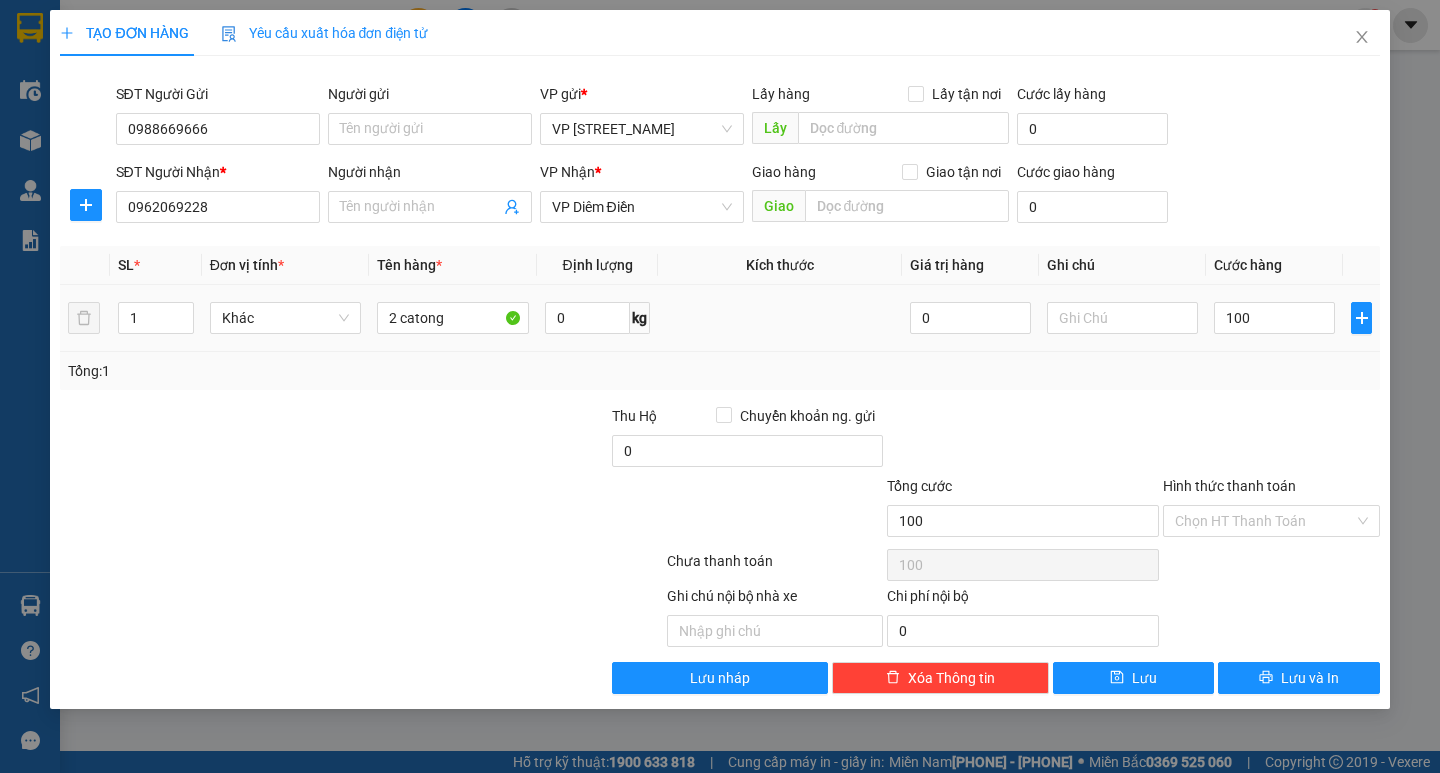 click on "Tổng:  1" at bounding box center (719, 371) 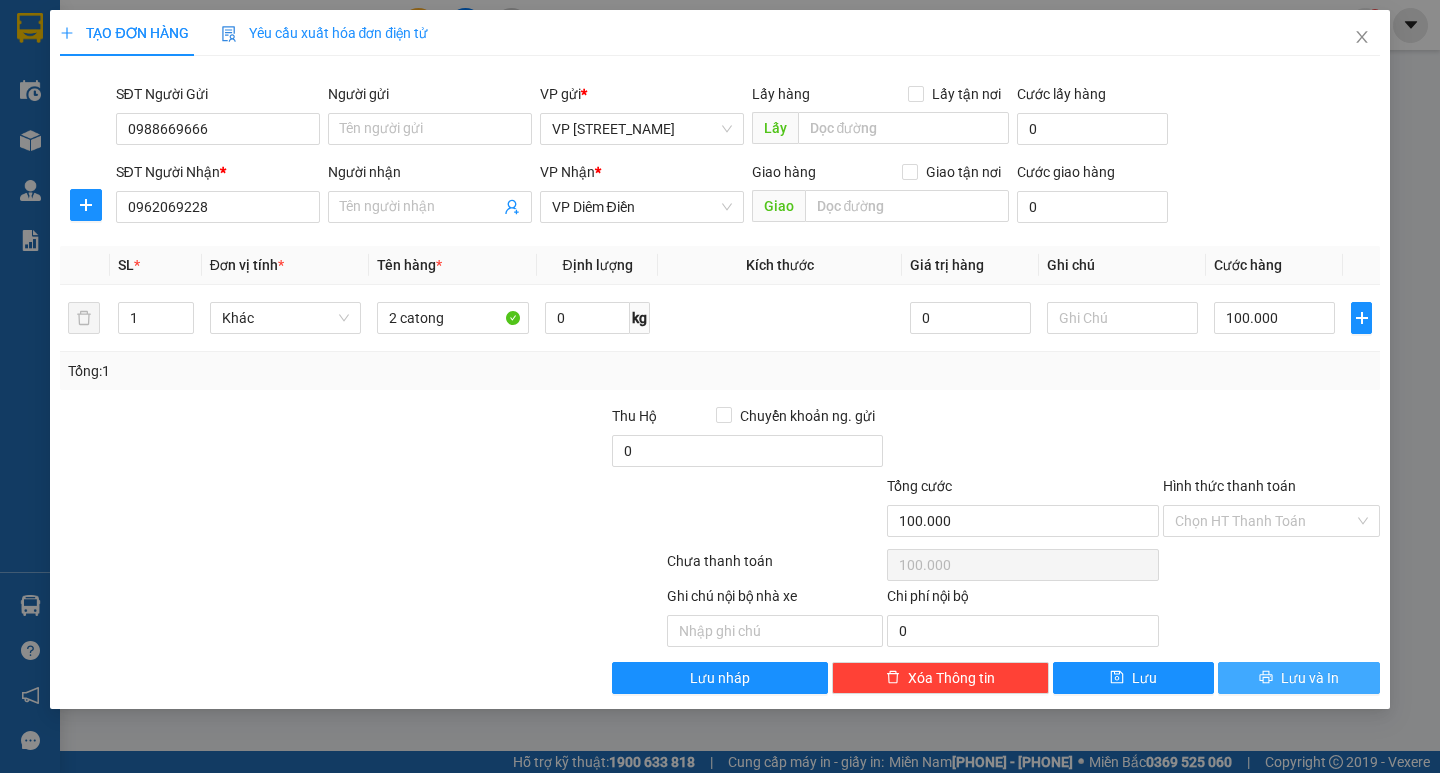 click on "Lưu và In" at bounding box center (1298, 678) 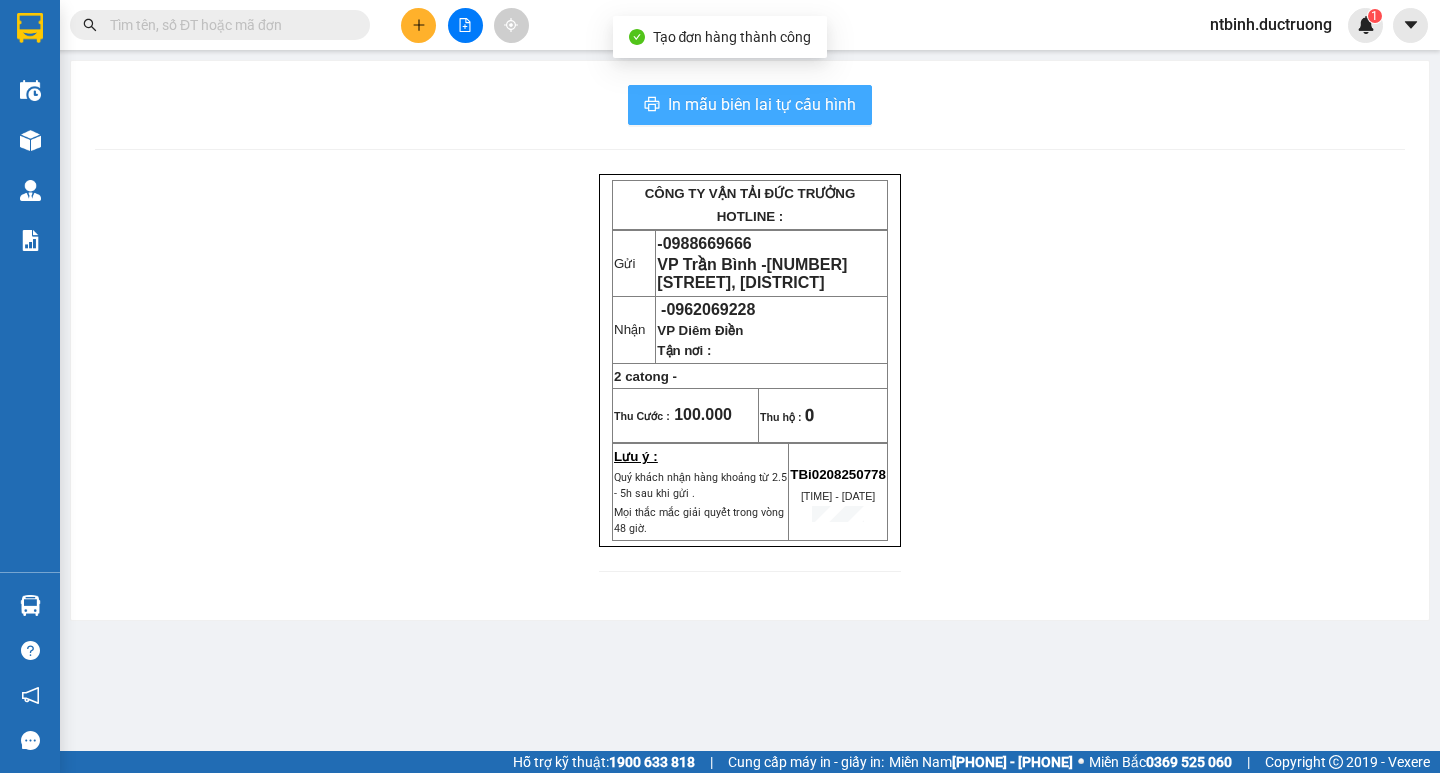click on "In mẫu biên lai tự cấu hình" at bounding box center [762, 104] 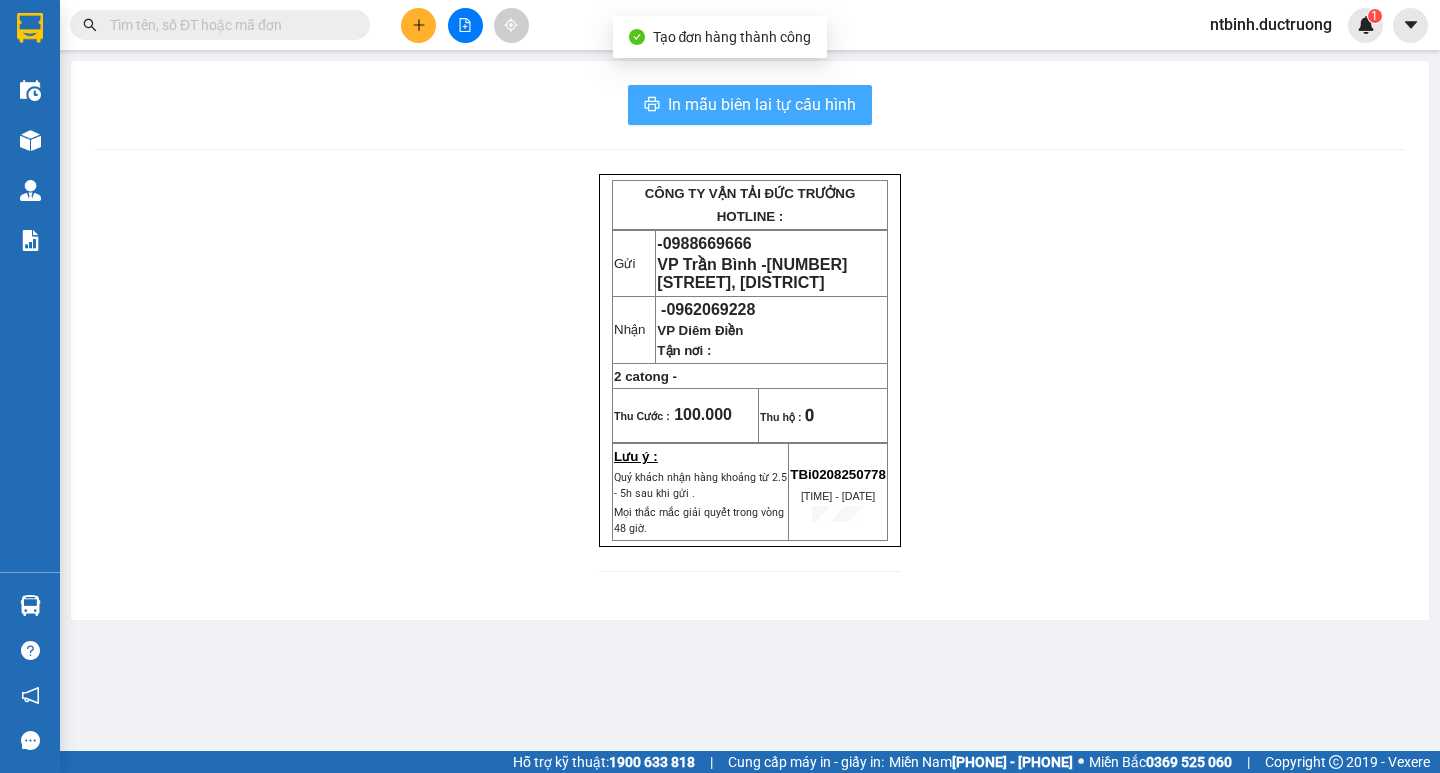 scroll, scrollTop: 0, scrollLeft: 0, axis: both 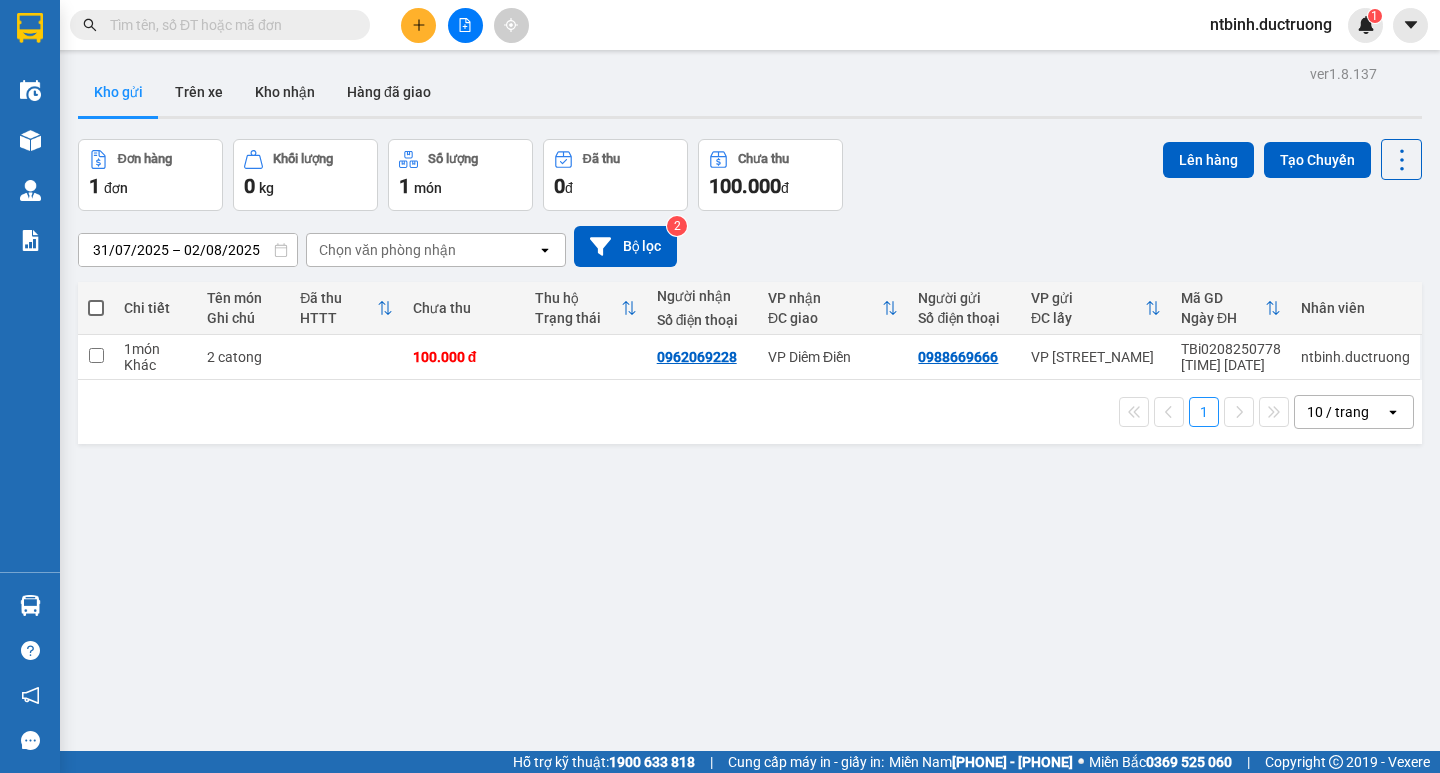 click at bounding box center (418, 25) 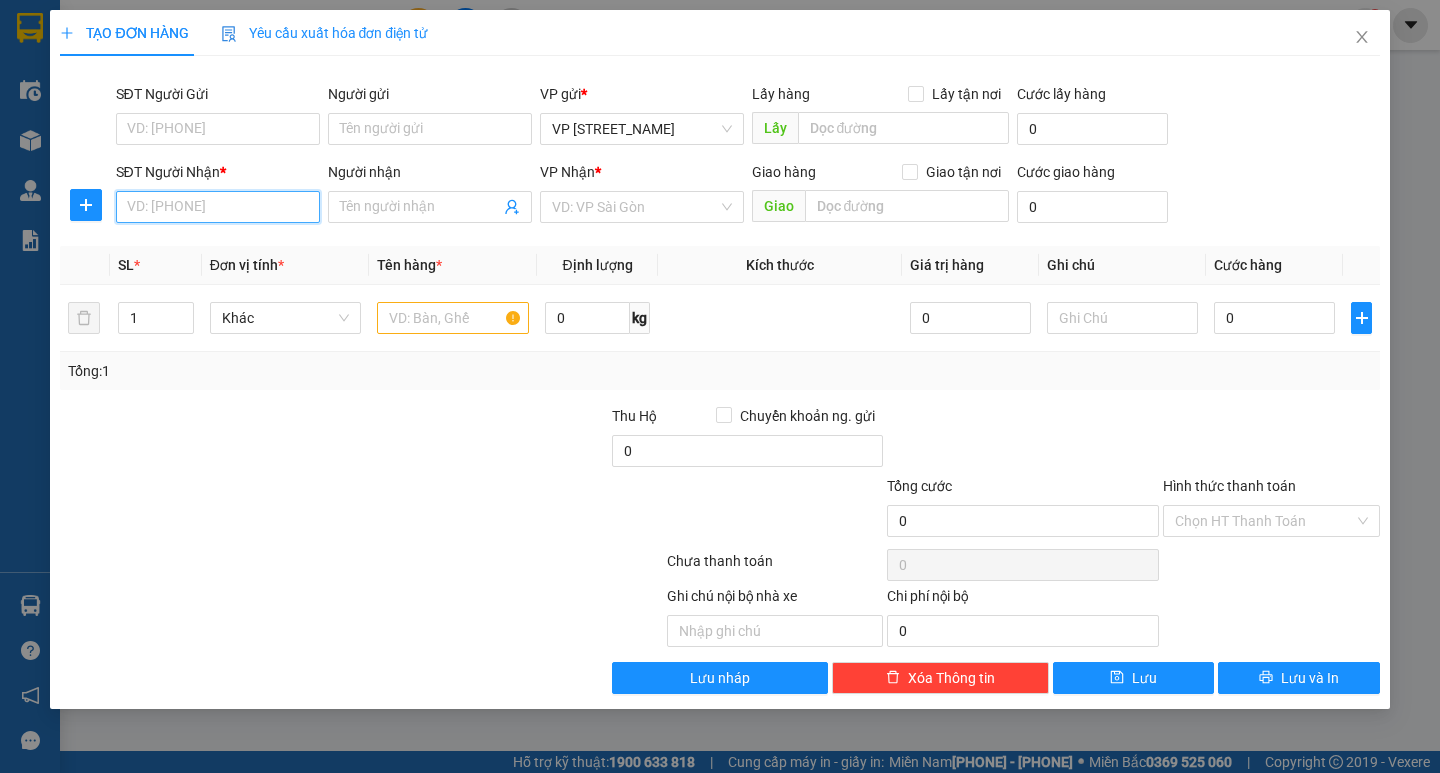 click on "SĐT Người Nhận  *" at bounding box center [218, 207] 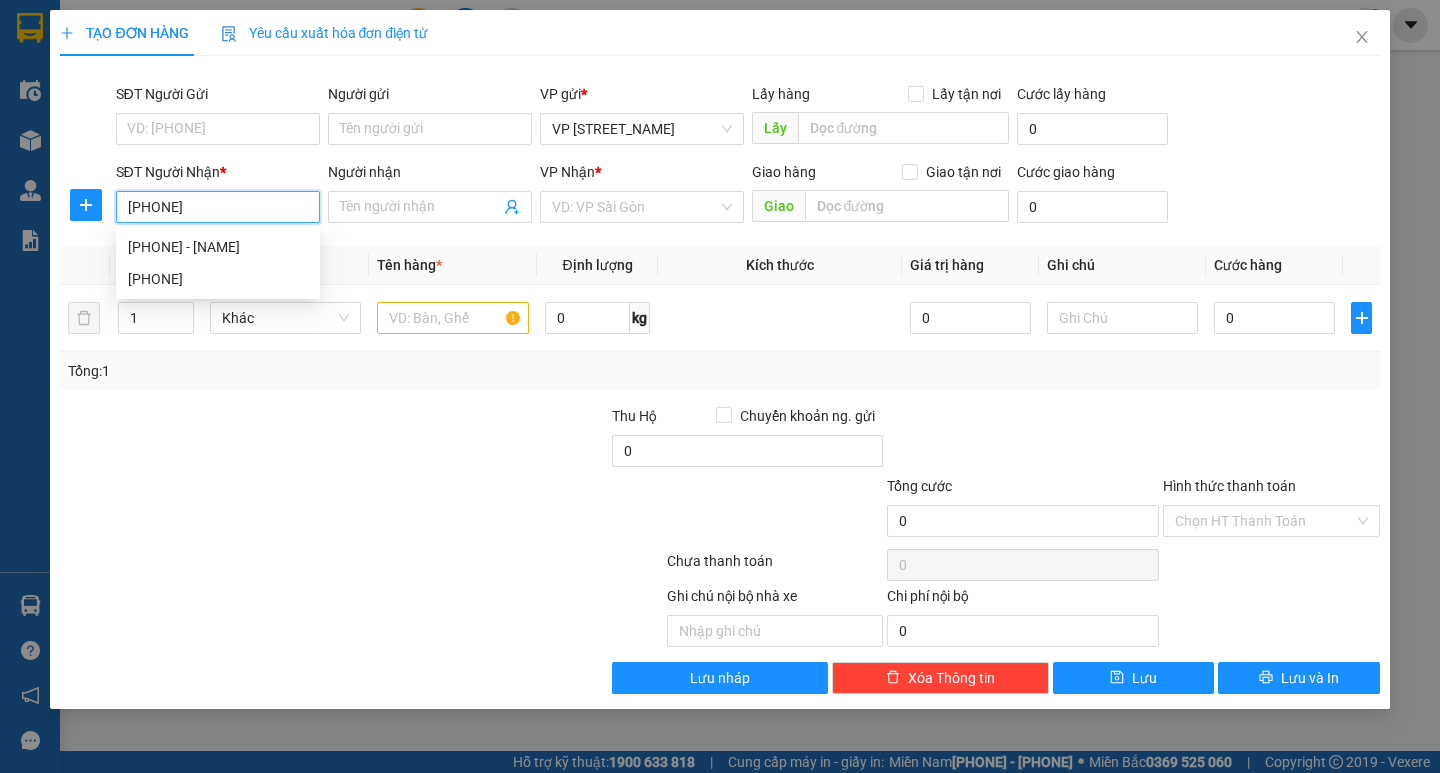 click on "[PHONE] - [NAME]" at bounding box center (218, 247) 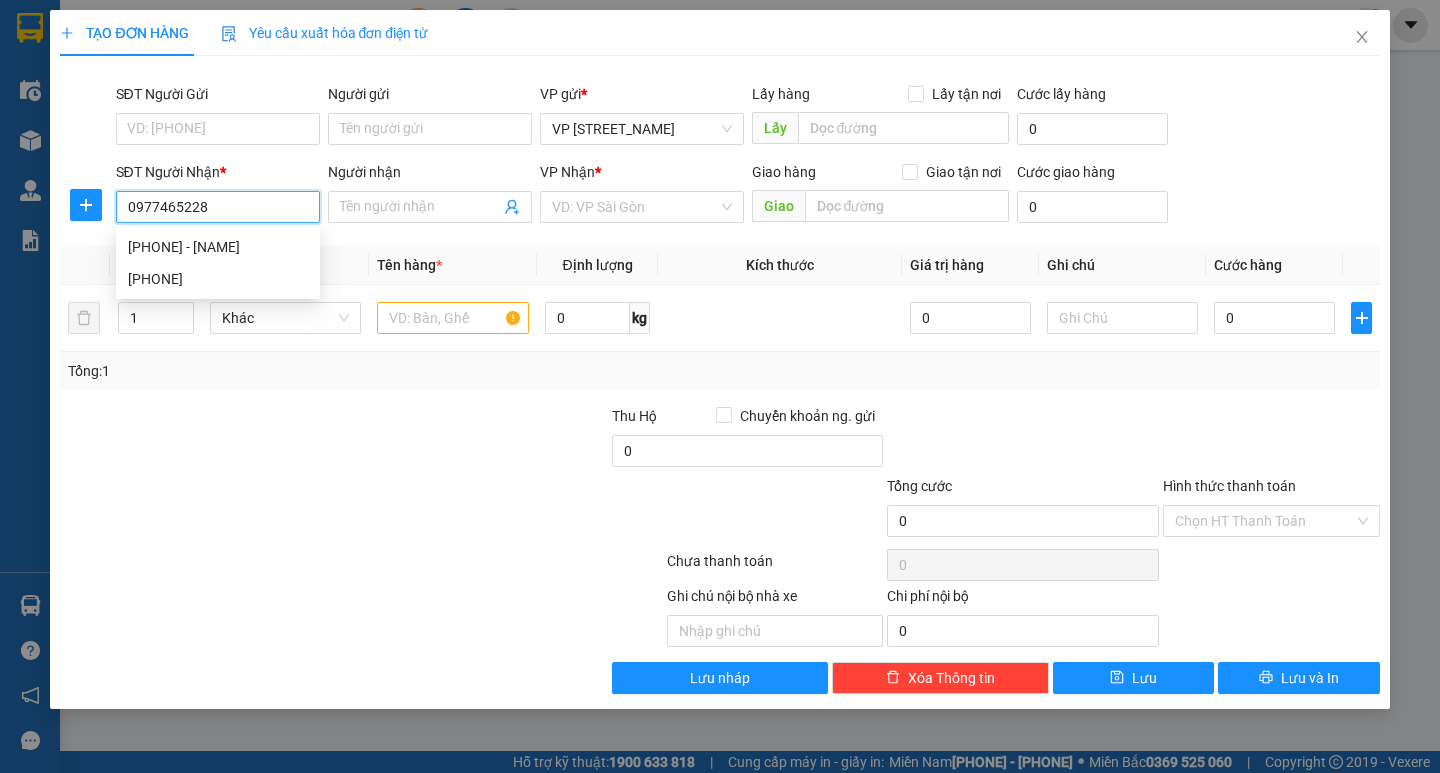 type on "[NAME]" 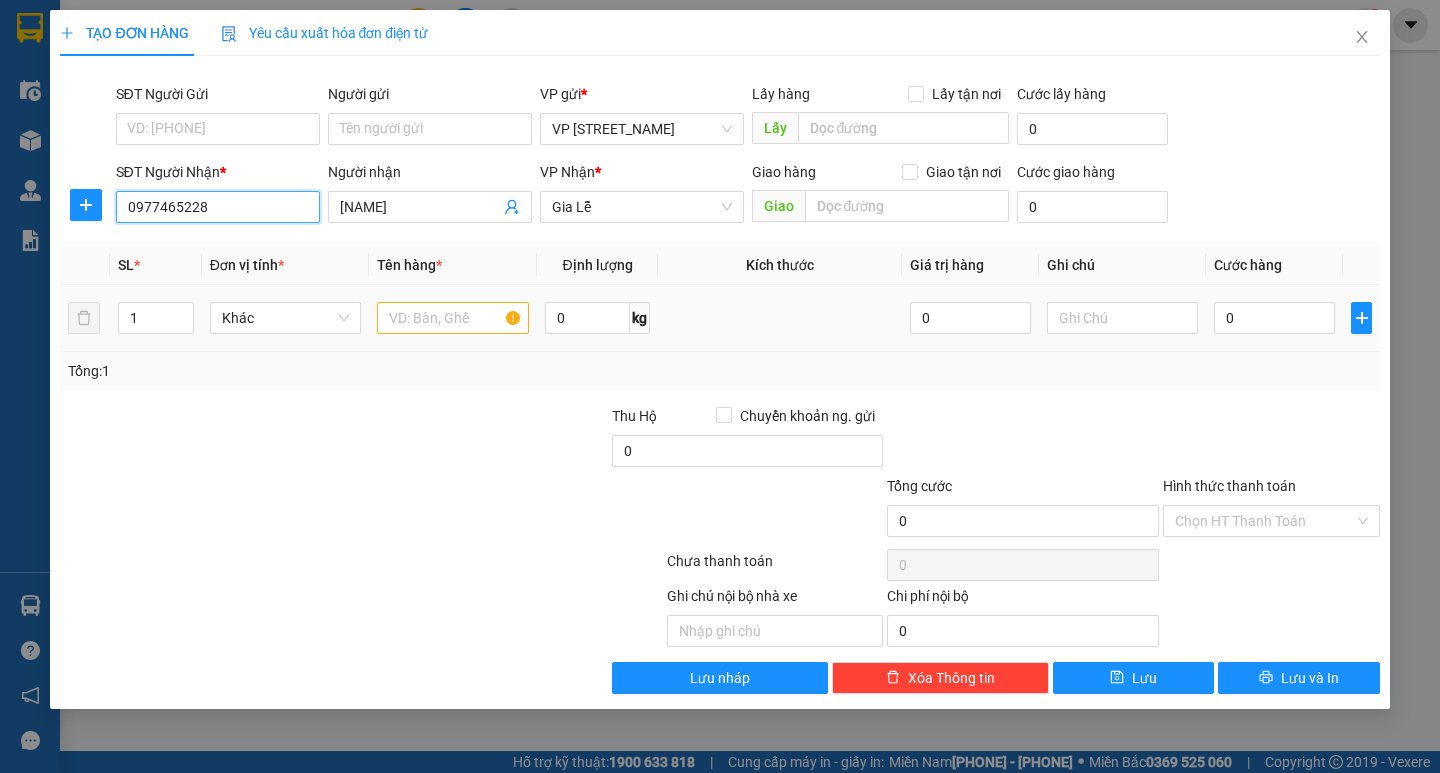 type on "0977465228" 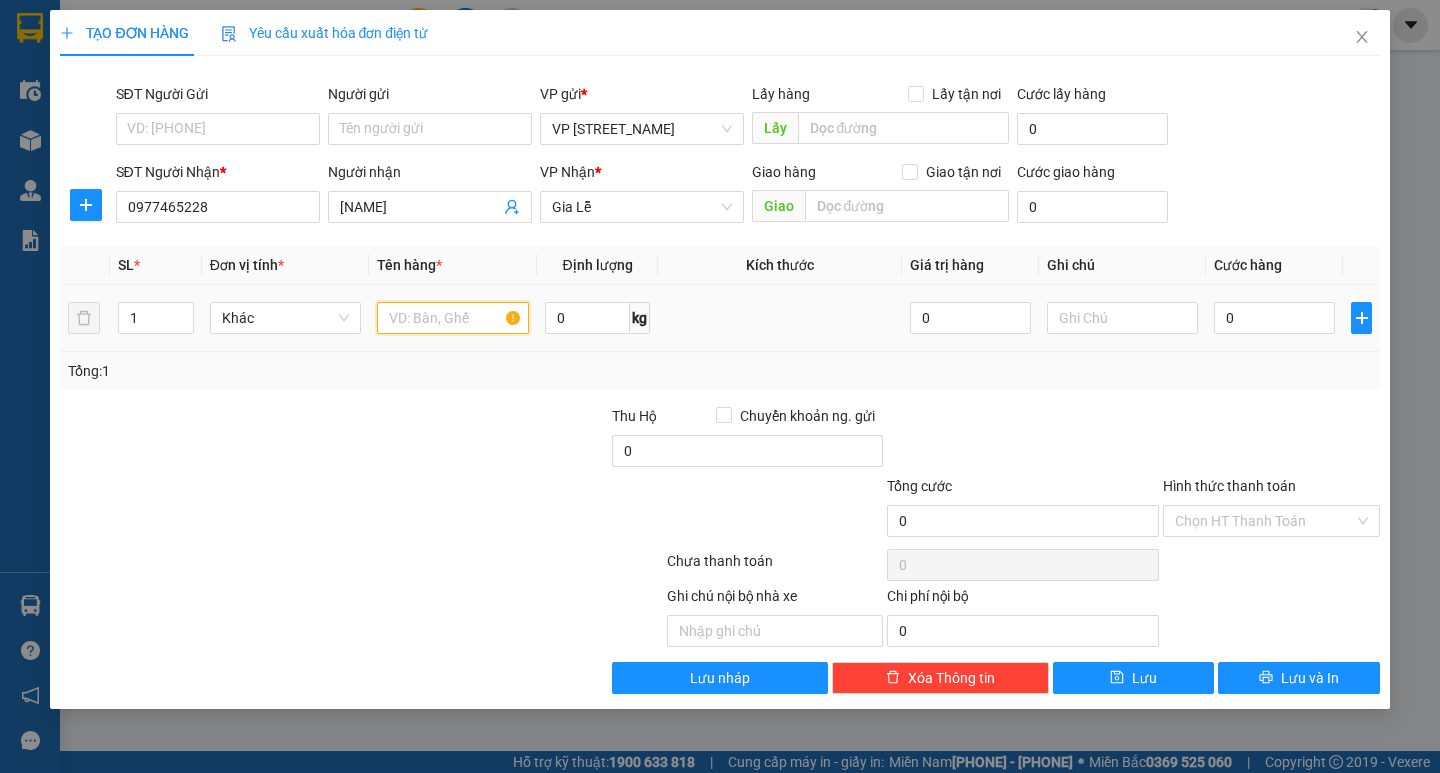 click at bounding box center (452, 318) 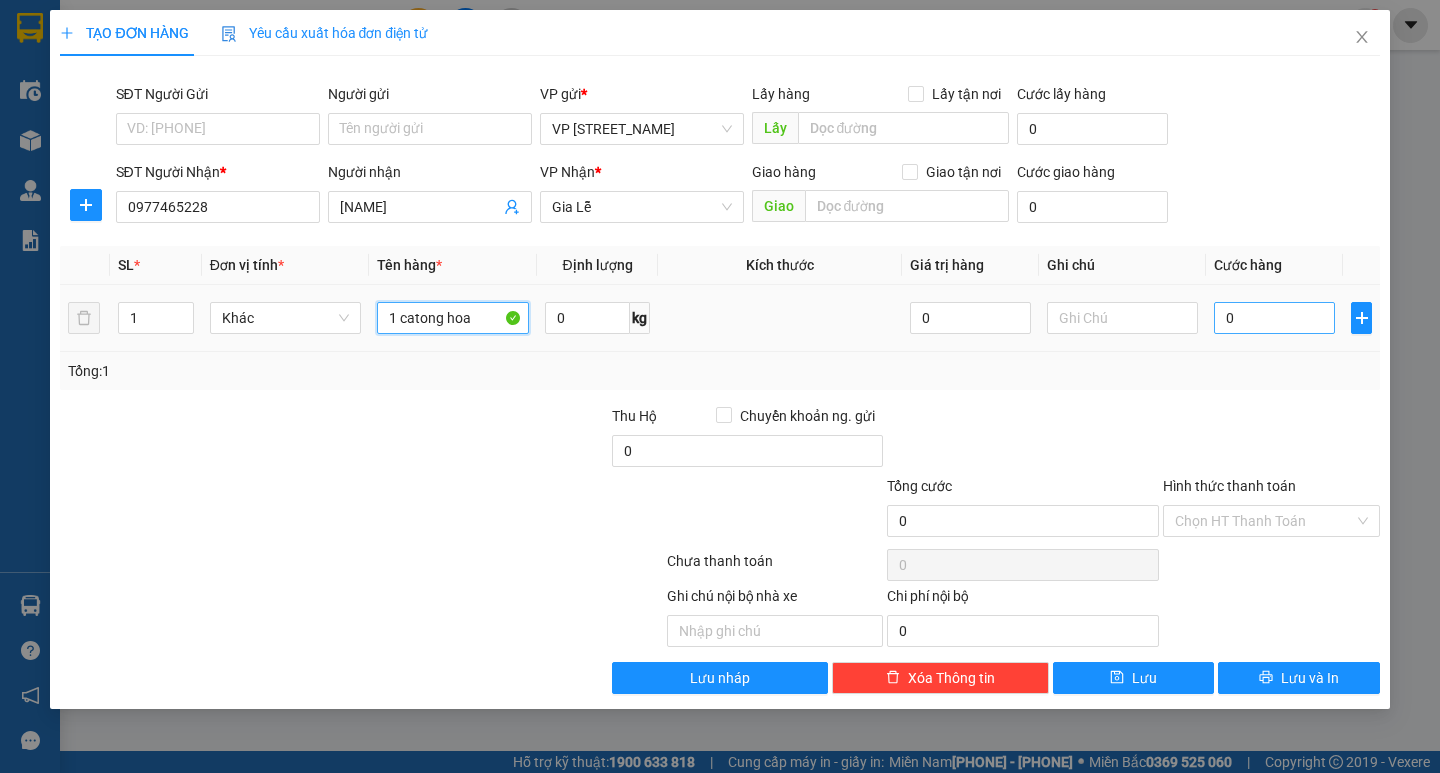 type on "1 catong hoa" 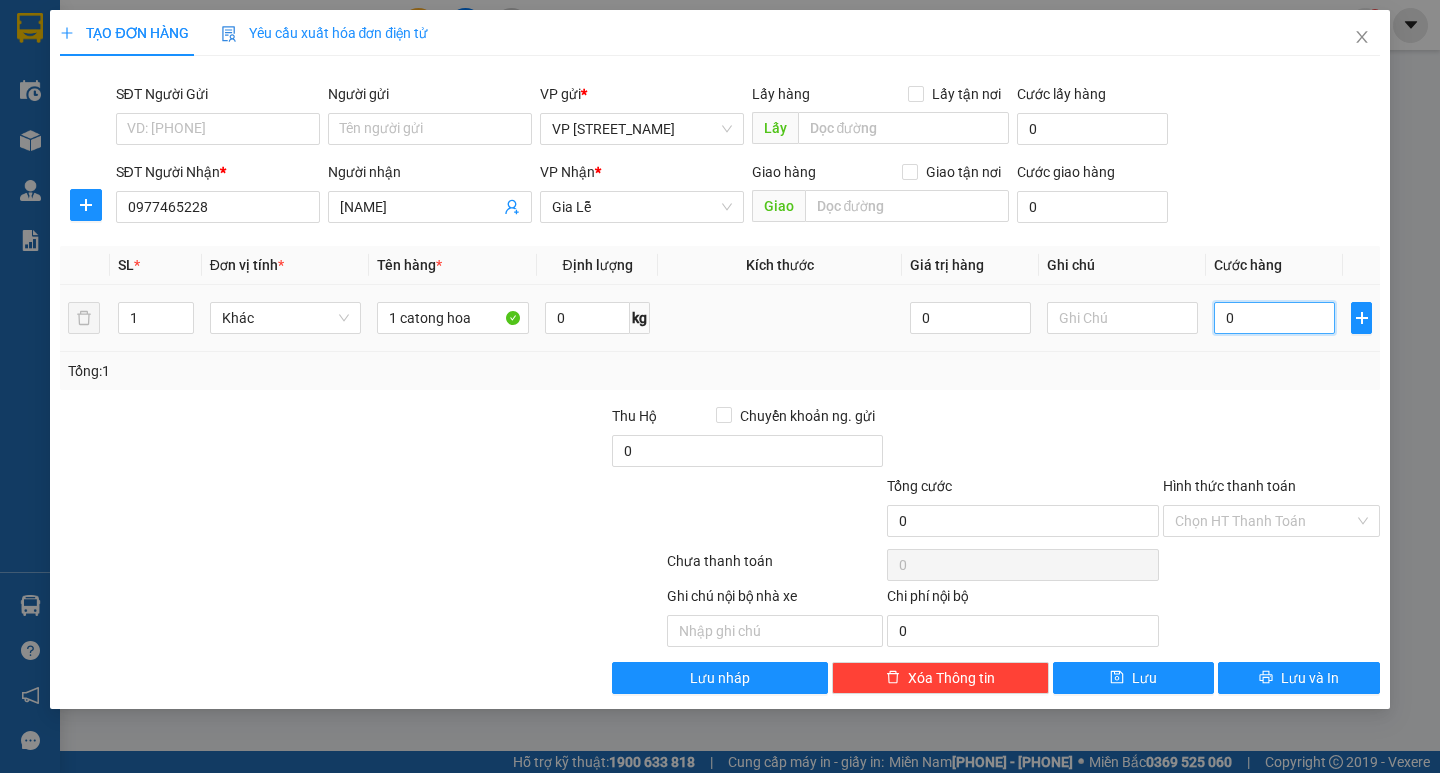 click on "0" at bounding box center [1274, 318] 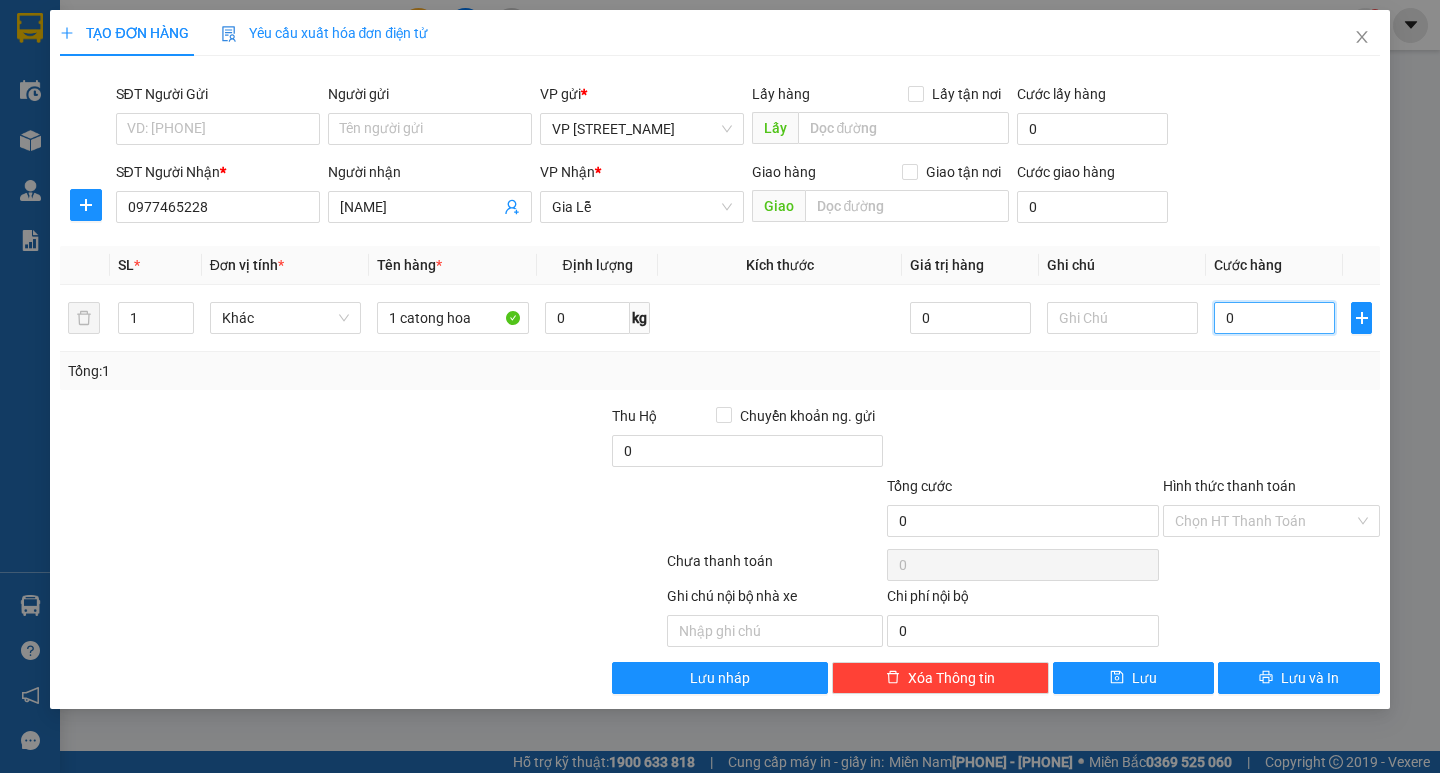 type on "60" 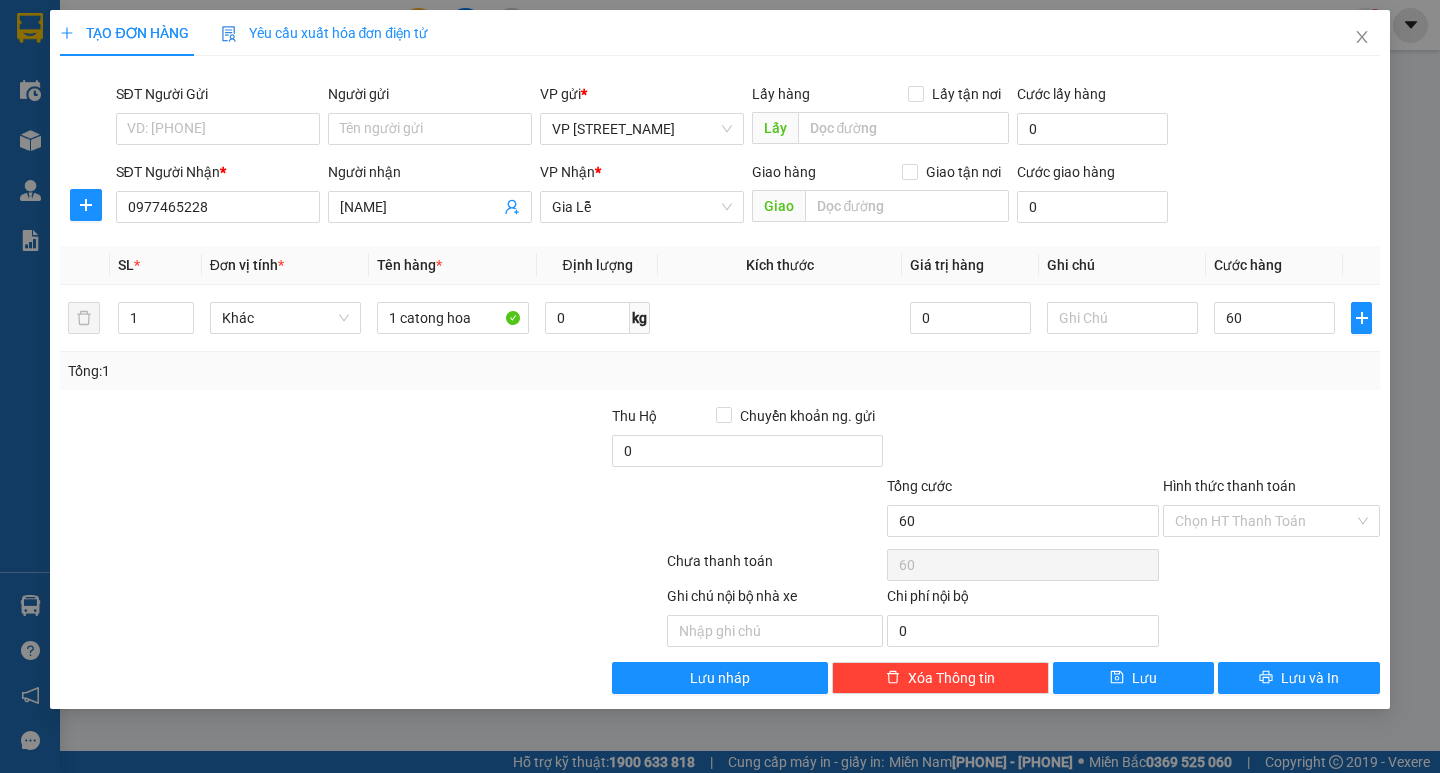click on "Tổng:  1" at bounding box center [719, 371] 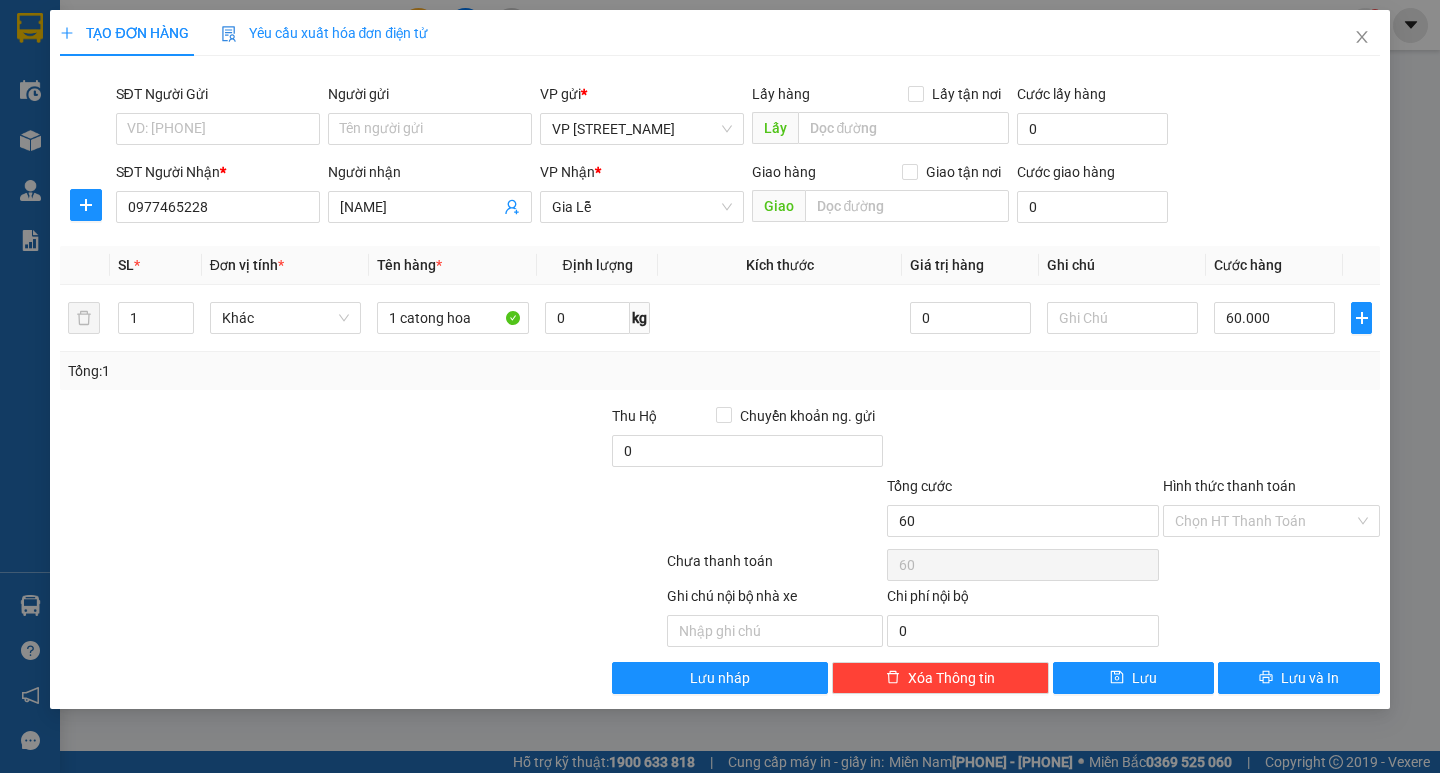 type on "60.000" 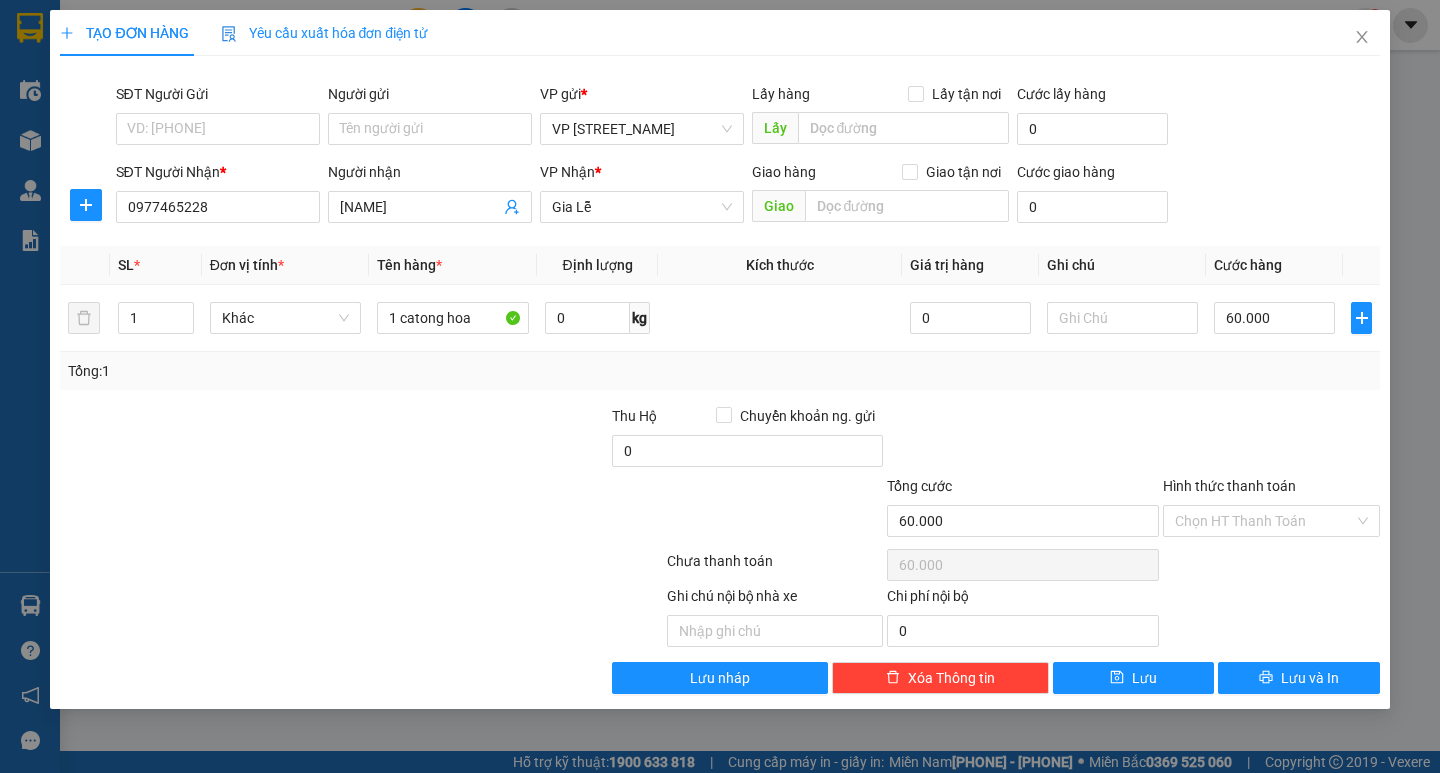 click on "TẠO ĐƠN HÀNG Yêu cầu xuất hóa đơn điện tử Transit Pickup Surcharge Ids Transit Deliver Surcharge Ids Transit Deliver Surcharge Transit Deliver Surcharge SĐT Người Gửi VD: [PHONE] Người gửi Tên người gửi VP gửi  * VP Trần Bình Lấy hàng Lấy tận nơi Lấy Cước lấy hàng 0 SĐT Người Nhận  * [PHONE] Người nhận [NAME] VP Nhận  * Gia Lễ Giao hàng Giao tận nơi Giao Cước giao hàng 0 SL  * Đơn vị tính  * Tên hàng  * Định lượng Kích thước Giá trị hàng Ghi chú Cước hàng                     1 Khác 1 catong hoa 0 kg 0 60.000 Tổng:  1 Thu Hộ Chuyển khoản ng. gửi 0 Tổng cước 60.000 Hình thức thanh toán Chọn HT Thanh Toán Số tiền thu trước 0 Chưa thanh toán 60.000 Chọn HT Thanh Toán Ghi chú nội bộ nhà xe Chi phí nội bộ 0 Lưu nháp Xóa Thông tin Lưu Lưu và In" at bounding box center (719, 359) 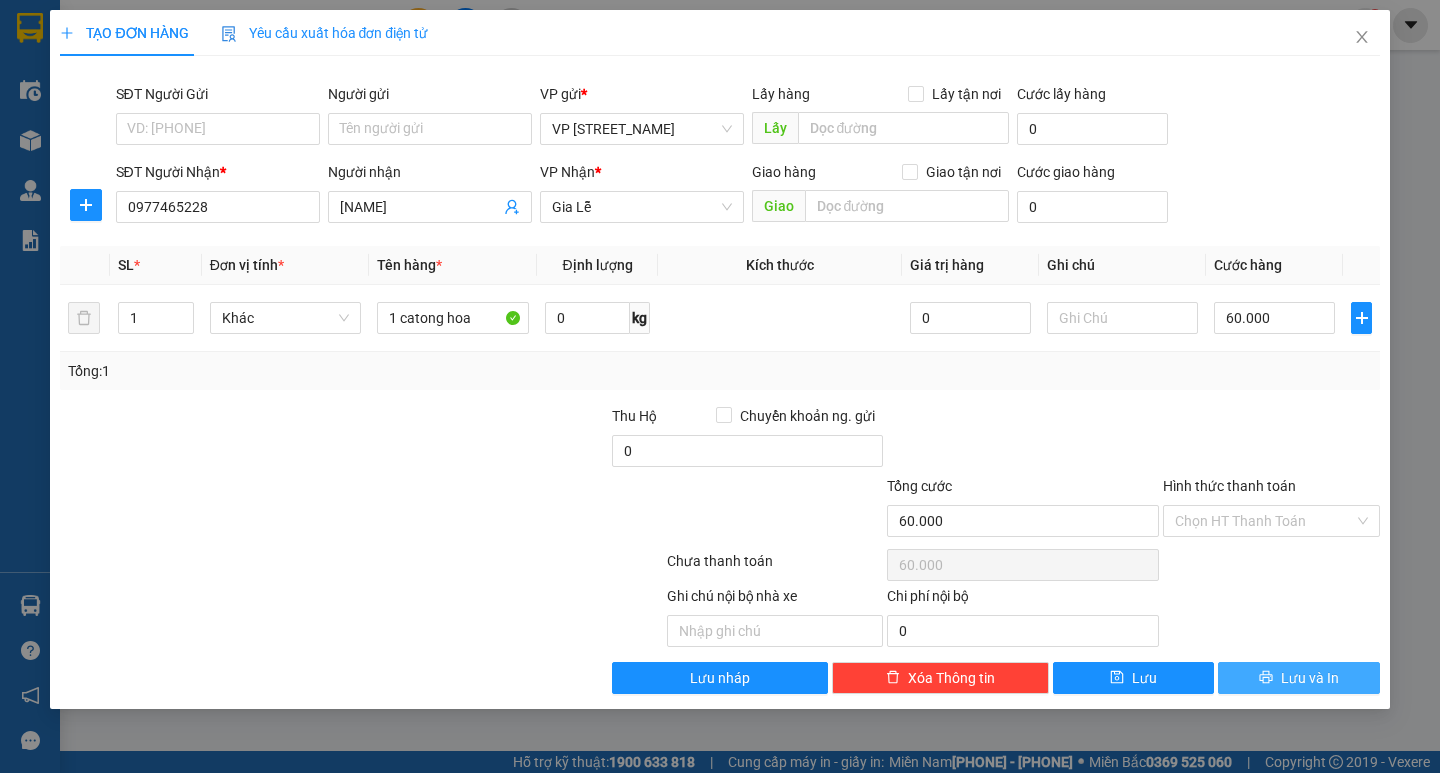 click on "Lưu và In" at bounding box center [1310, 678] 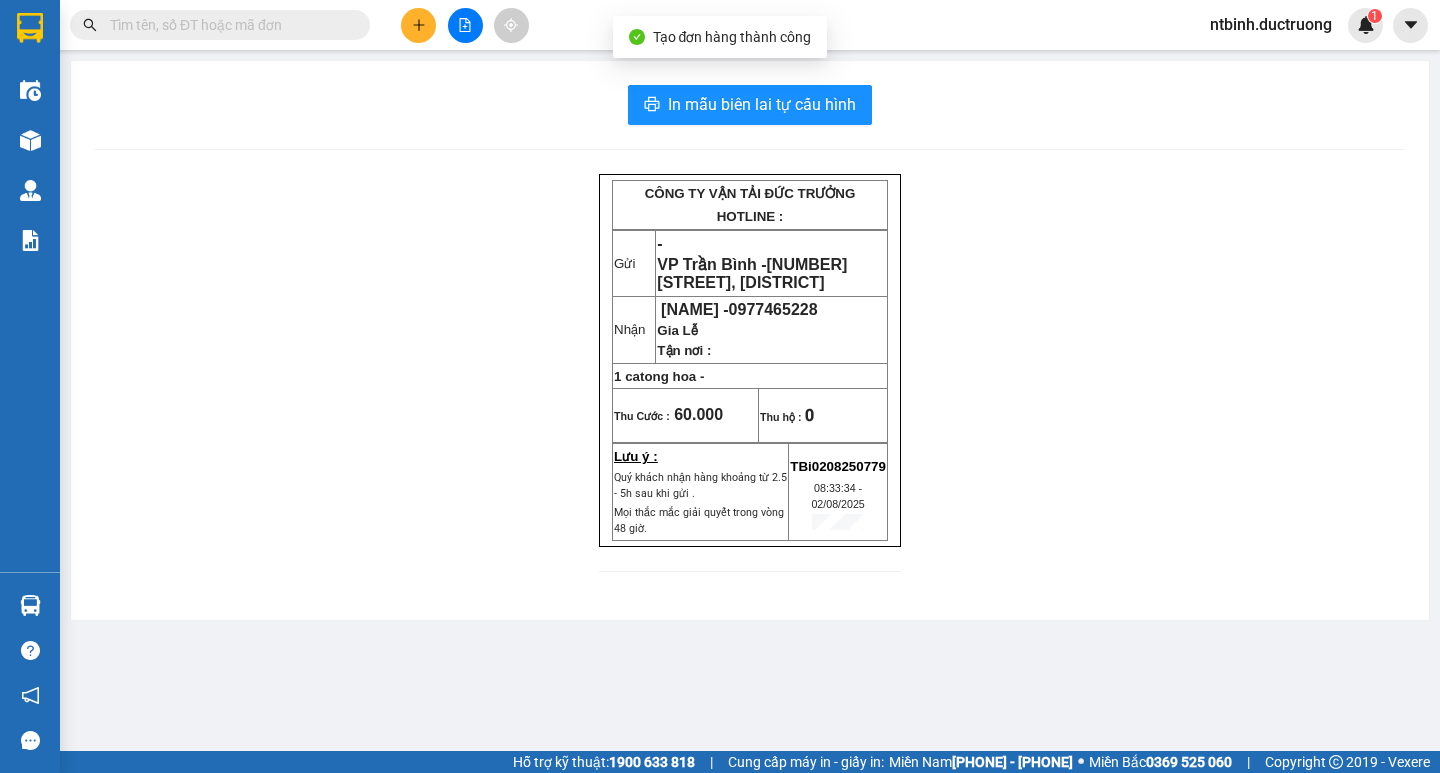 click on "In mẫu biên lai tự cấu hình
CÔNG TY VẬN TẢI ĐỨC TRƯỞNG
HOTLINE :
Gửi
-
VP [STREET_NAME] -  [NUMBER] [STREET_NAME], [DISTRICT]
Nhận
[DISTRICT] -  [PHONE]
[LOCATION]
Tận nơi :
1 catong hoa  -
Thu Cước :   60.000
Thu hộ :   0
Lưu ý :
Quý khách nhận hàng khoảng từ 2.5 - 5h sau khi gửi .
Mọi thắc mắc giải quyết trong vòng 48 giờ.
TBi0208250779
08:33:34 - 02/08/2025" at bounding box center [750, 340] 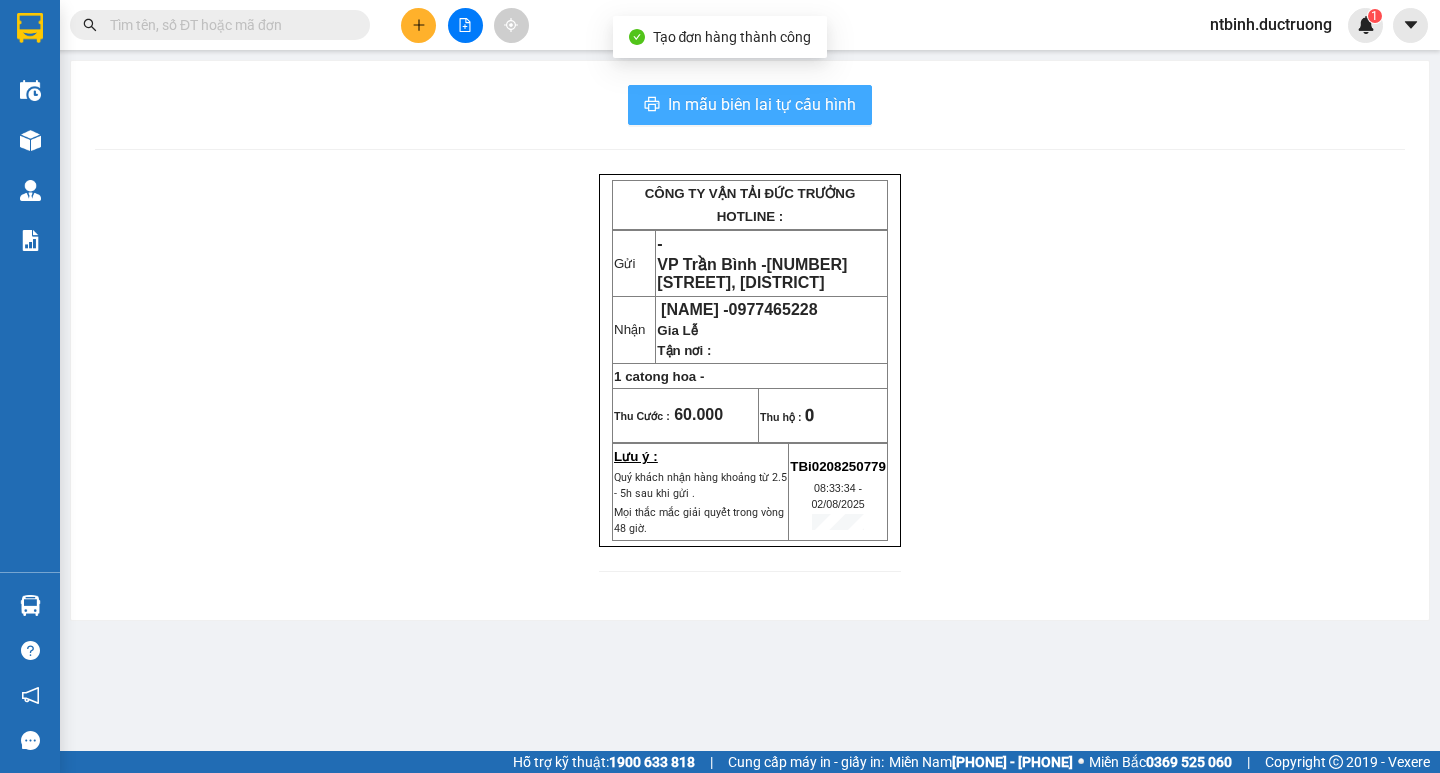click on "In mẫu biên lai tự cấu hình" at bounding box center [762, 104] 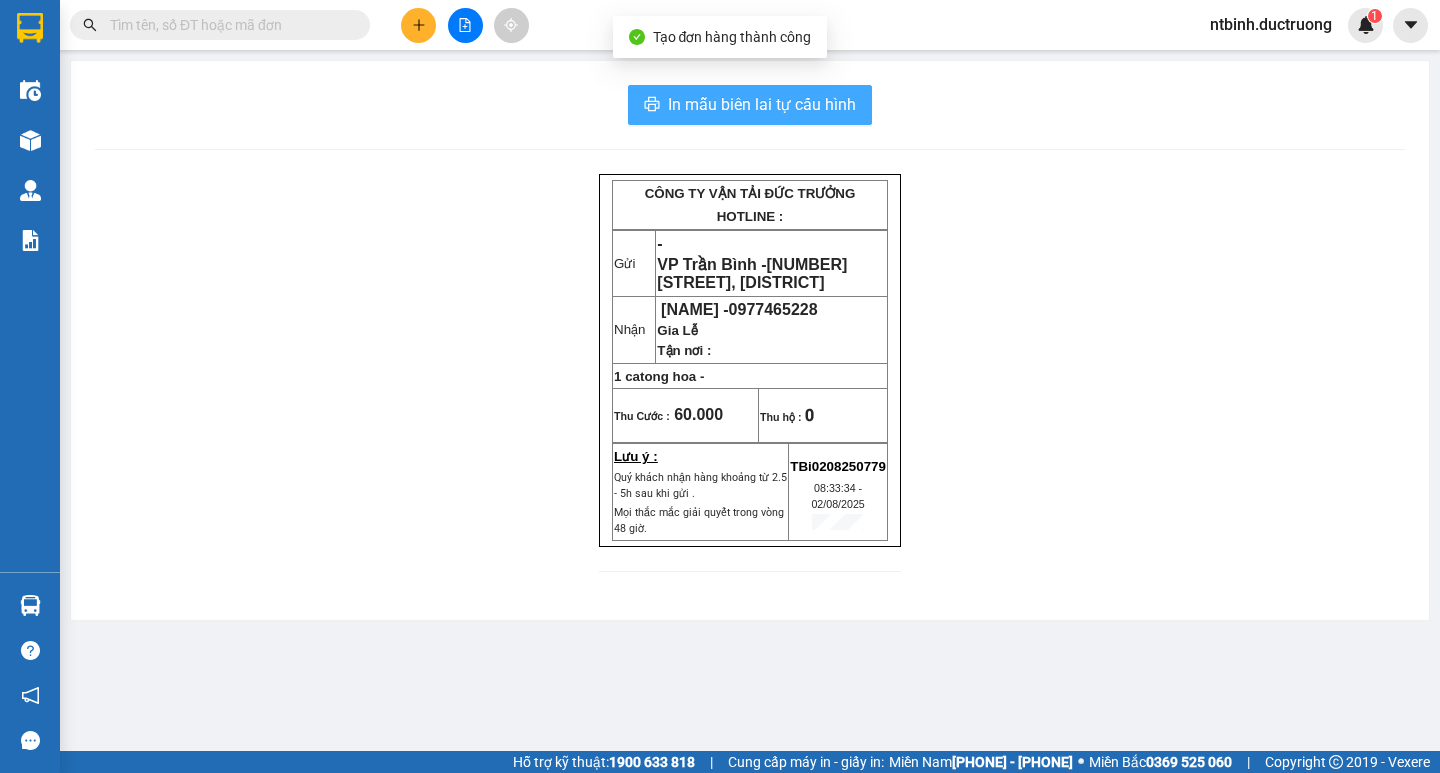 scroll, scrollTop: 0, scrollLeft: 0, axis: both 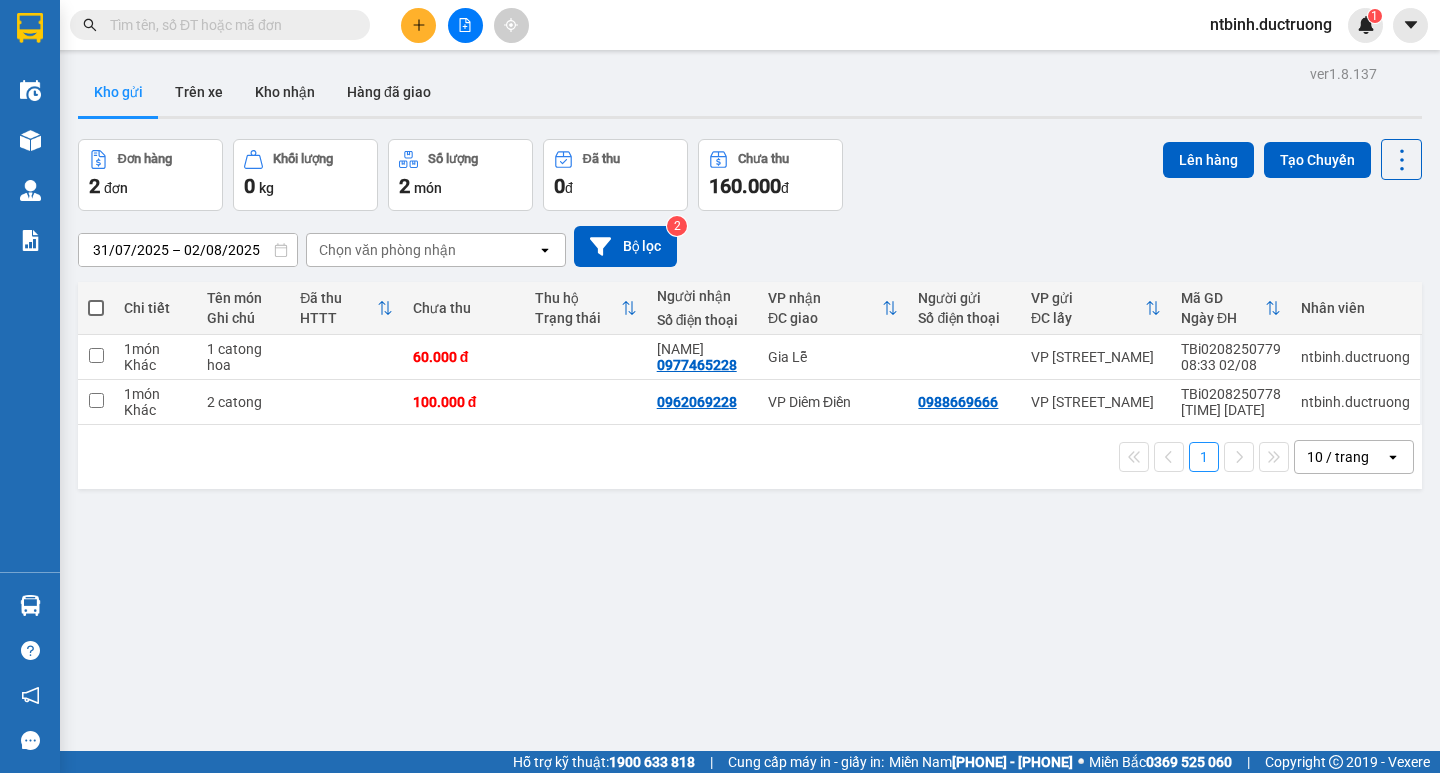 click at bounding box center [418, 25] 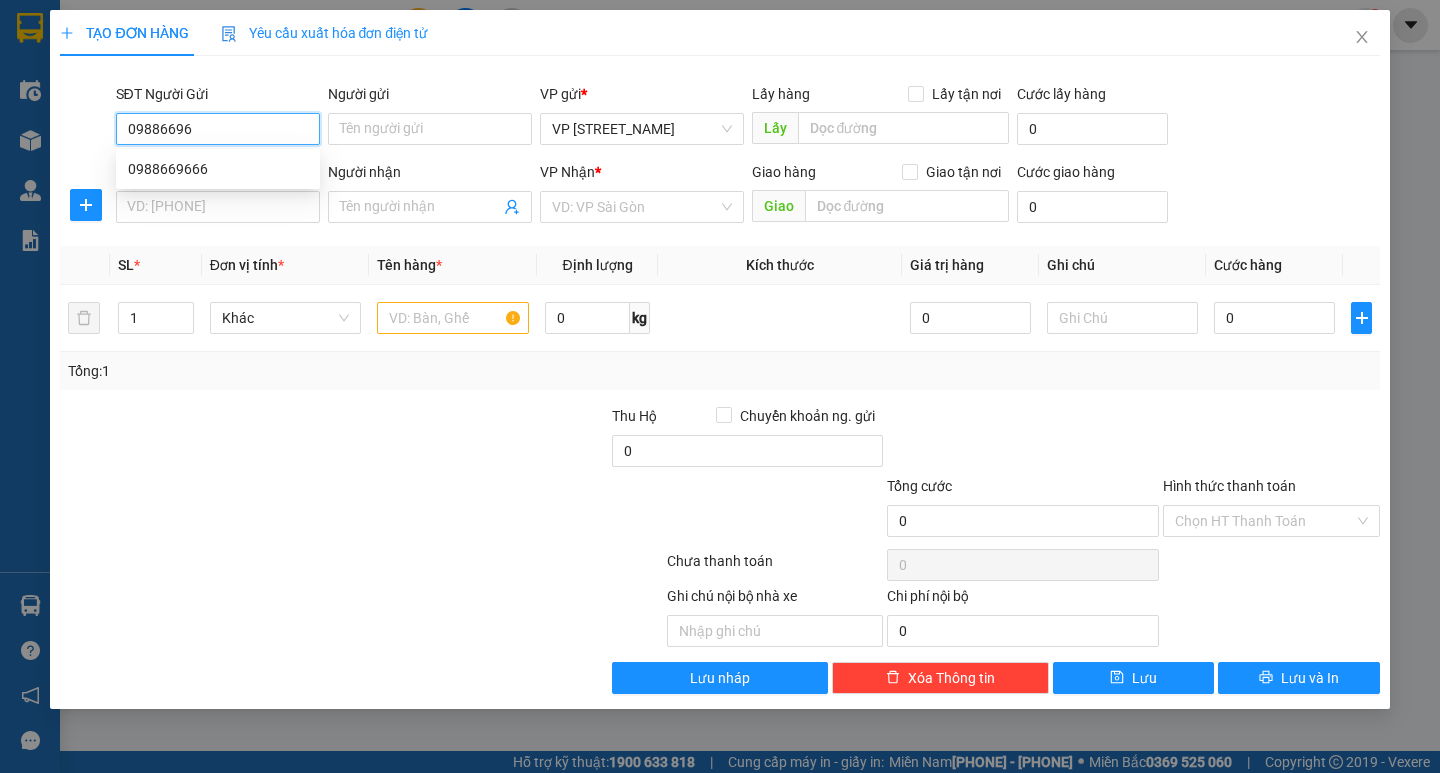 click on "0988669666" at bounding box center [218, 169] 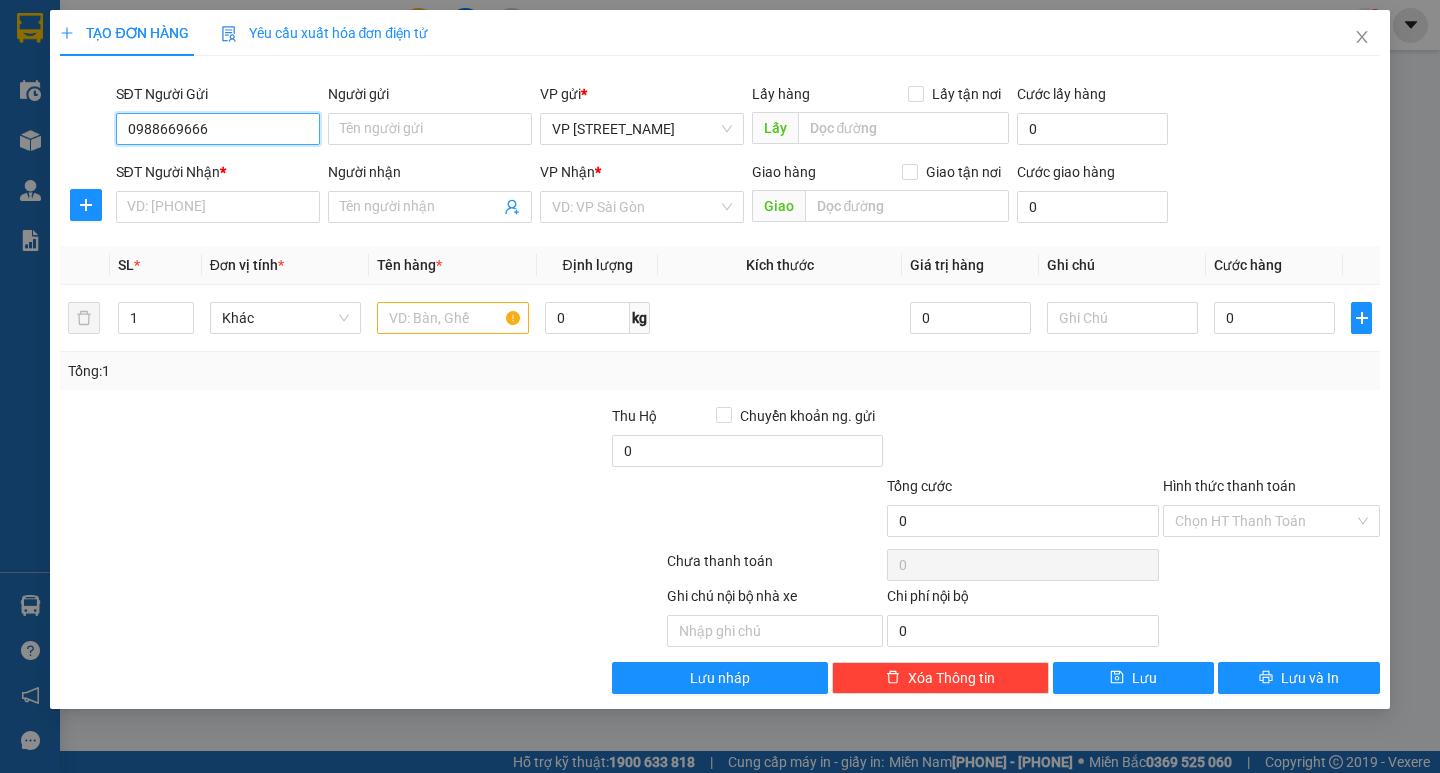 type on "0988669666" 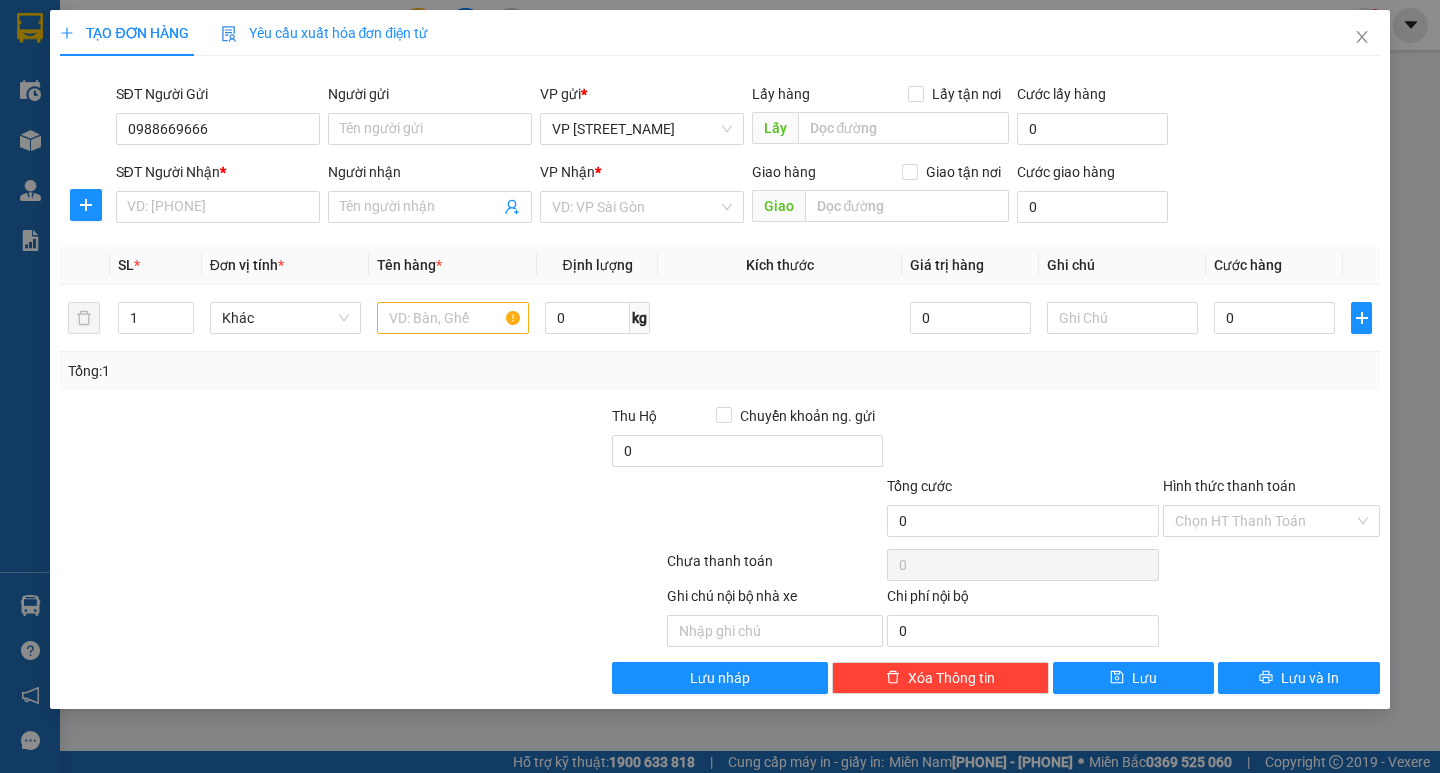 click on "SĐT Người Nhận  *" at bounding box center [218, 176] 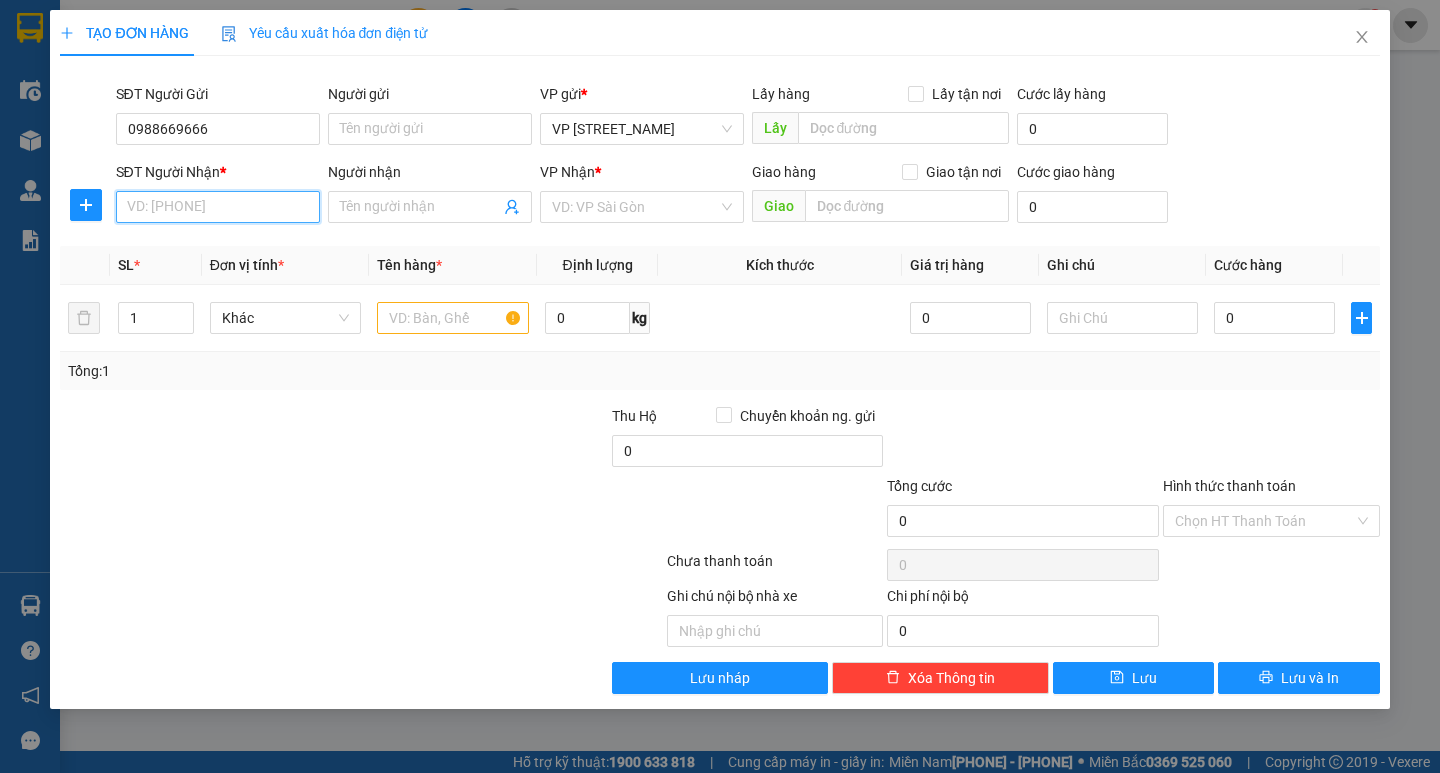 click on "SĐT Người Nhận  *" at bounding box center (218, 207) 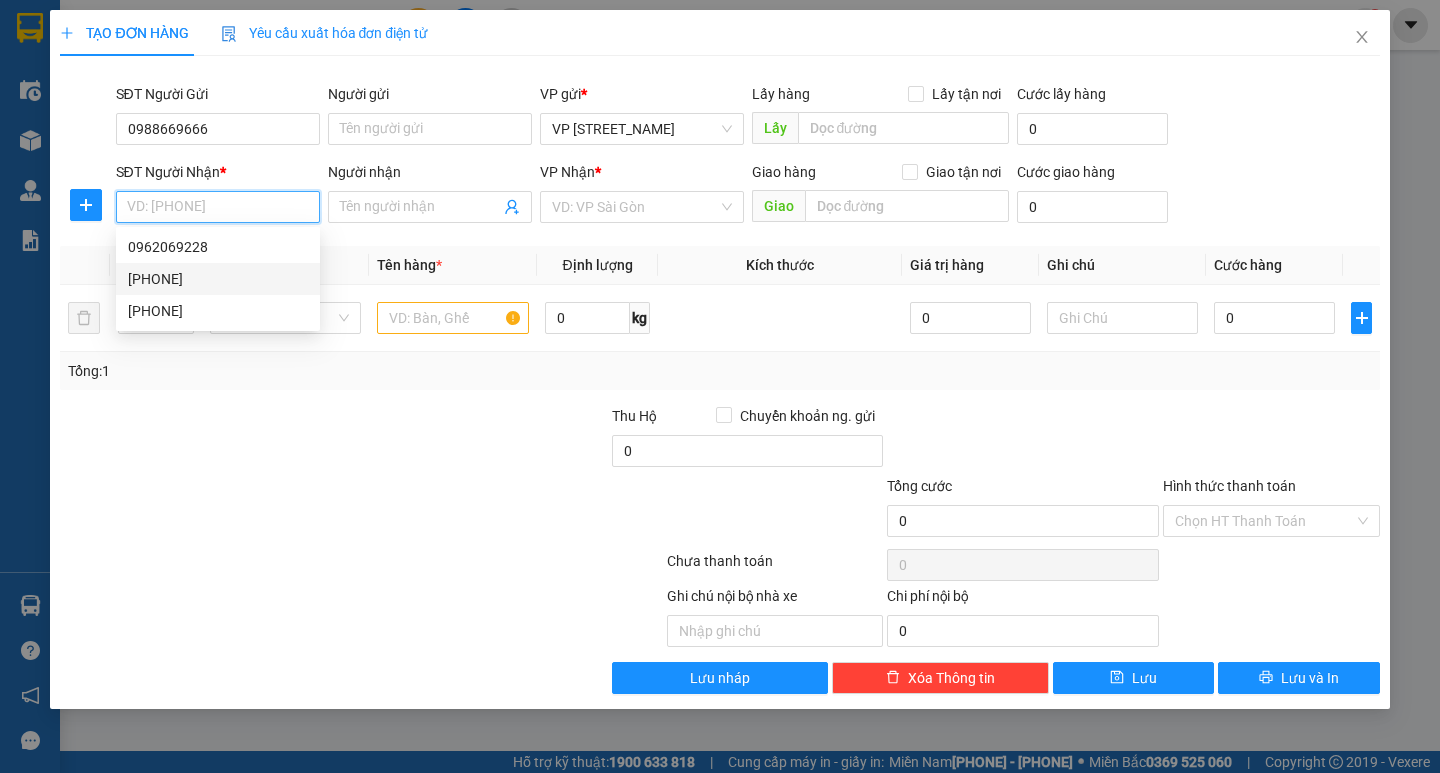 click on "[PHONE]" at bounding box center (218, 279) 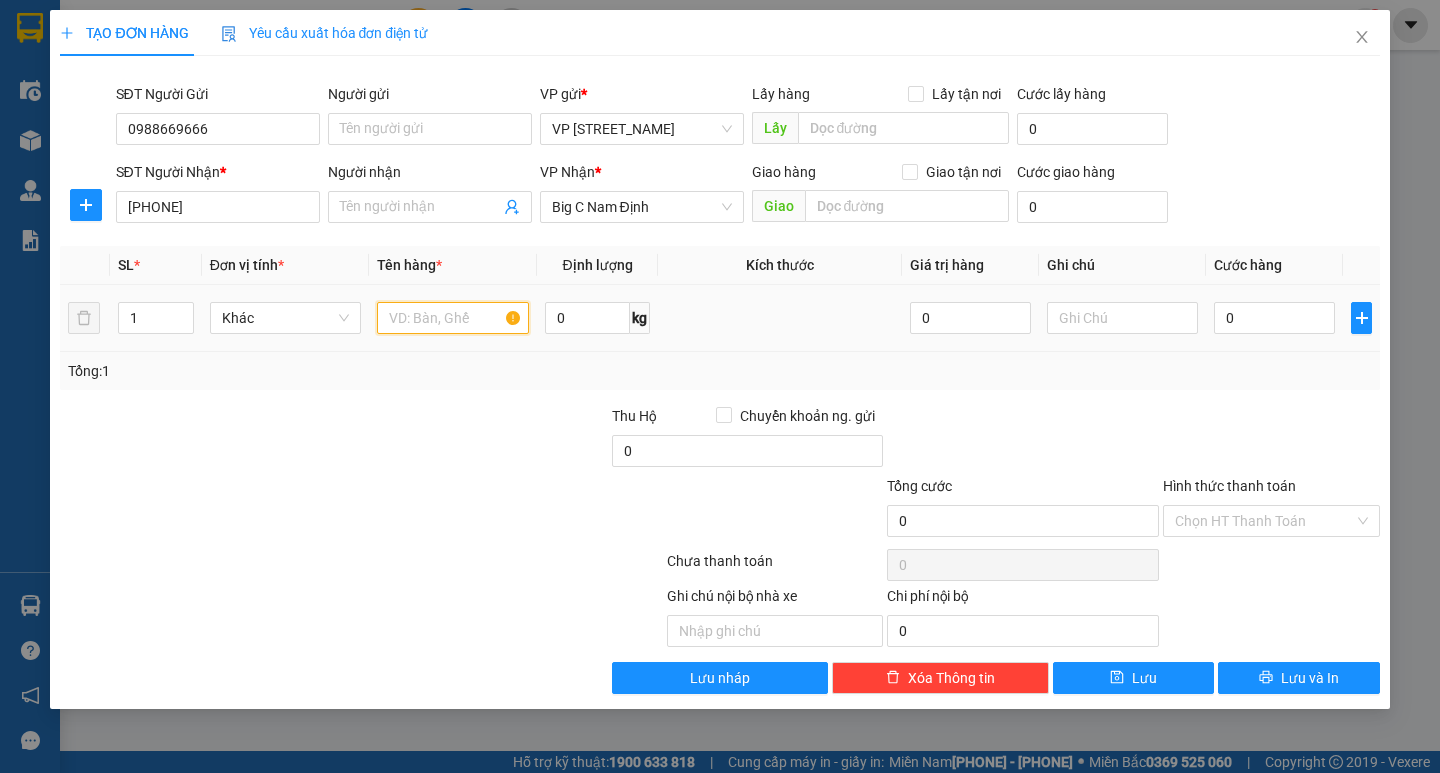 click at bounding box center [452, 318] 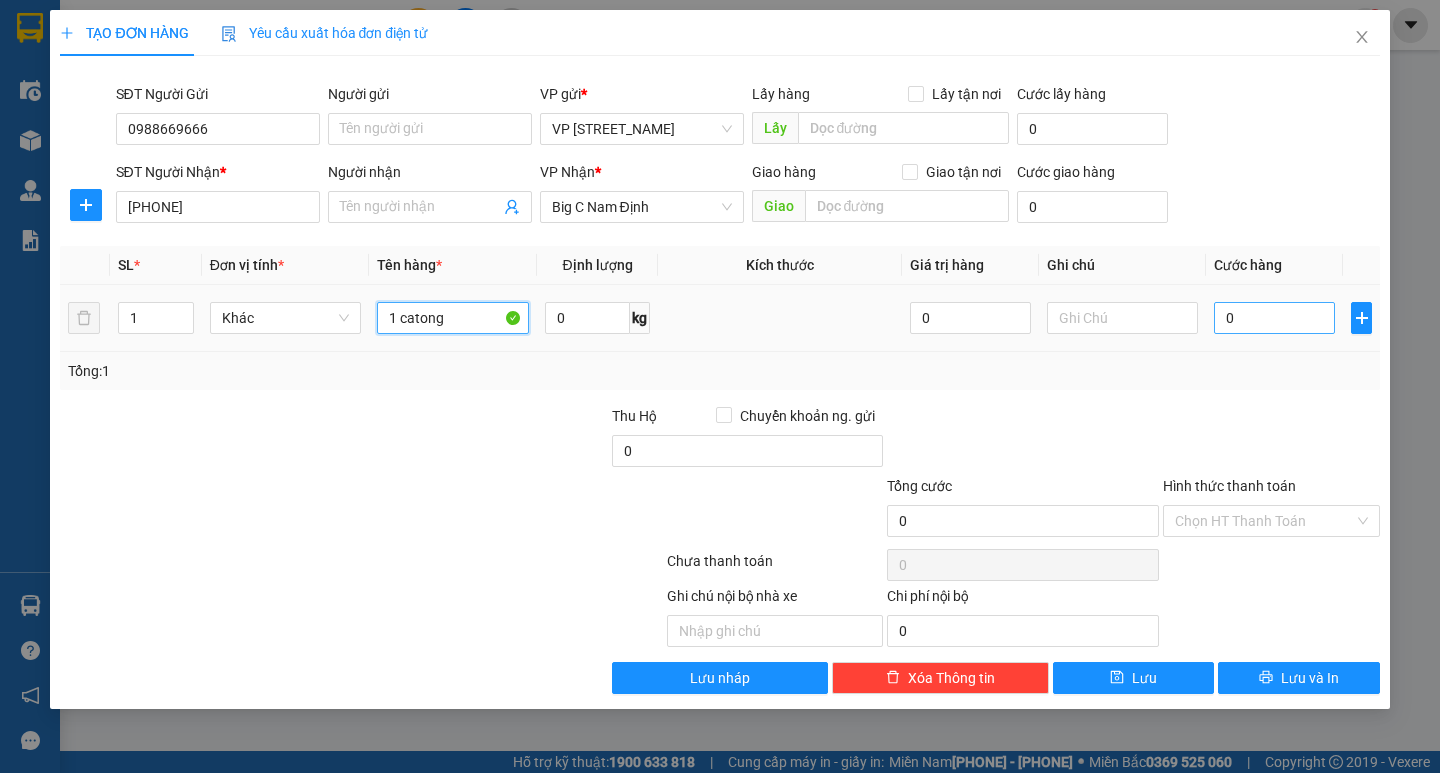 type on "1 catong" 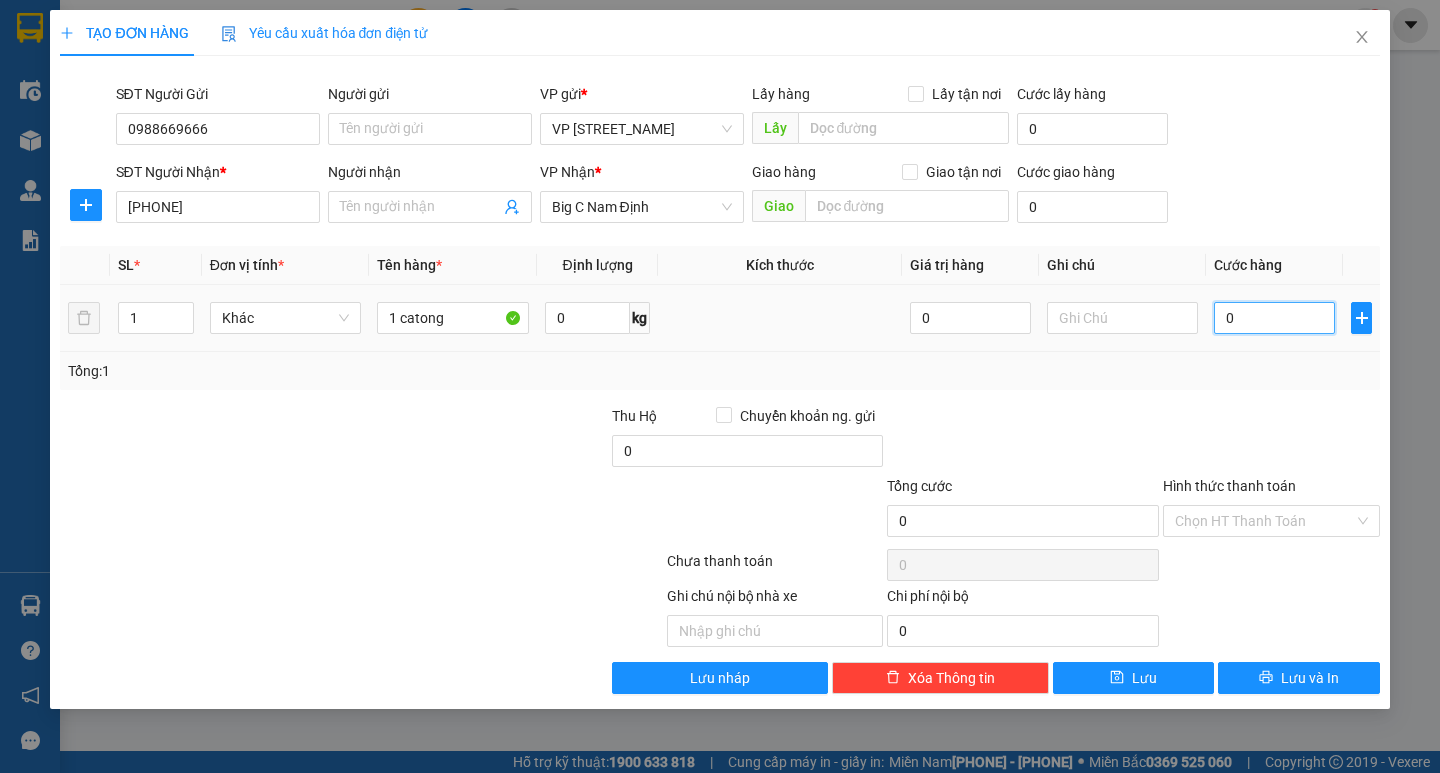 click on "0" at bounding box center (1274, 318) 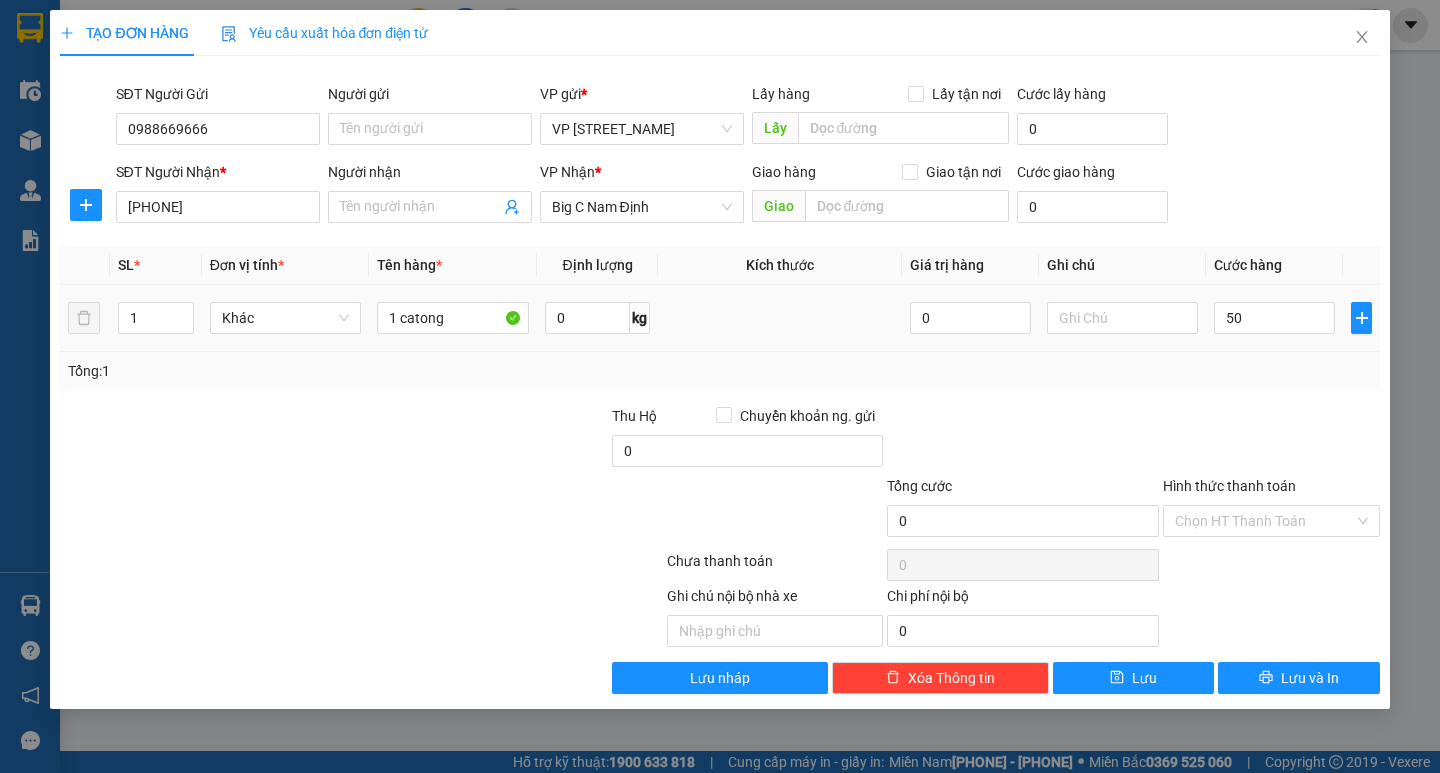 type on "50.000" 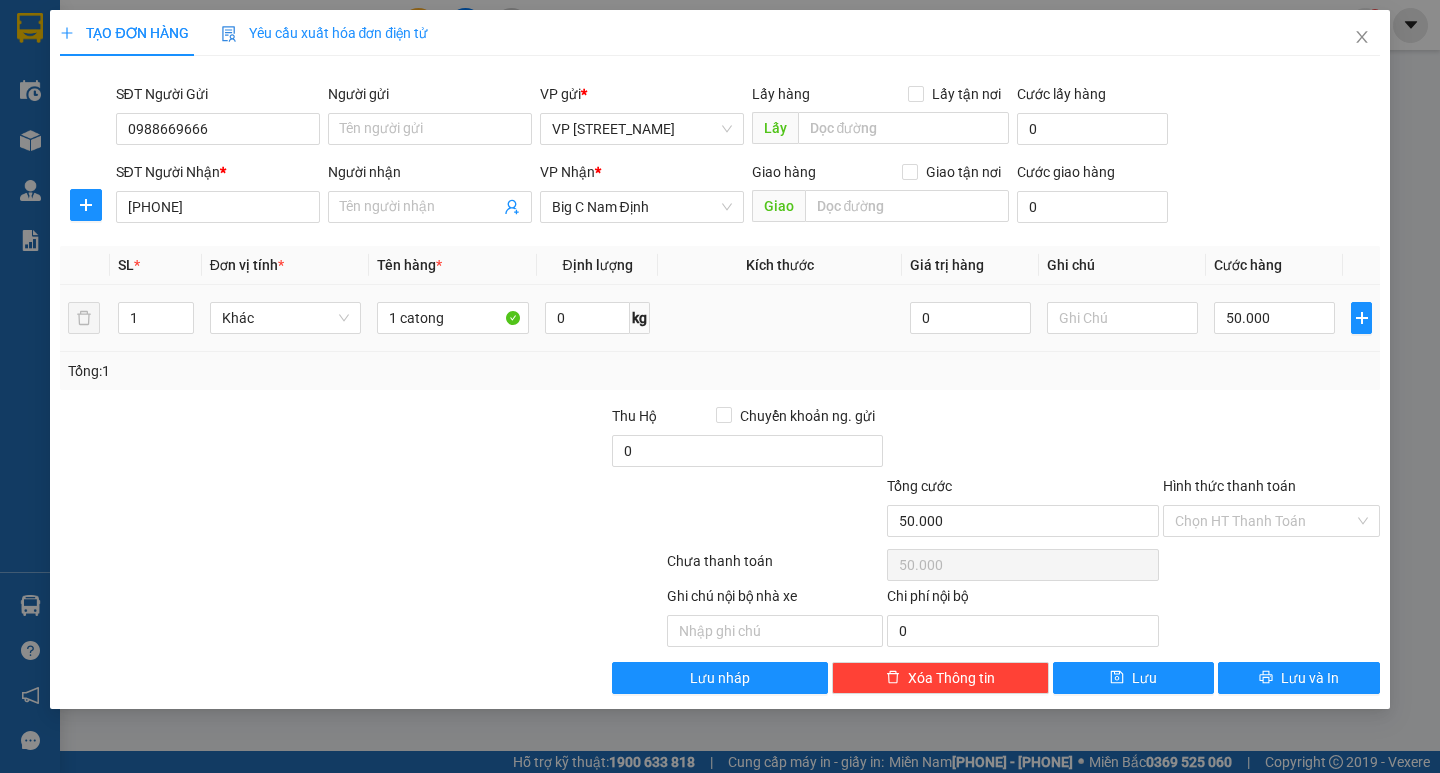 click on "Tổng:  1" at bounding box center (719, 371) 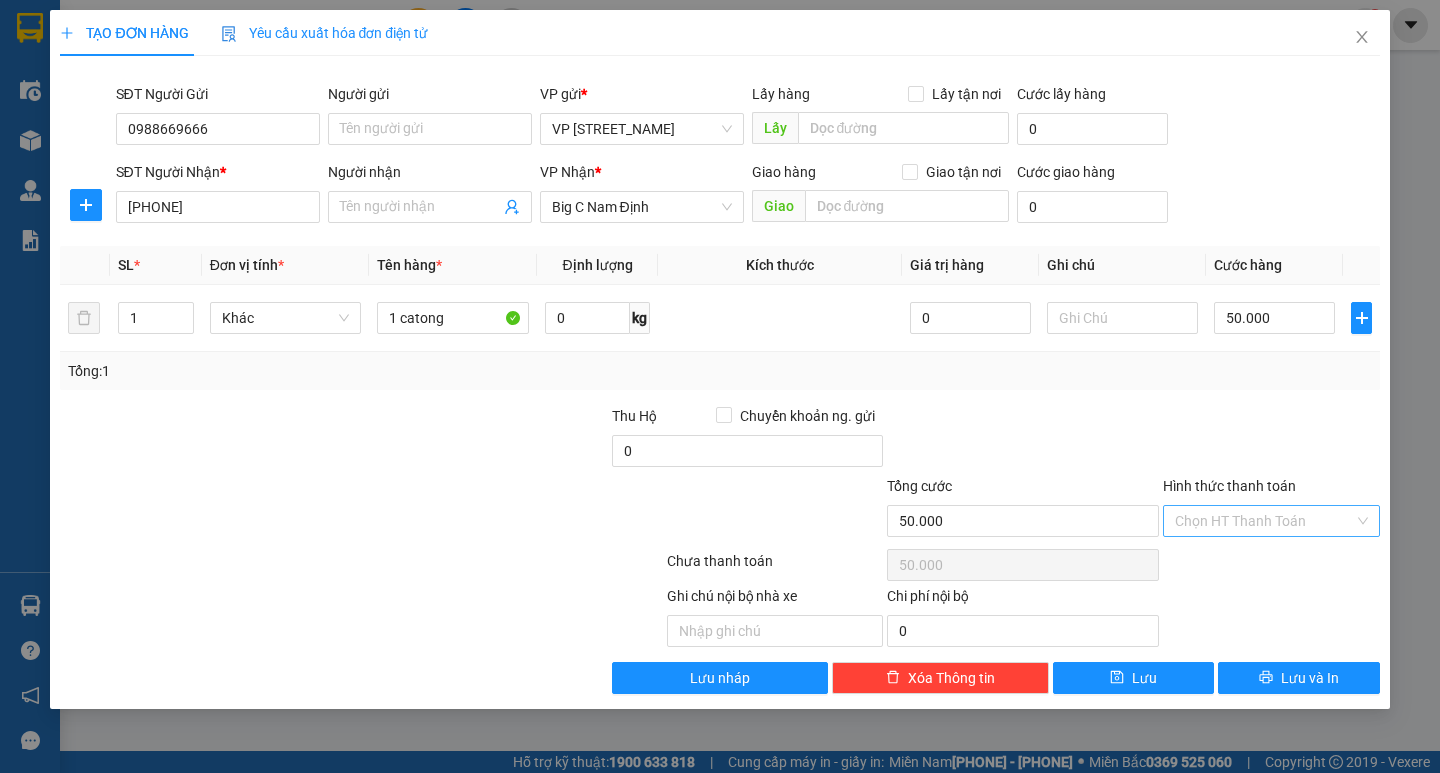 click on "Hình thức thanh toán" at bounding box center (1264, 521) 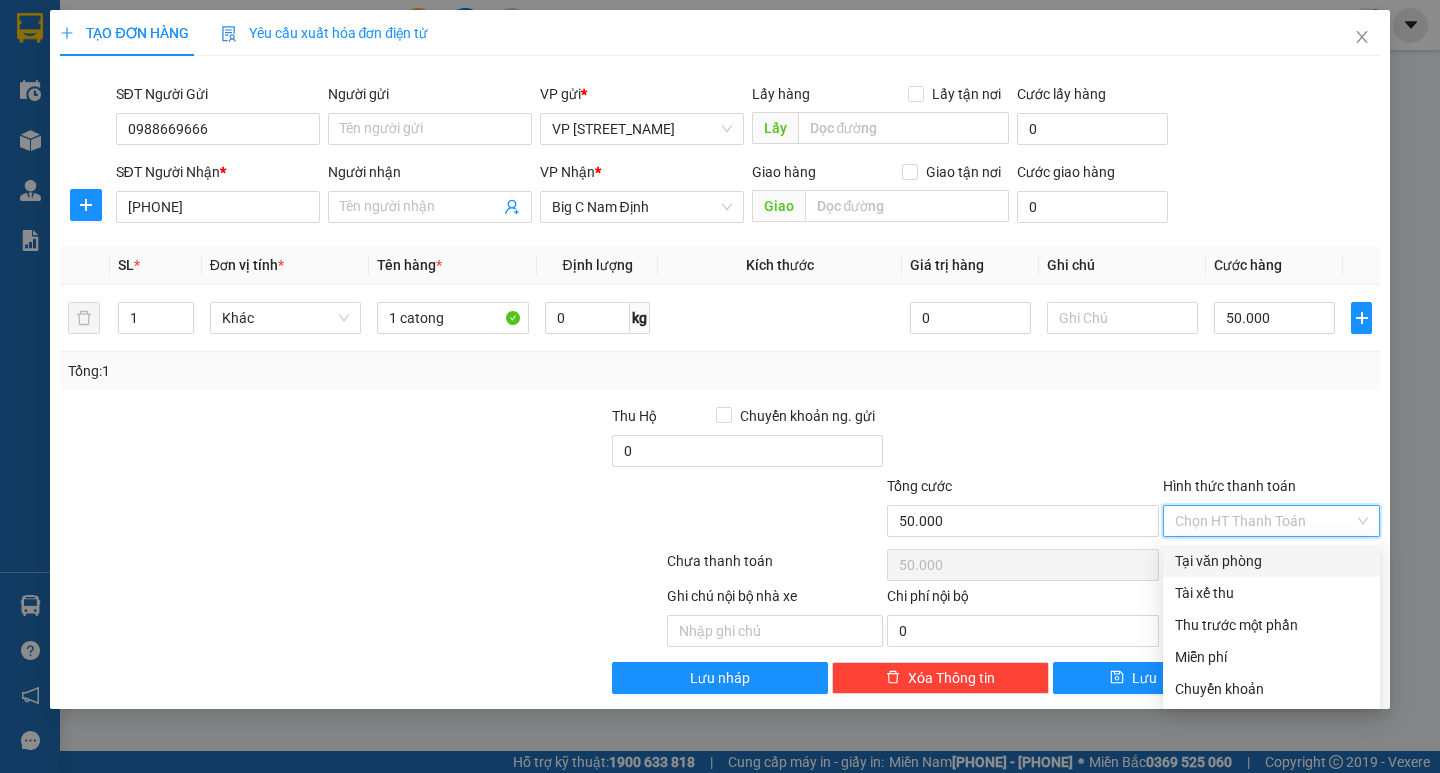 drag, startPoint x: 1281, startPoint y: 534, endPoint x: 1281, endPoint y: 549, distance: 15 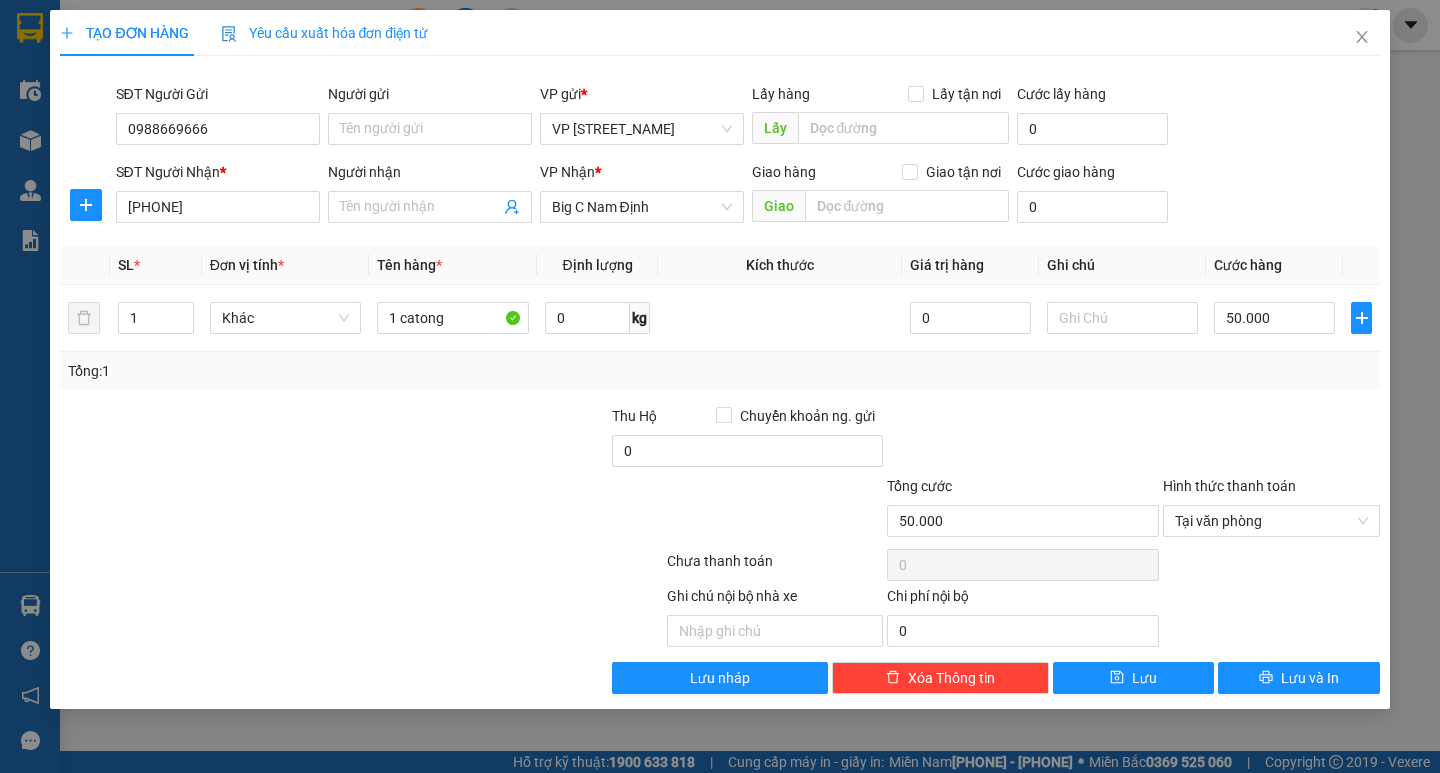 click on "TẠO ĐƠN HÀNG Yêu cầu xuất hóa đơn điện tử Transit Pickup Surcharge Ids Transit Deliver Surcharge Ids Transit Deliver Surcharge Transit Deliver Surcharge SĐT Người Gửi [PHONE] Người gửi Tên người gửi VP gửi  * VP Trần Bình Lấy hàng Lấy tận nơi Lấy Cước lấy hàng 0 SĐT Người Nhận  * [PHONE] Người nhận Tên người nhận VP Nhận  * Big C Nam Định Giao hàng Giao tận nơi Giao Cước giao hàng 0 SL  * Đơn vị tính  * Tên hàng  * Định lượng Kích thước Giá trị hàng Ghi chú Cước hàng                     1 Khác 1 catong 0 kg 0 50.000 Tổng:  1 Thu Hộ Chuyển khoản ng. gửi 0 Tổng cước 50.000 Hình thức thanh toán Tại văn phòng Số tiền thu trước 0 Tại văn phòng Chưa thanh toán 0 Ghi chú nội bộ nhà xe Chi phí nội bộ 0 Lưu nháp Xóa Thông tin Lưu Lưu và In Tại văn phòng Tài xế thu Tại văn phòng Tài xế thu Thu trước một phần" at bounding box center [719, 359] 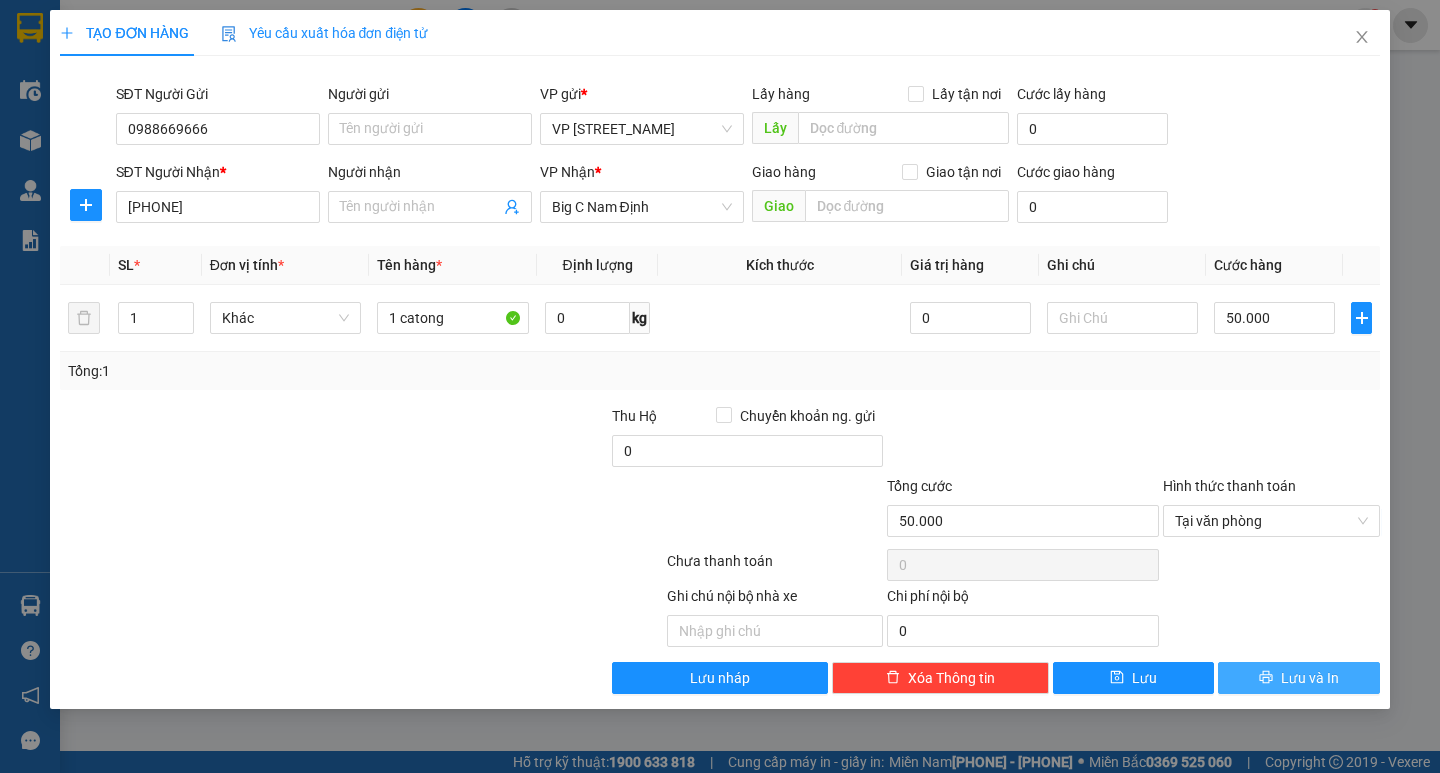 click on "Lưu và In" at bounding box center [1310, 678] 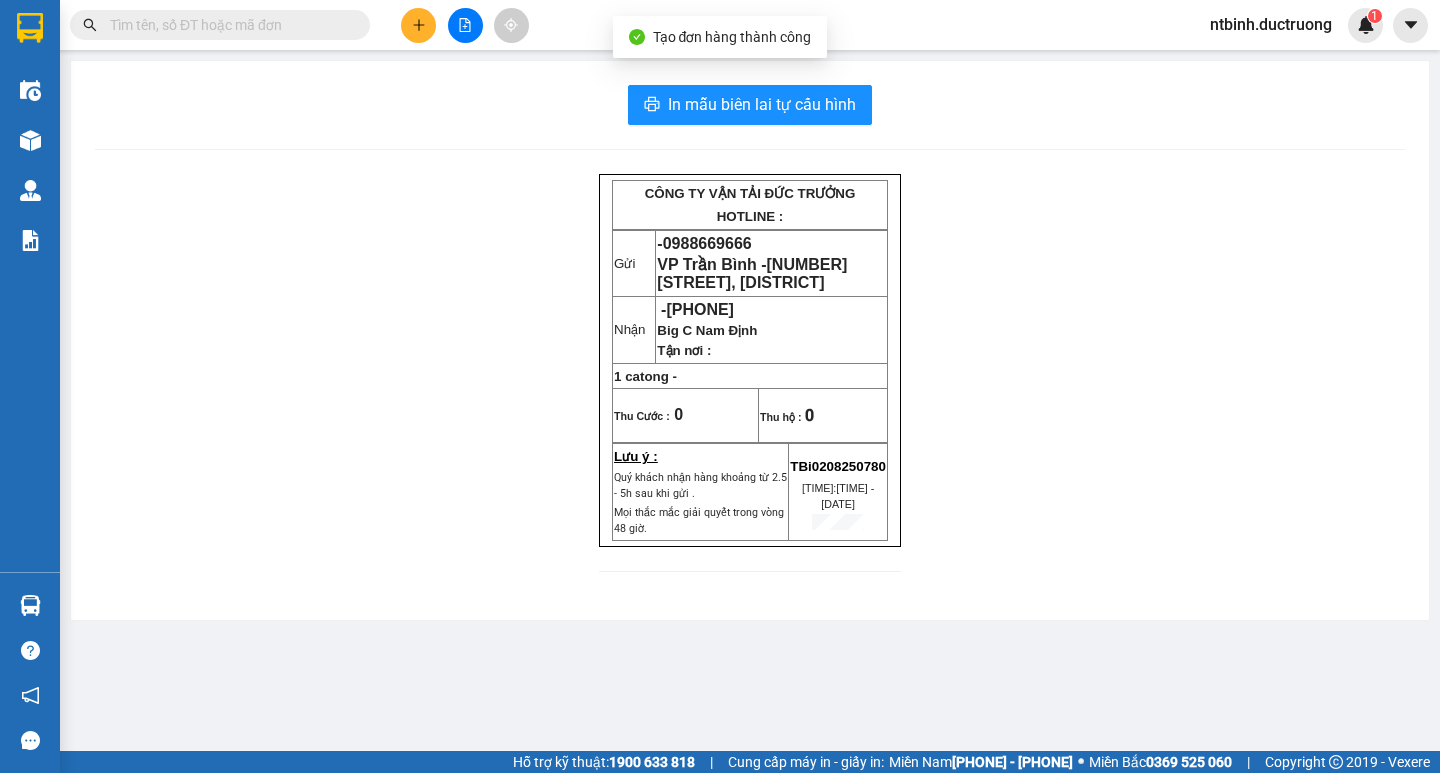 click on "In mẫu biên lai tự cấu hình
CÔNG TY VẬN TẢI ĐỨC TRƯỞNG
HOTLINE :
Gửi
-  [PHONE]
VP [STREET_NAME] -  [NUMBER] [STREET_NAME], [DISTRICT]
Nhận
-  [PHONE]
[LOCATION]
Tận nơi :
1 catong  -
Thu Cước :   0
Thu hộ :   0
Lưu ý :
Quý khách nhận hàng khoảng từ 2.5 - 5h sau khi gửi .
Mọi thắc mắc giải quyết trong vòng 48 giờ.
TBi0208250780
08:34:06 - 02/08/2025" at bounding box center (750, 340) 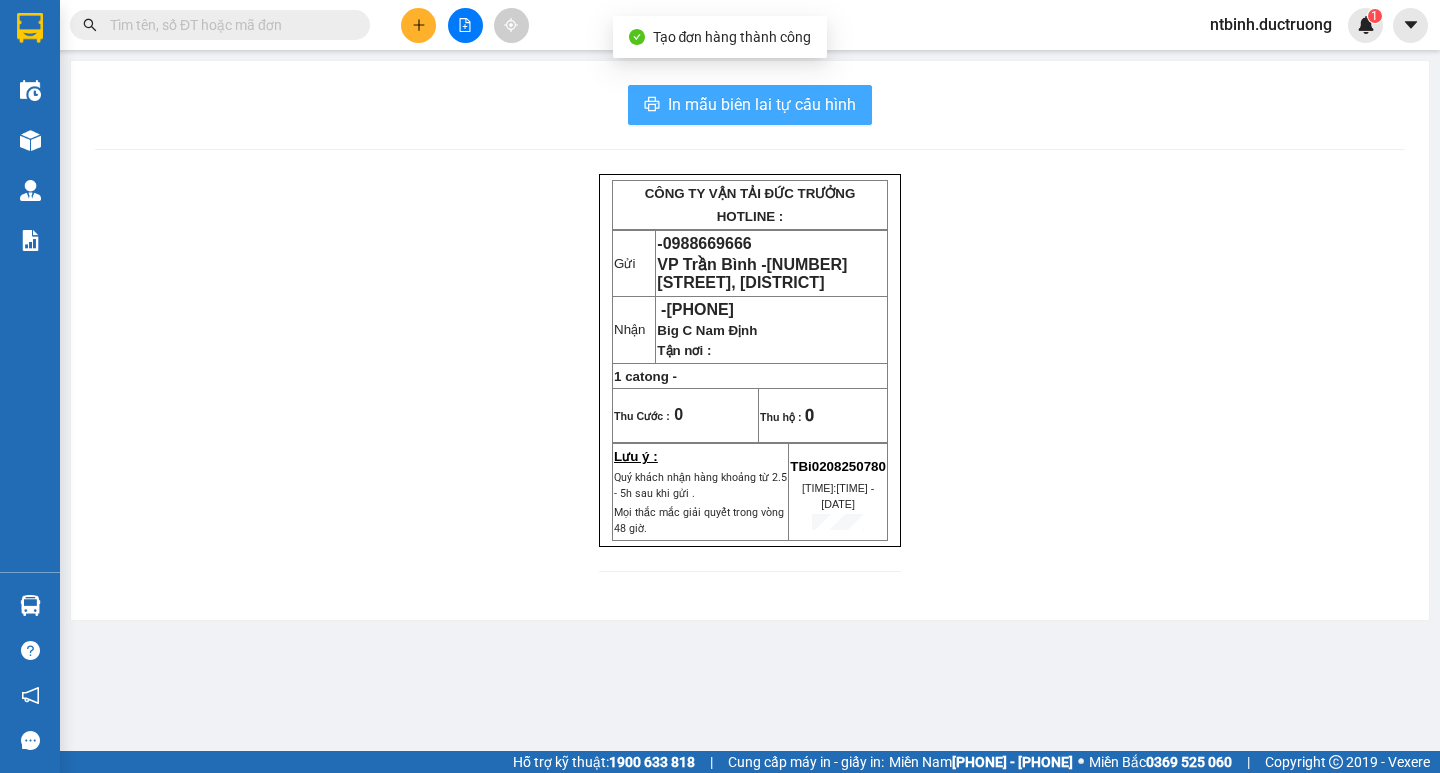 click on "In mẫu biên lai tự cấu hình" at bounding box center [762, 104] 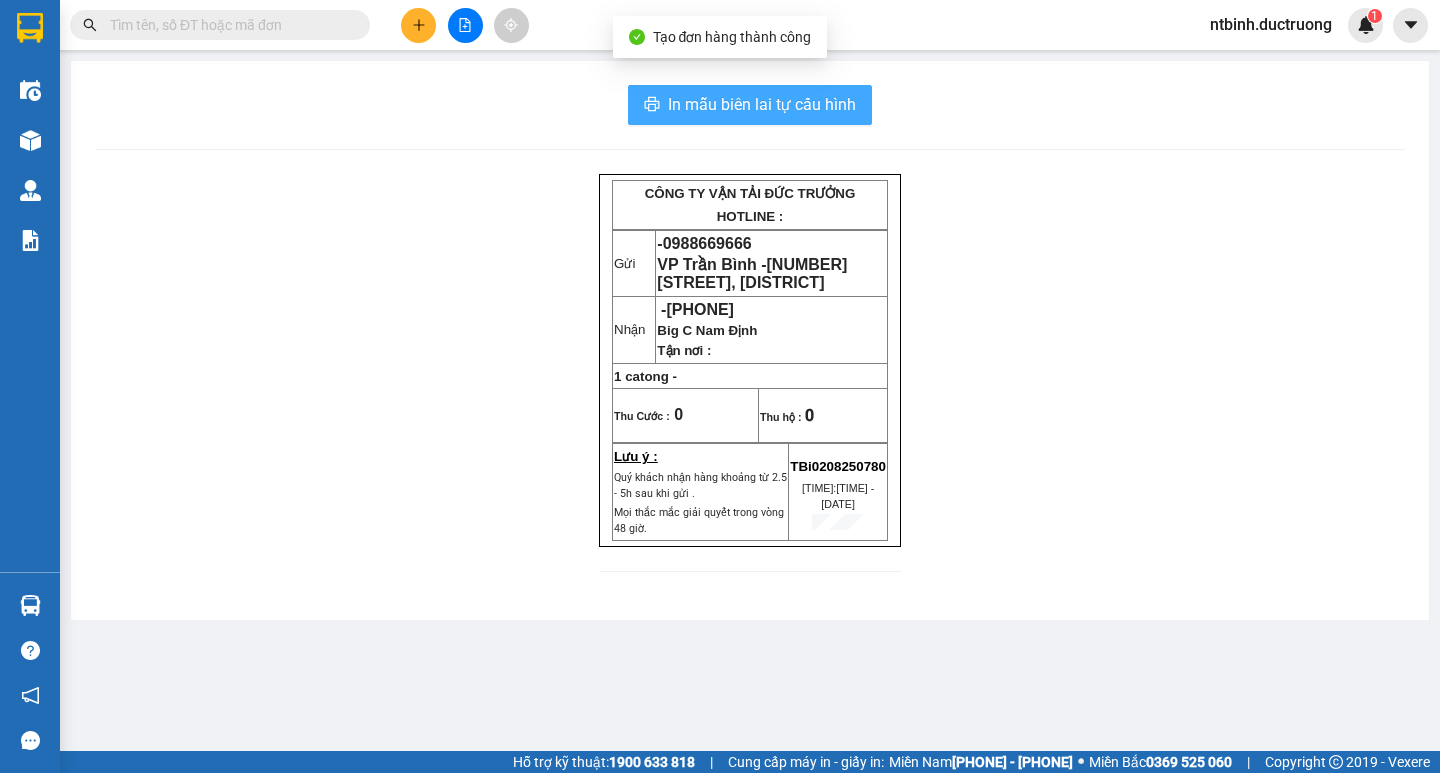 scroll, scrollTop: 0, scrollLeft: 0, axis: both 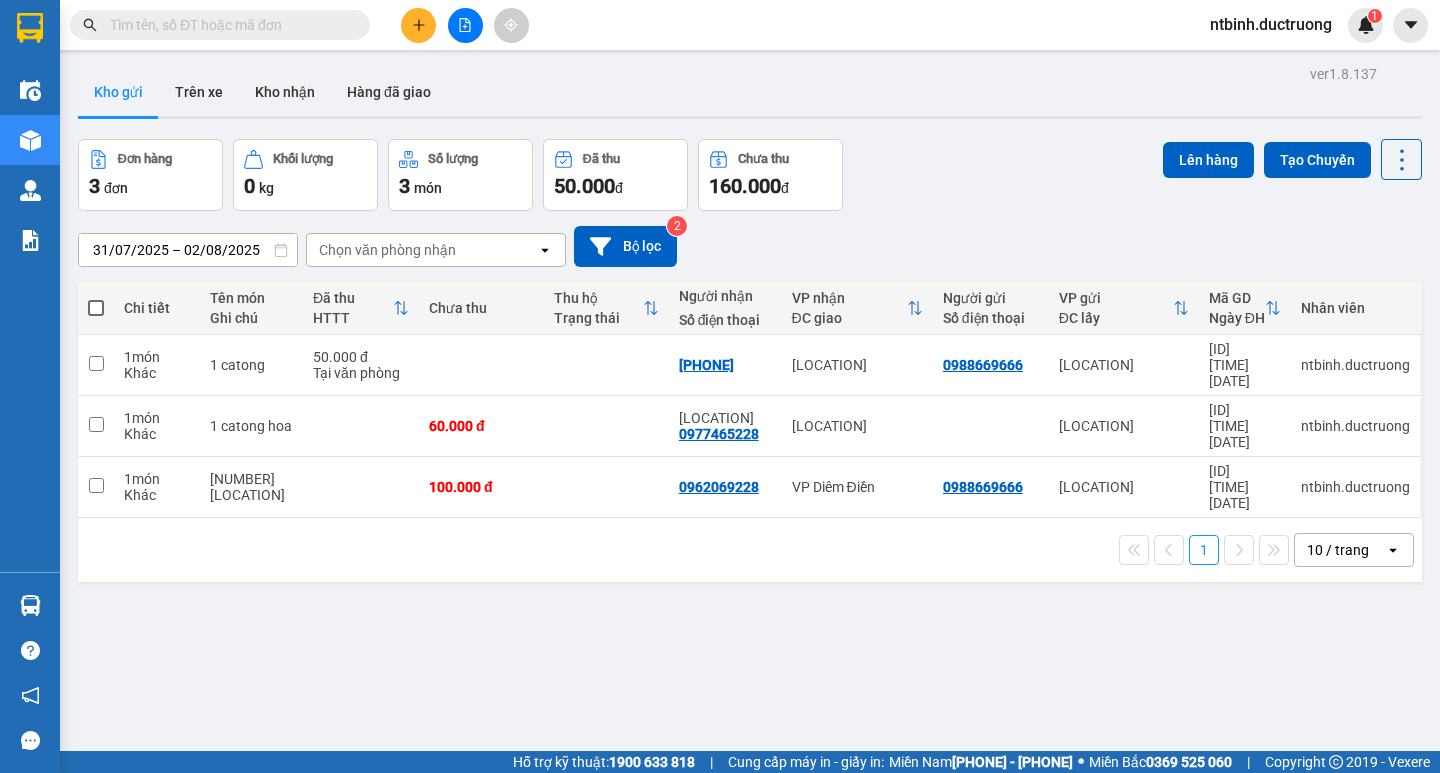 click at bounding box center [96, 308] 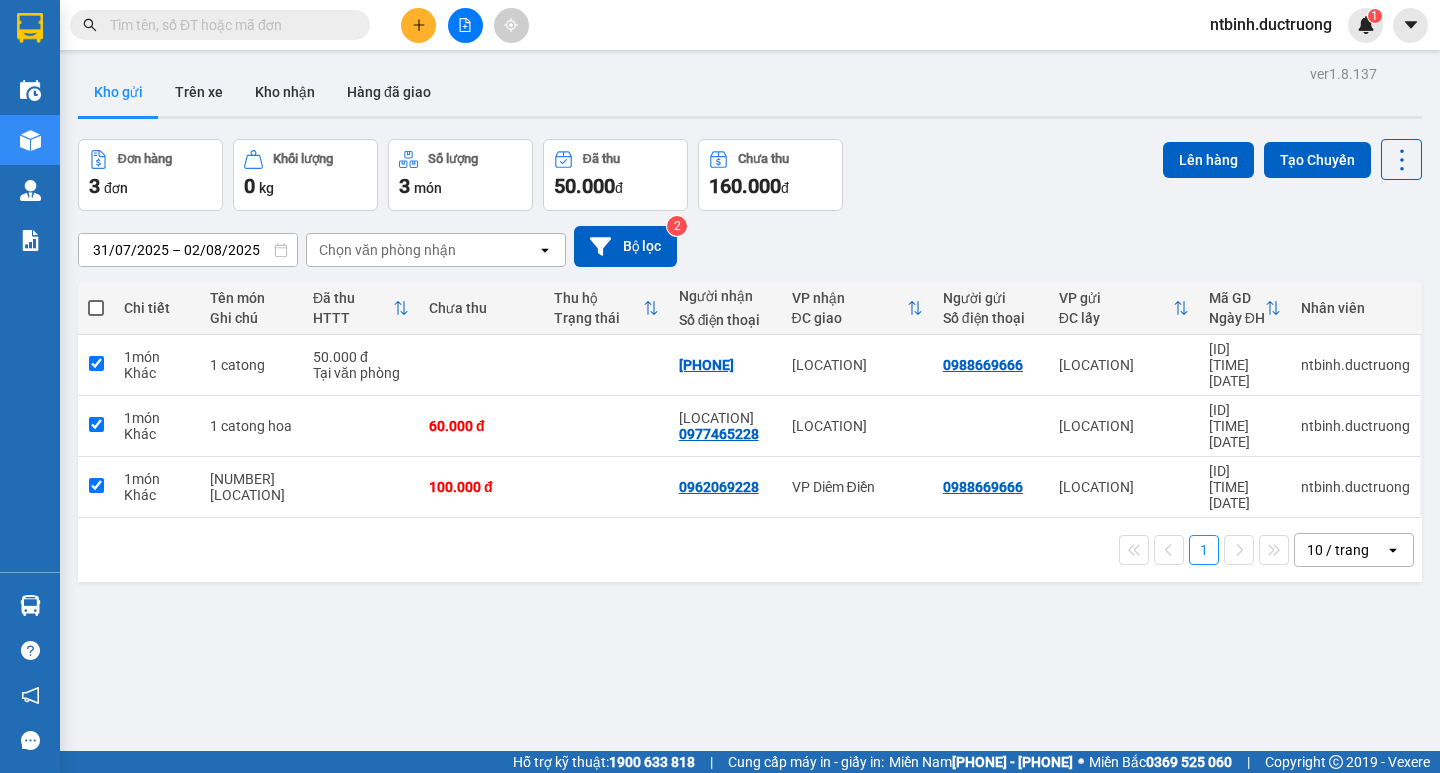 checkbox on "true" 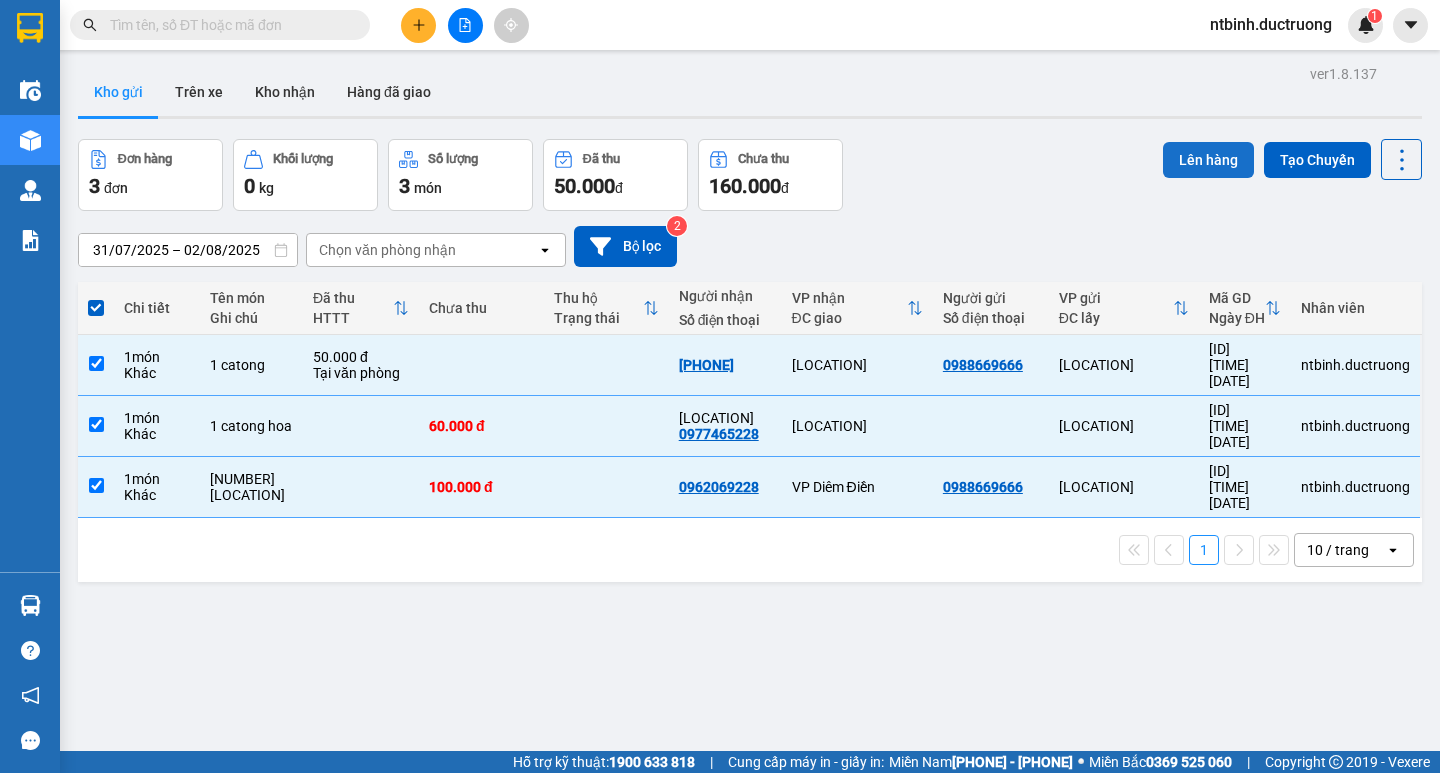 click on "Lên hàng" at bounding box center [1208, 160] 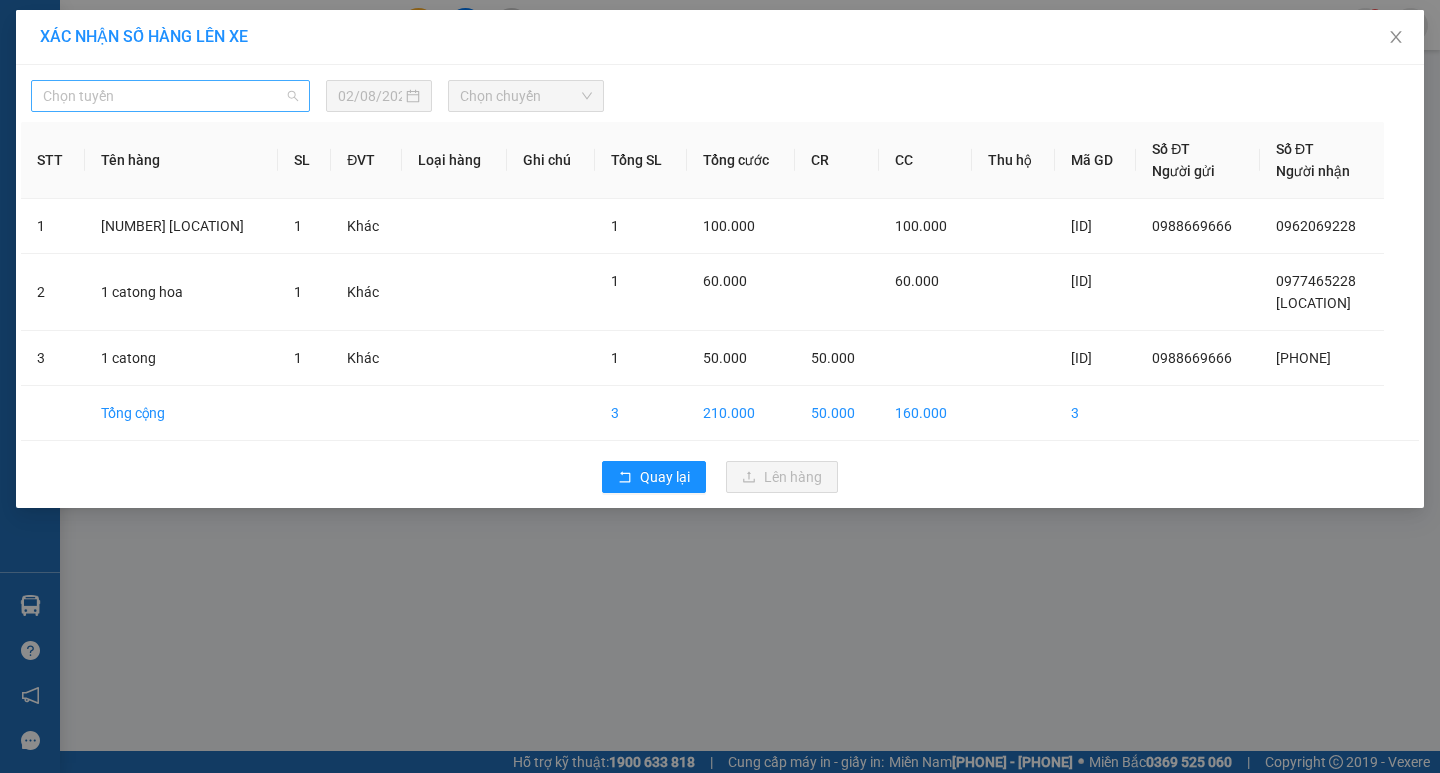 click on "Chọn tuyến" at bounding box center (170, 96) 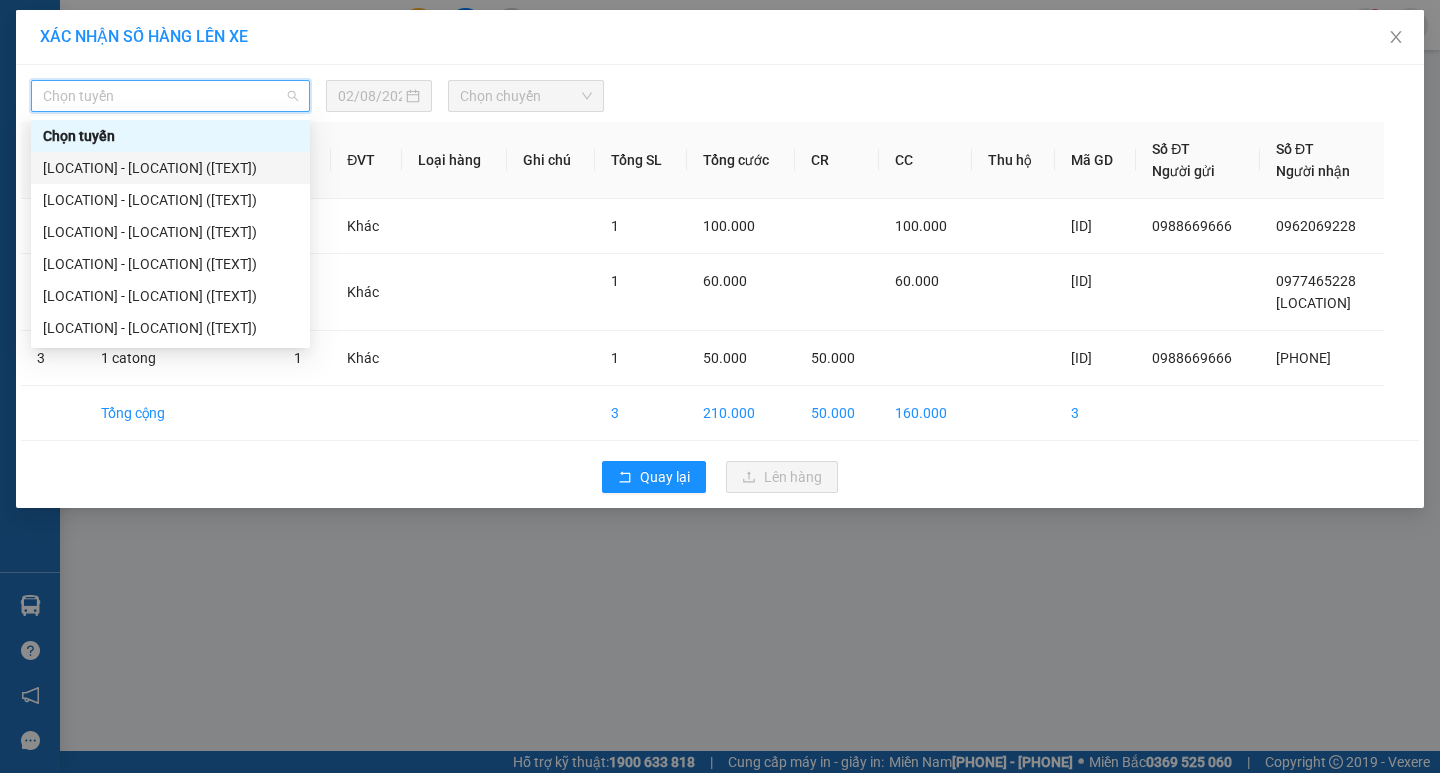 click on "[LOCATION] - [LOCATION] ([TEXT])" at bounding box center [170, 168] 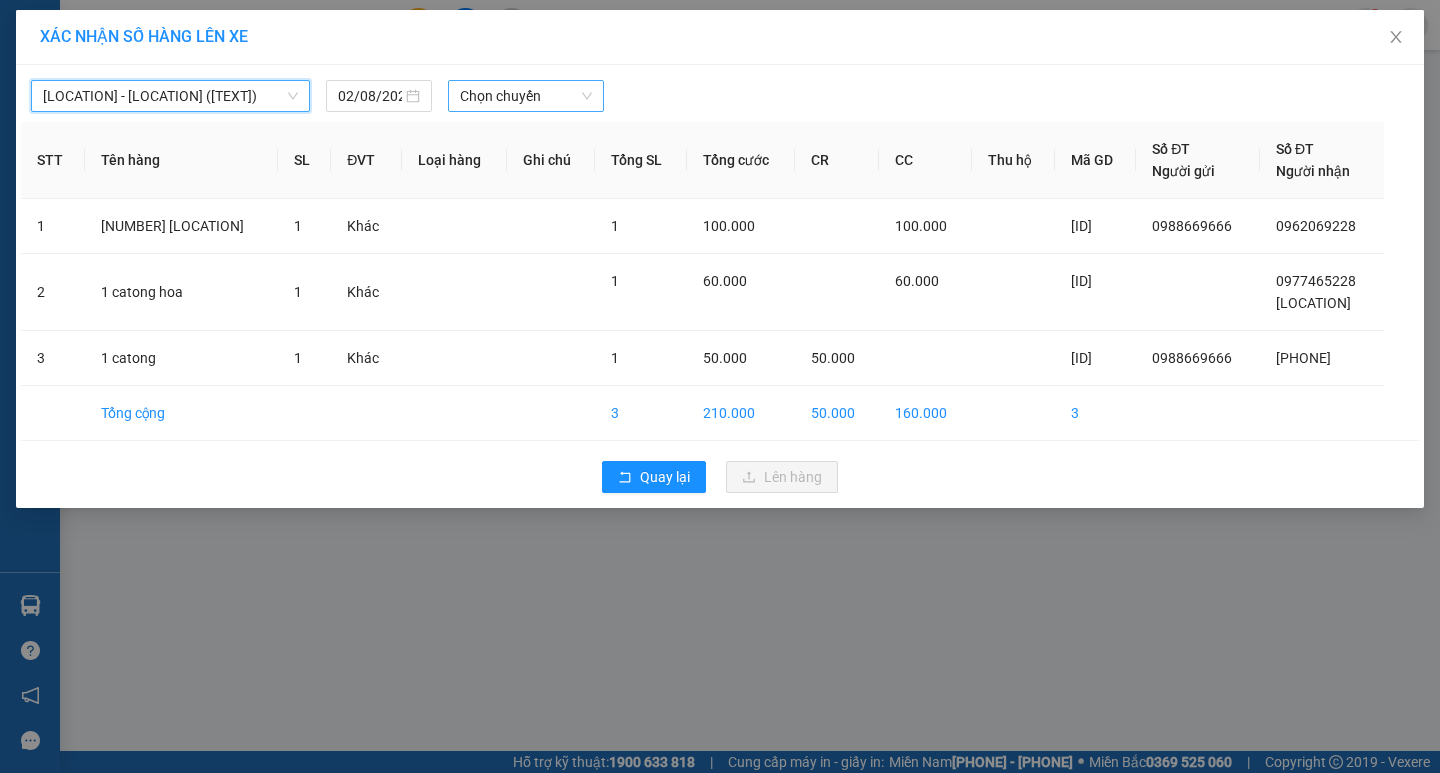 click on "Chọn chuyến" at bounding box center [526, 96] 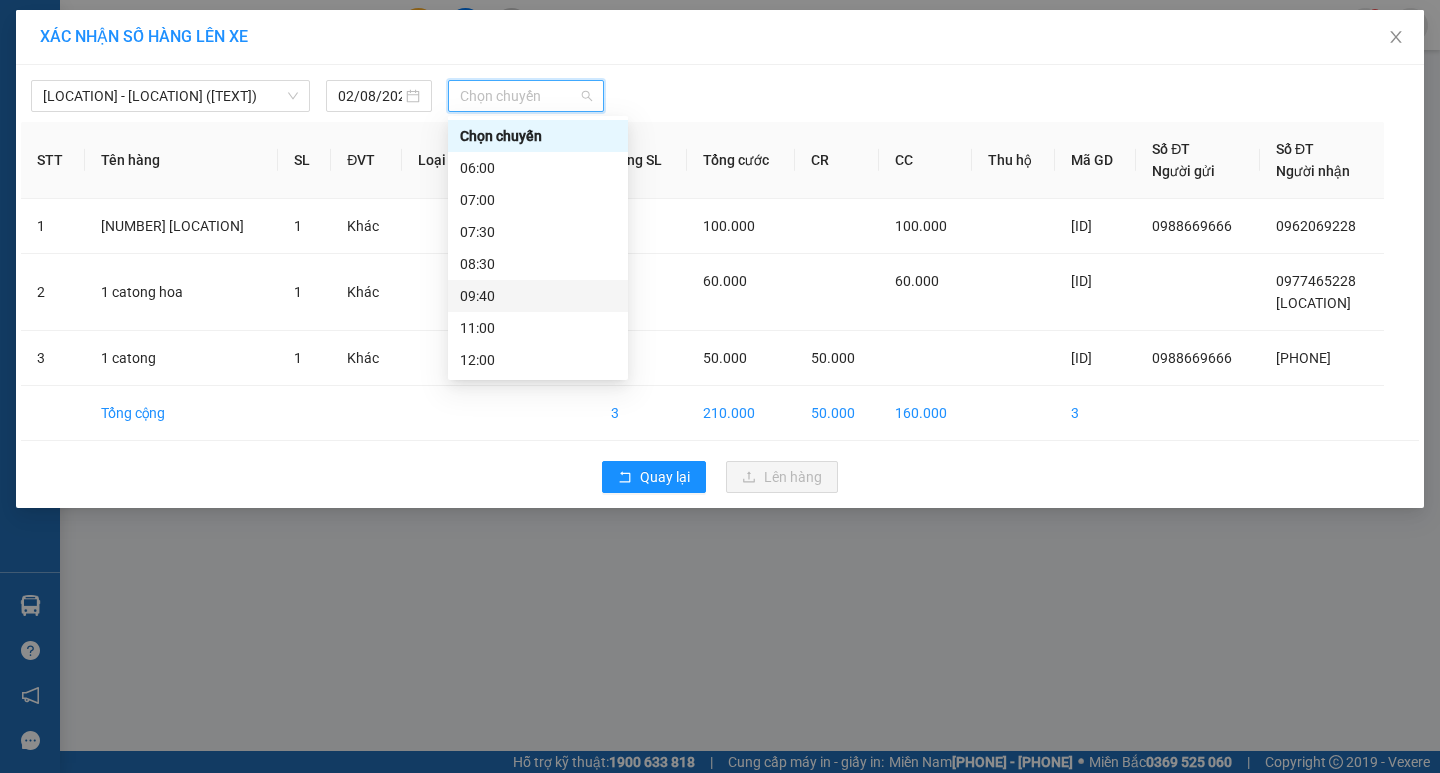 click on "09:40" at bounding box center [538, 296] 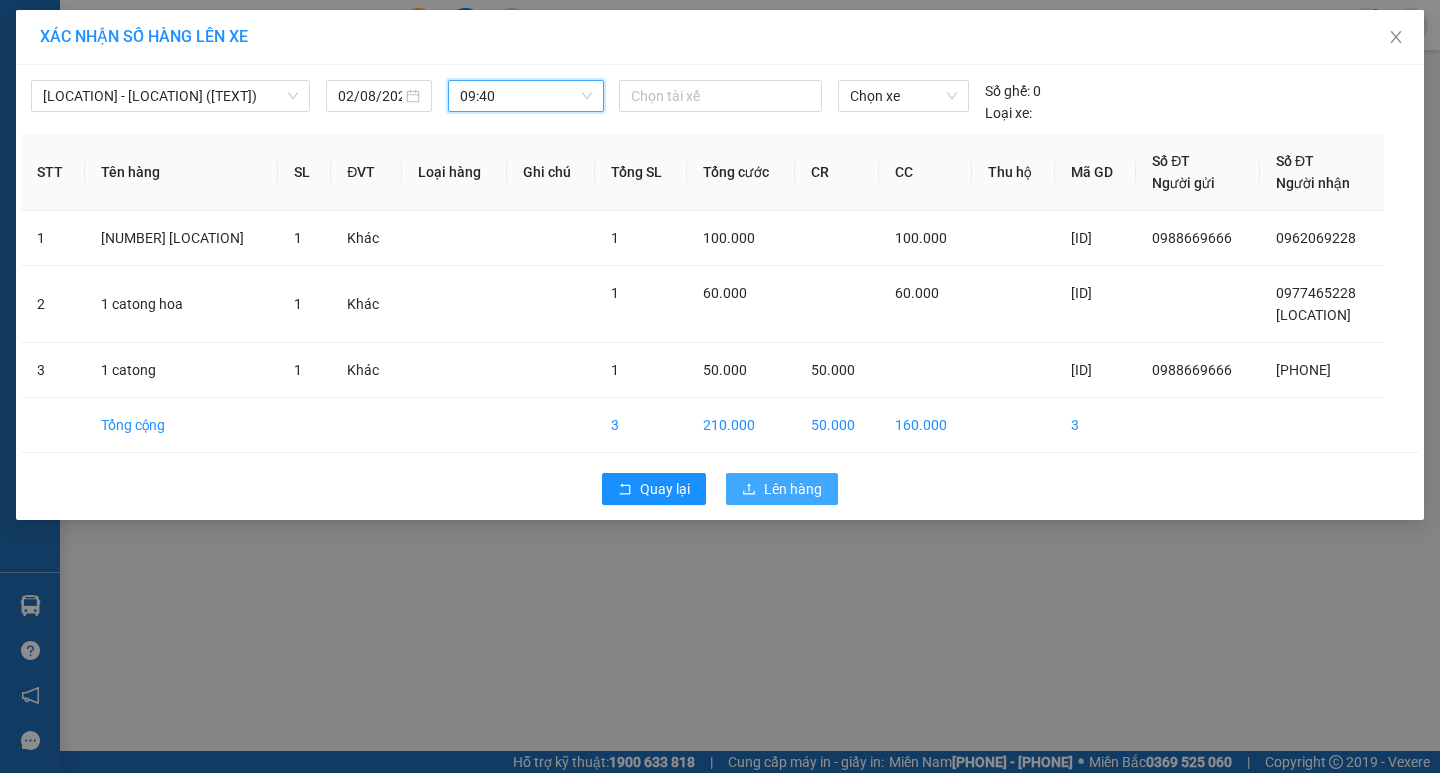 click on "Lên hàng" at bounding box center [782, 489] 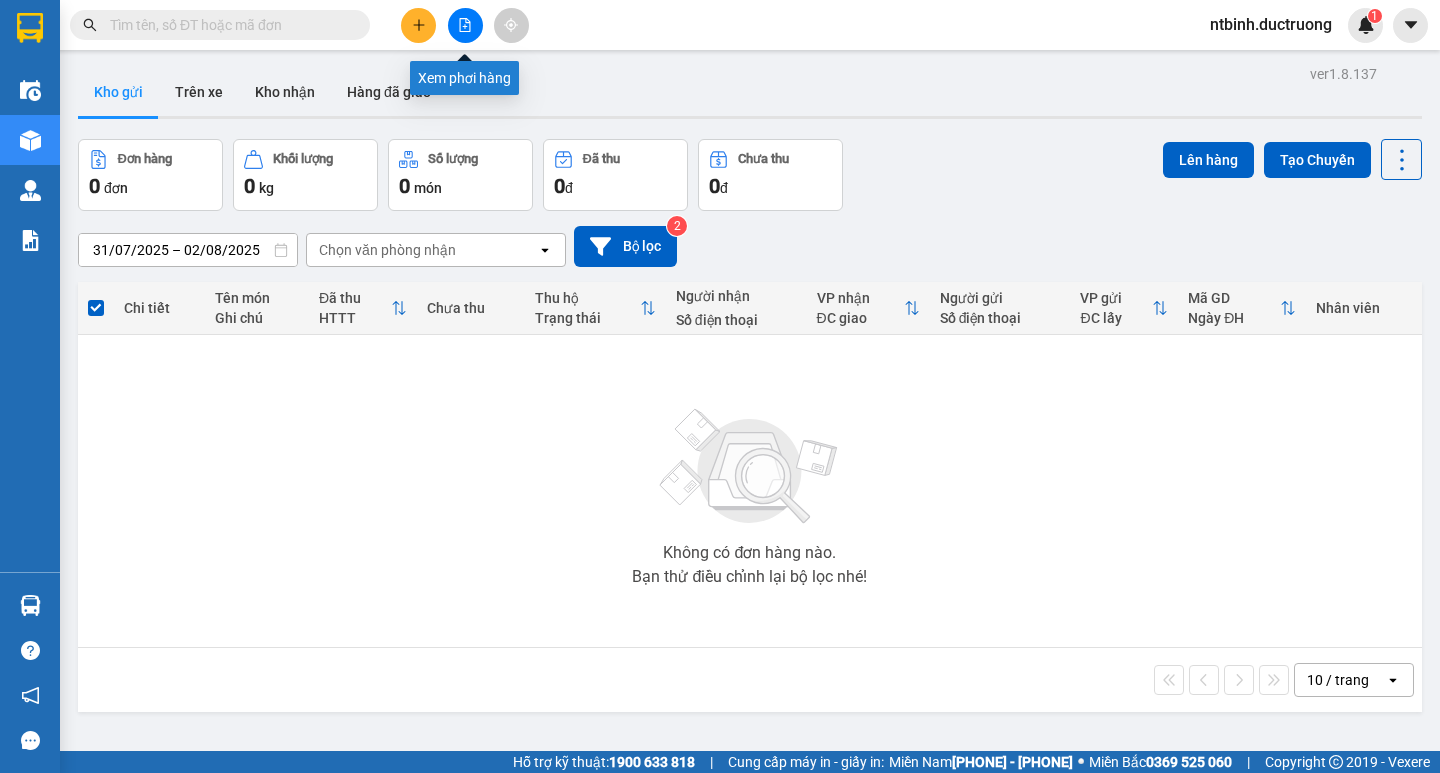 click at bounding box center [465, 25] 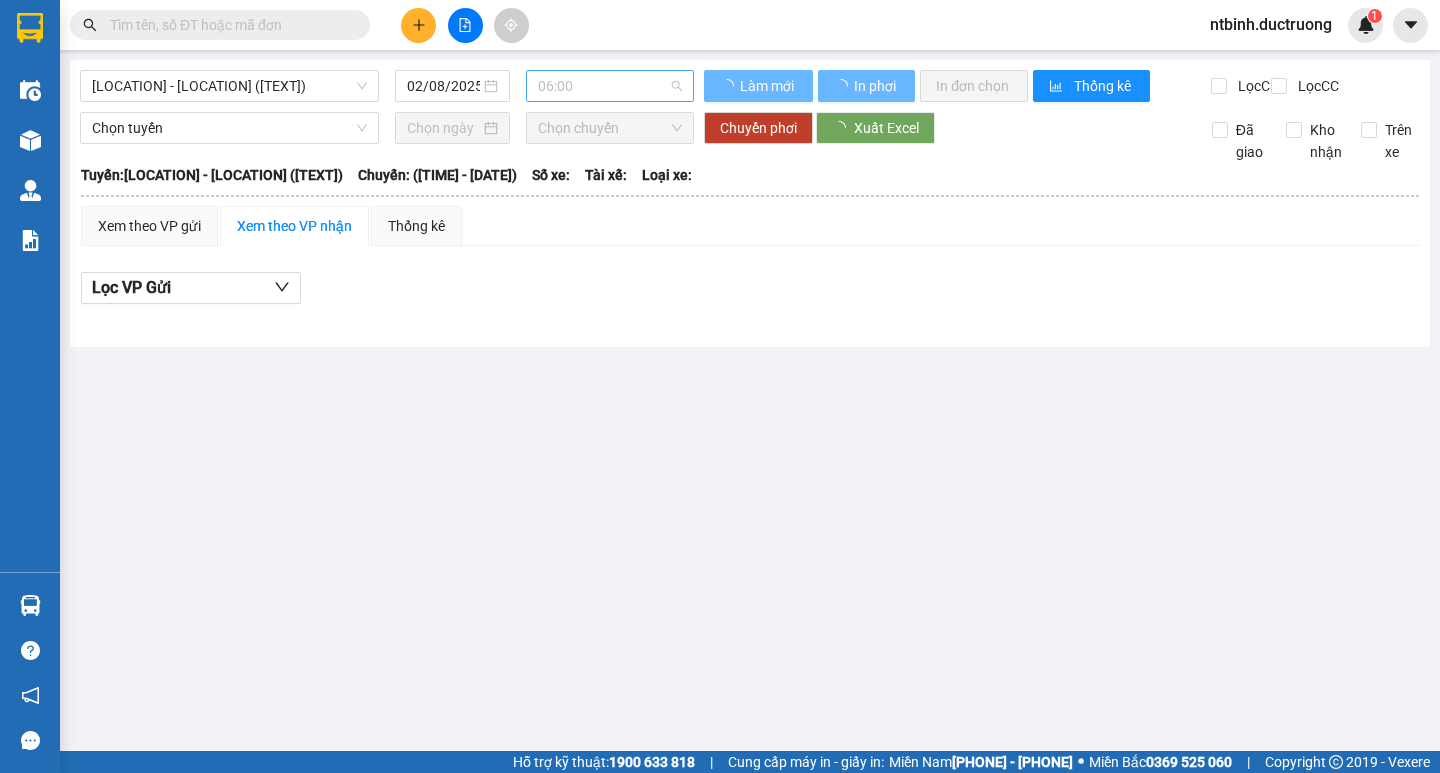click on "06:00" at bounding box center (610, 86) 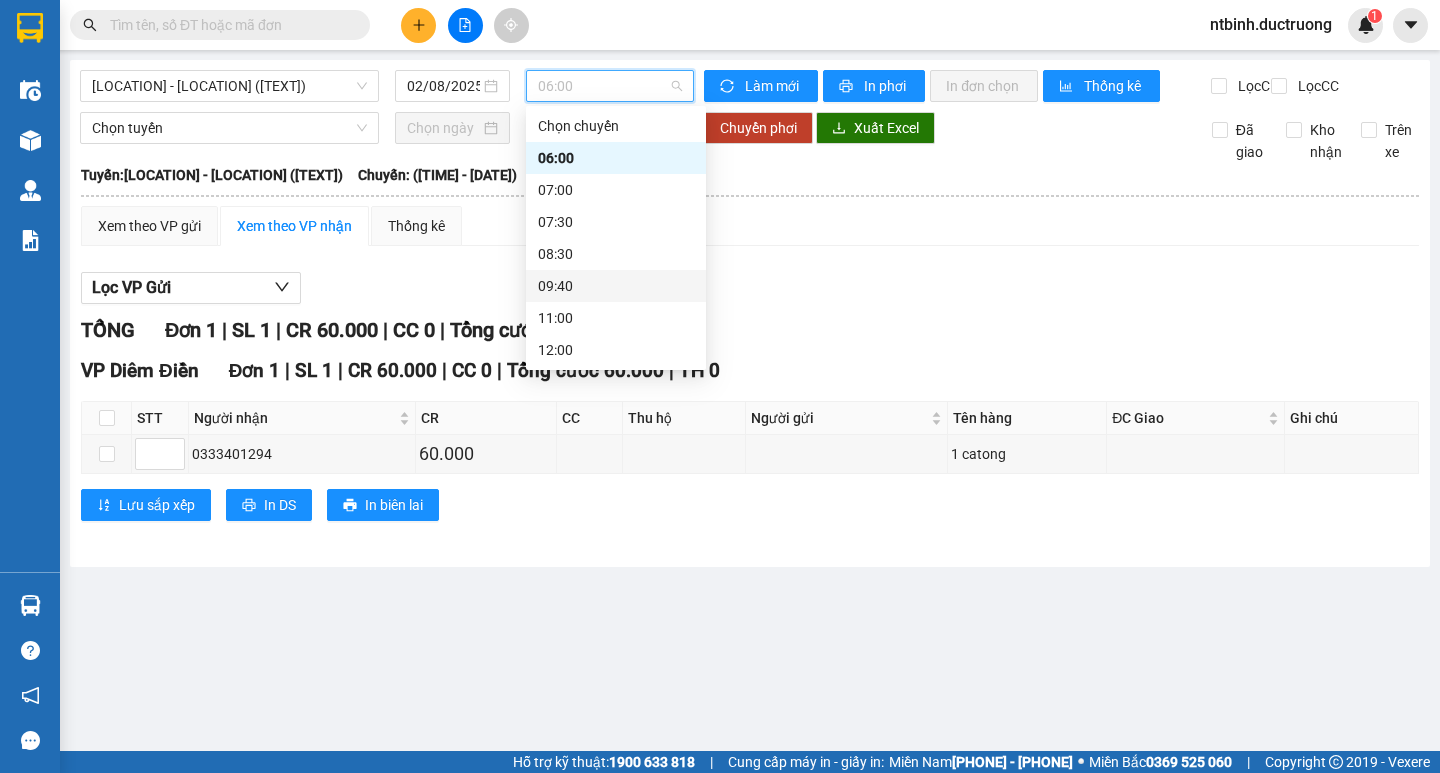 click on "09:40" at bounding box center (616, 286) 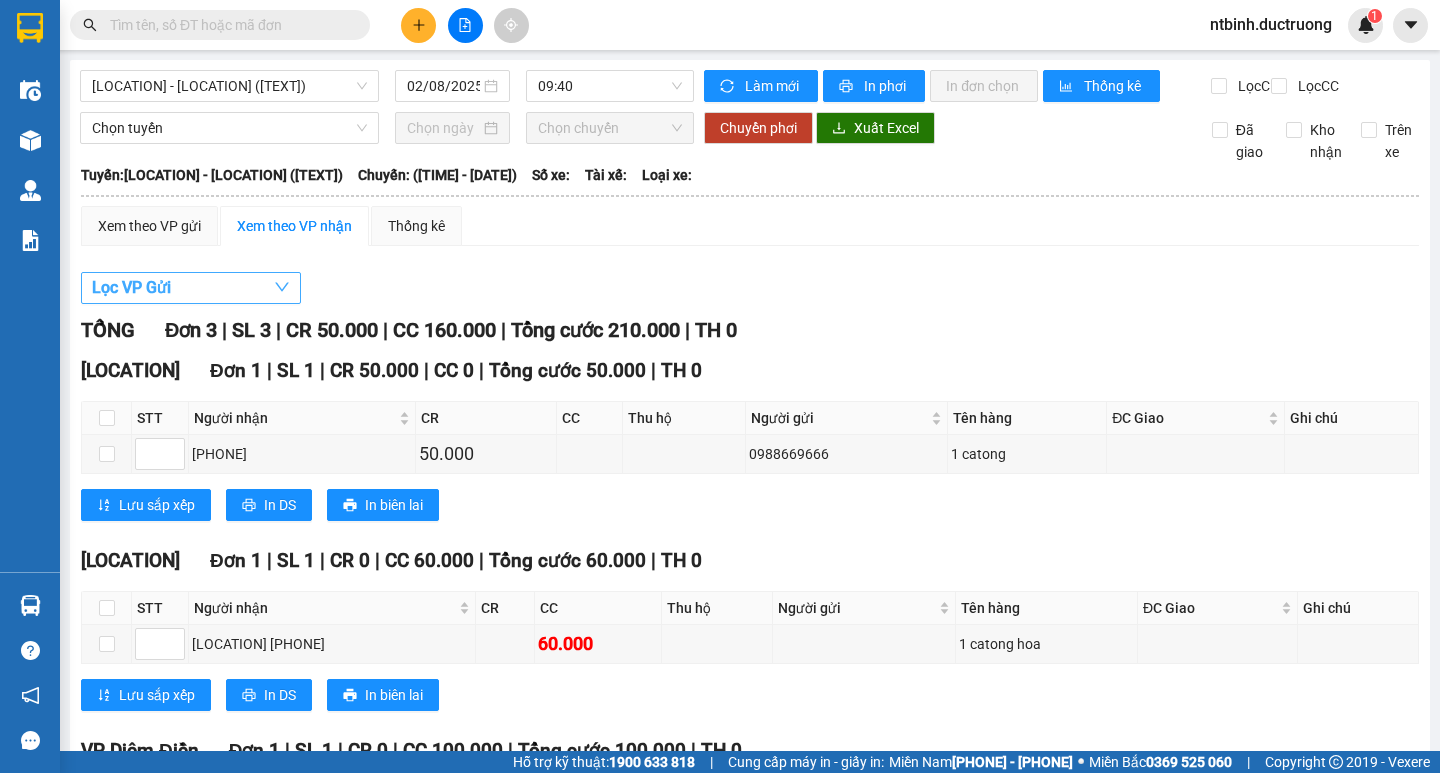 click on "Lọc VP Gửi" at bounding box center [191, 288] 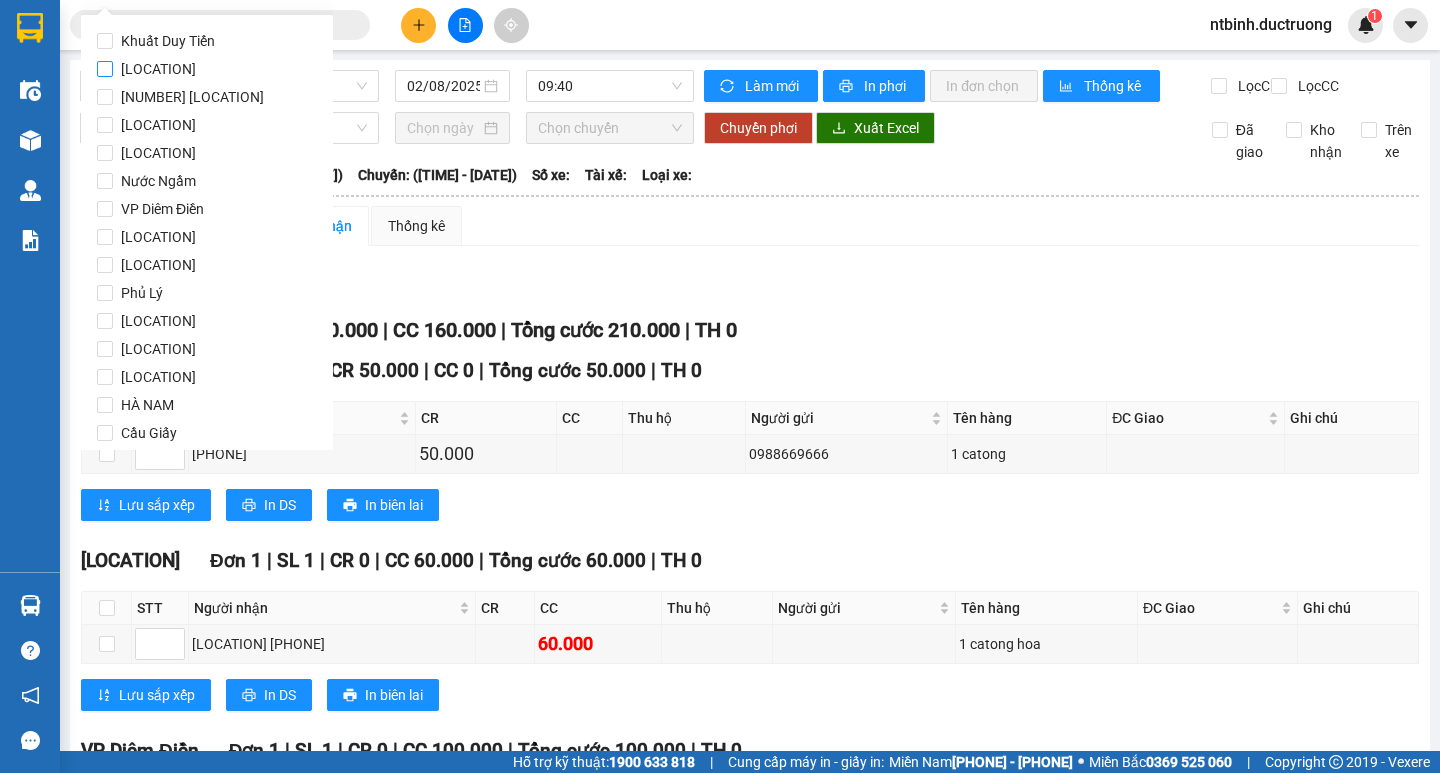 click on "[LOCATION]" at bounding box center (207, 69) 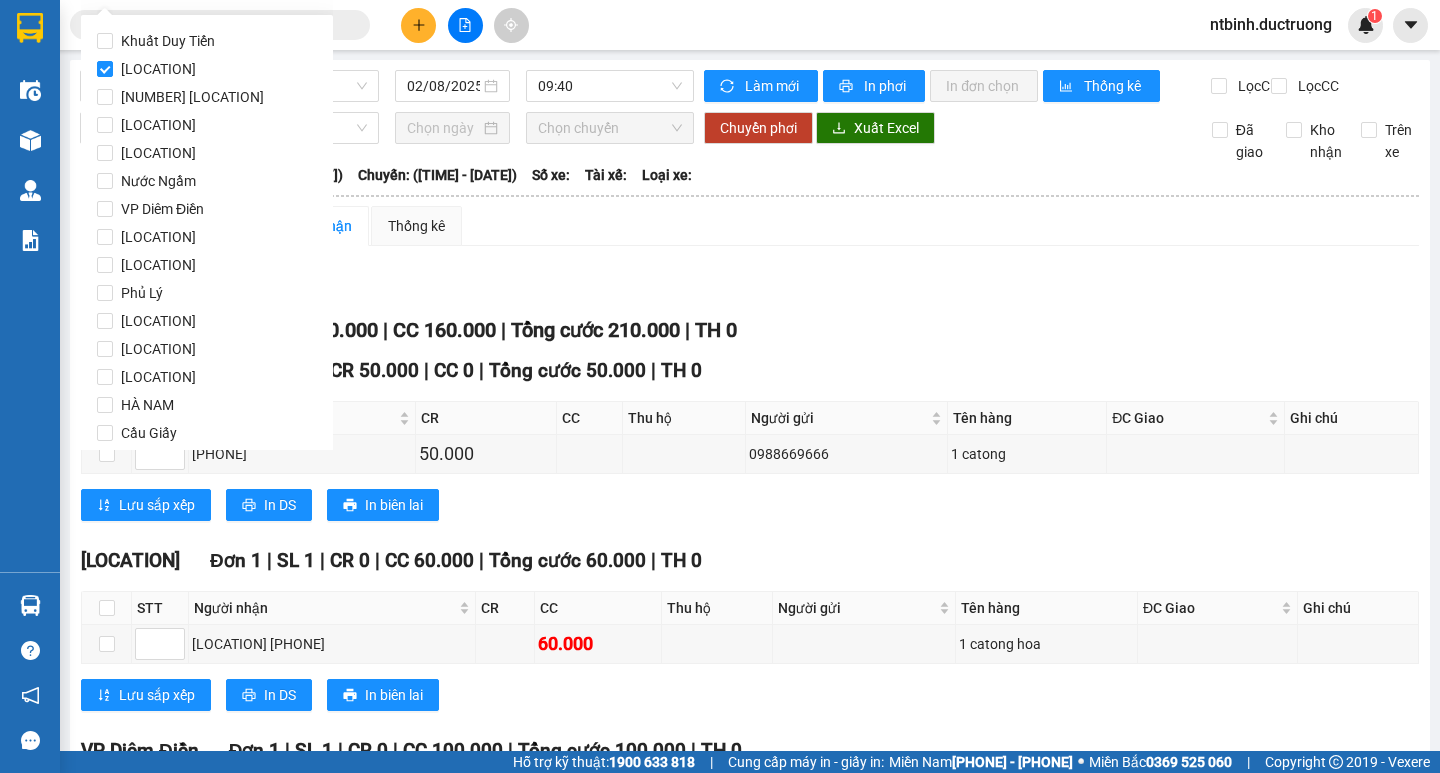 scroll, scrollTop: 1665, scrollLeft: 0, axis: vertical 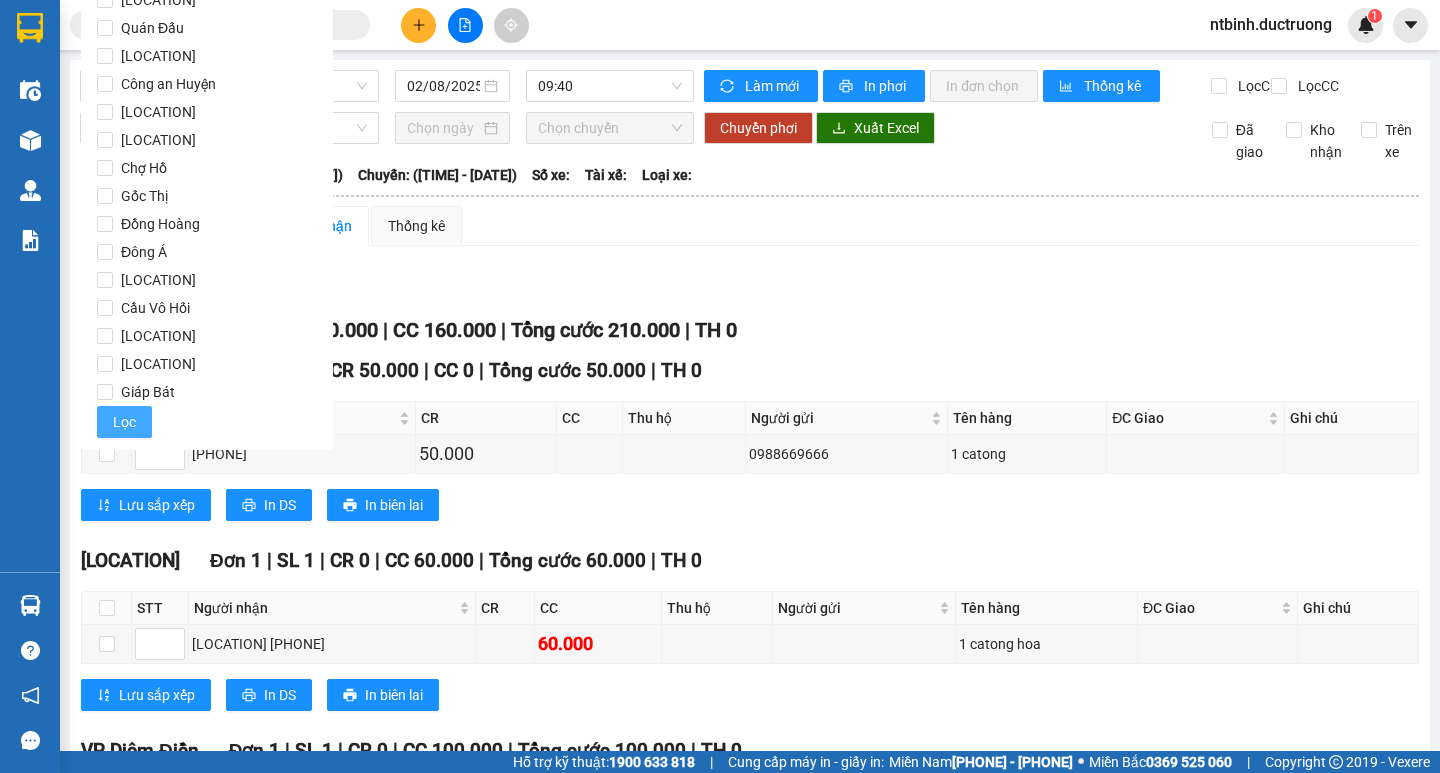 click on "Lọc" at bounding box center (124, 422) 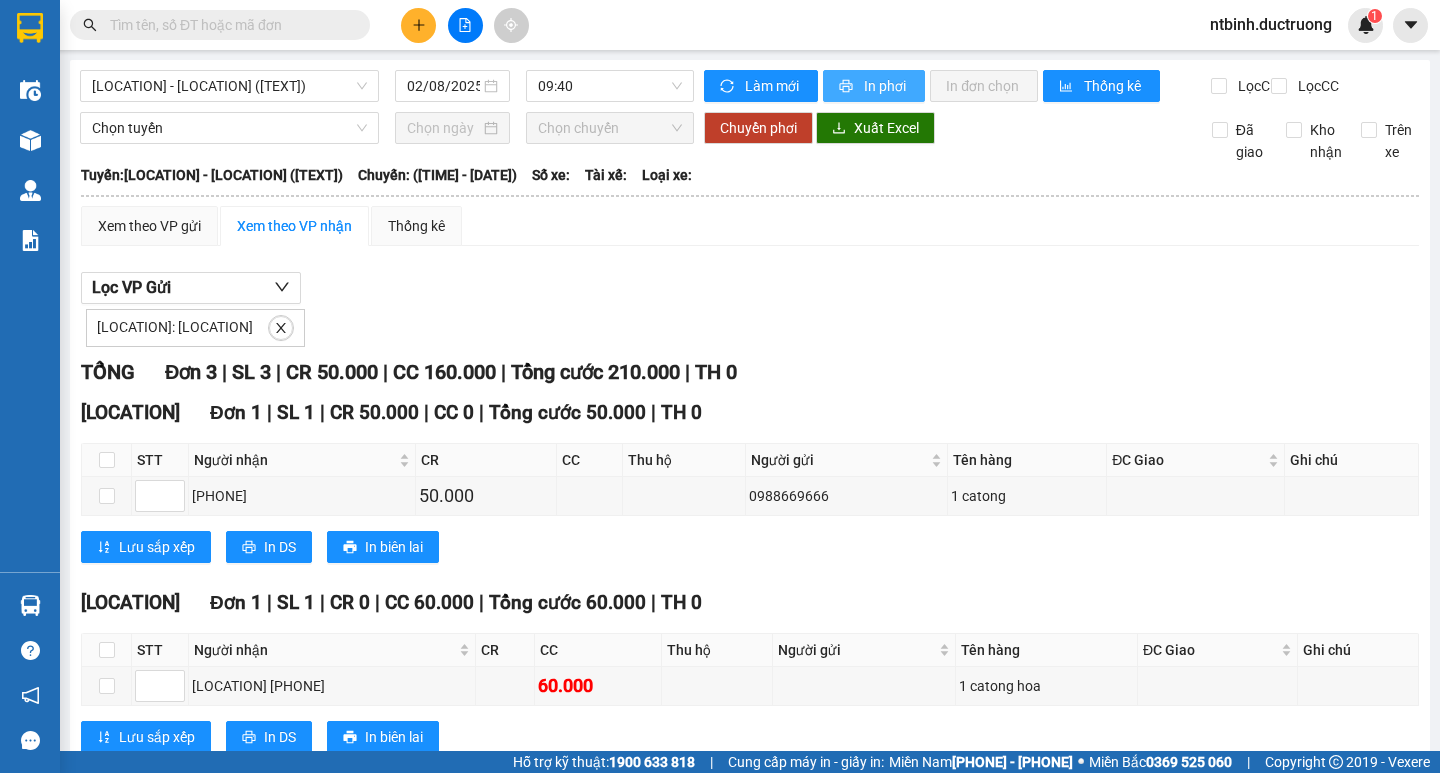 click on "In phơi" at bounding box center [886, 86] 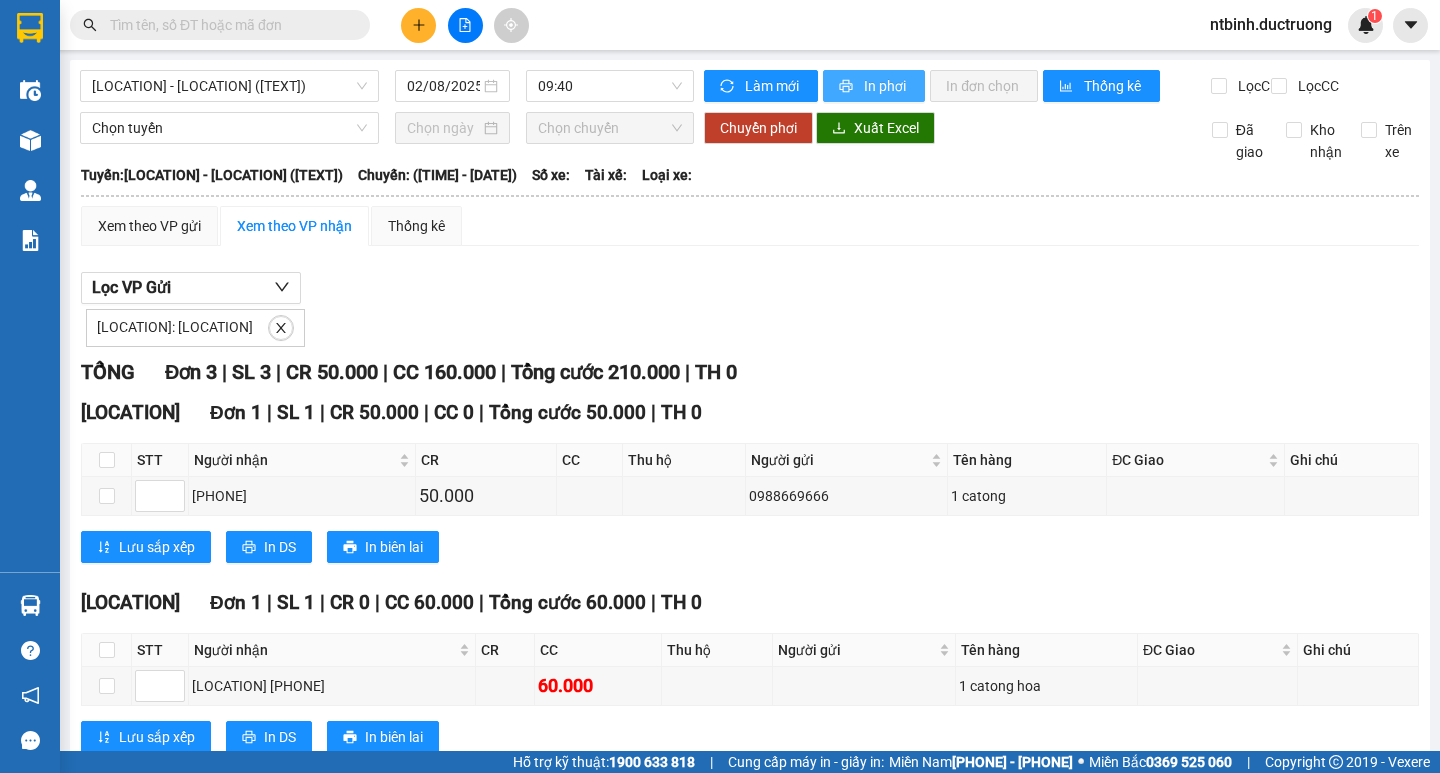 scroll, scrollTop: 0, scrollLeft: 0, axis: both 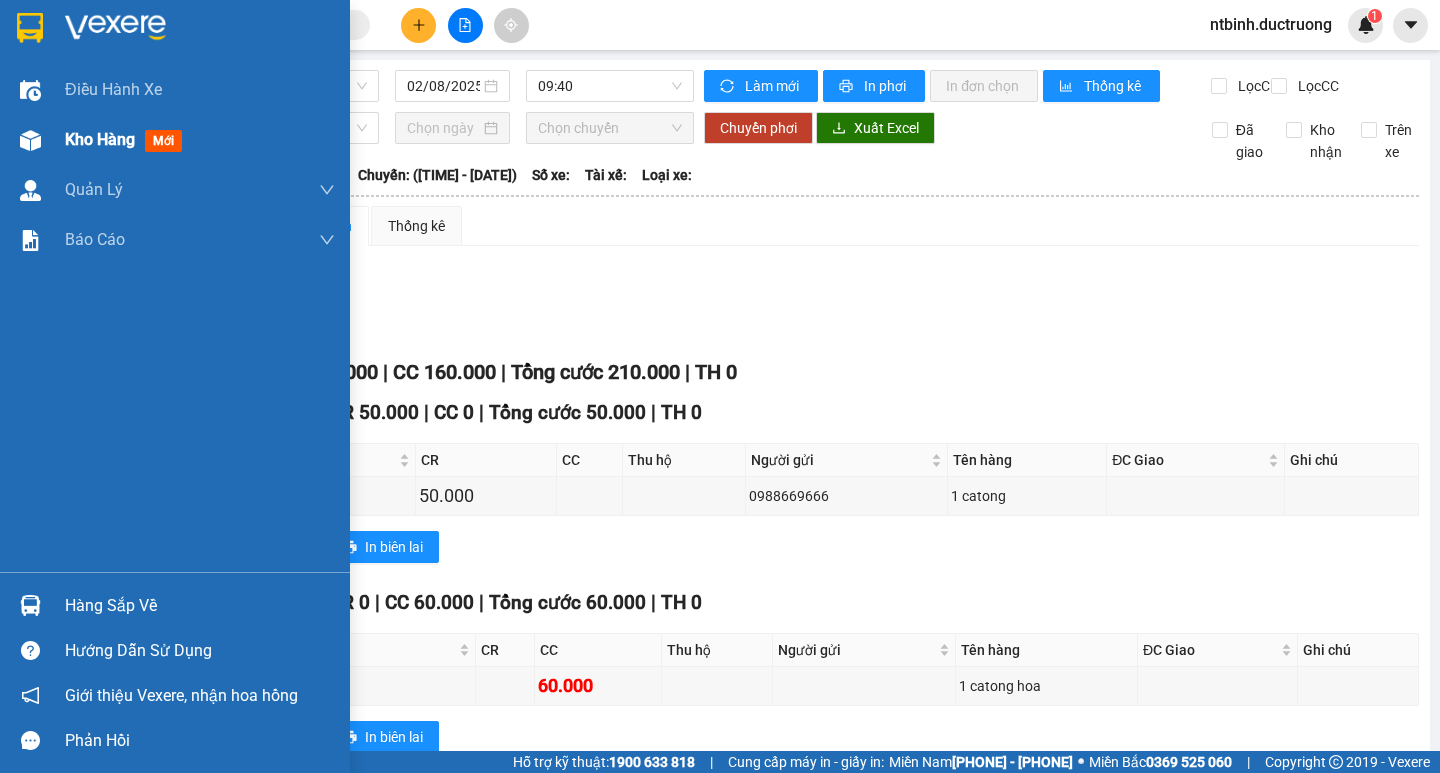 click at bounding box center (30, 140) 